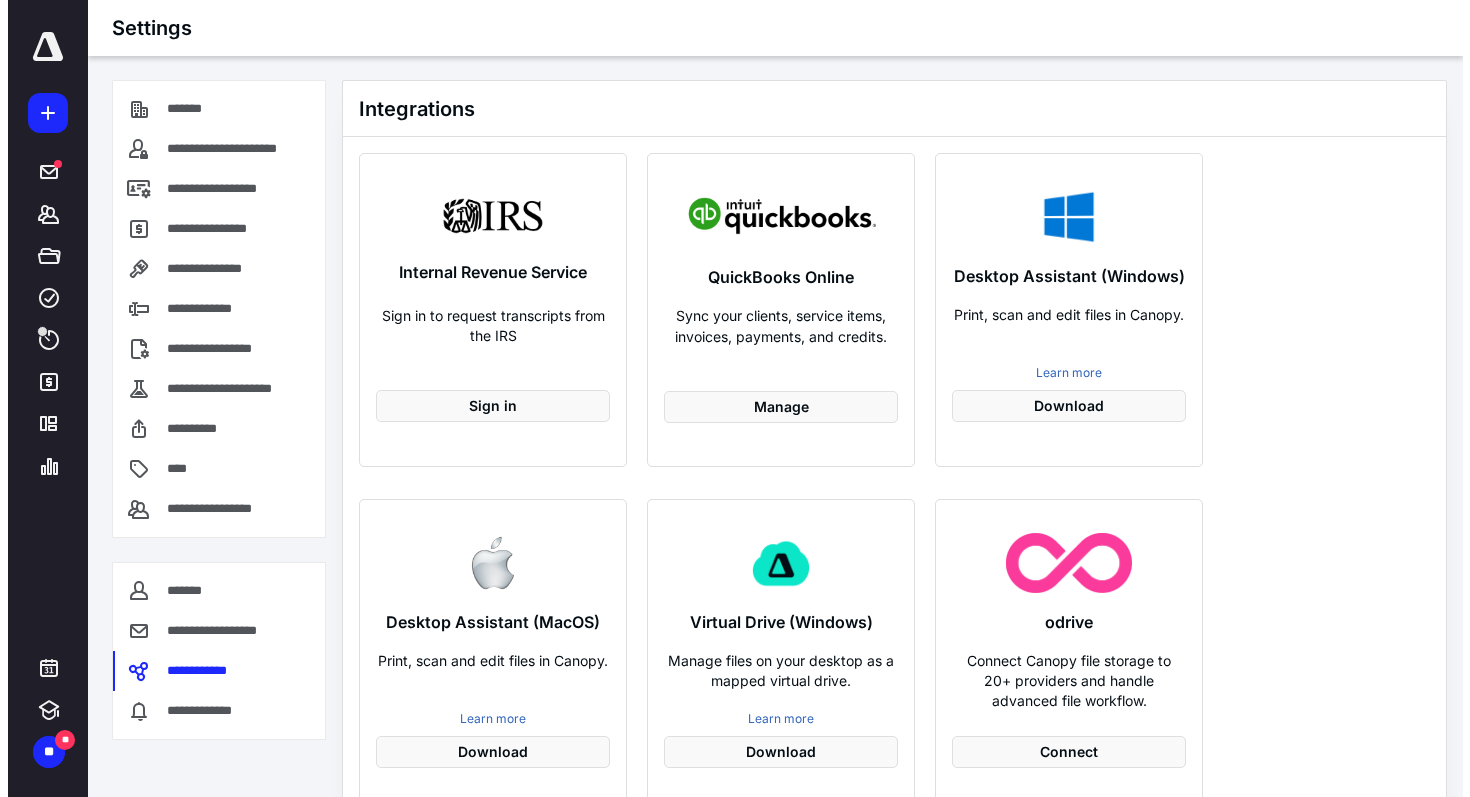 scroll, scrollTop: 0, scrollLeft: 0, axis: both 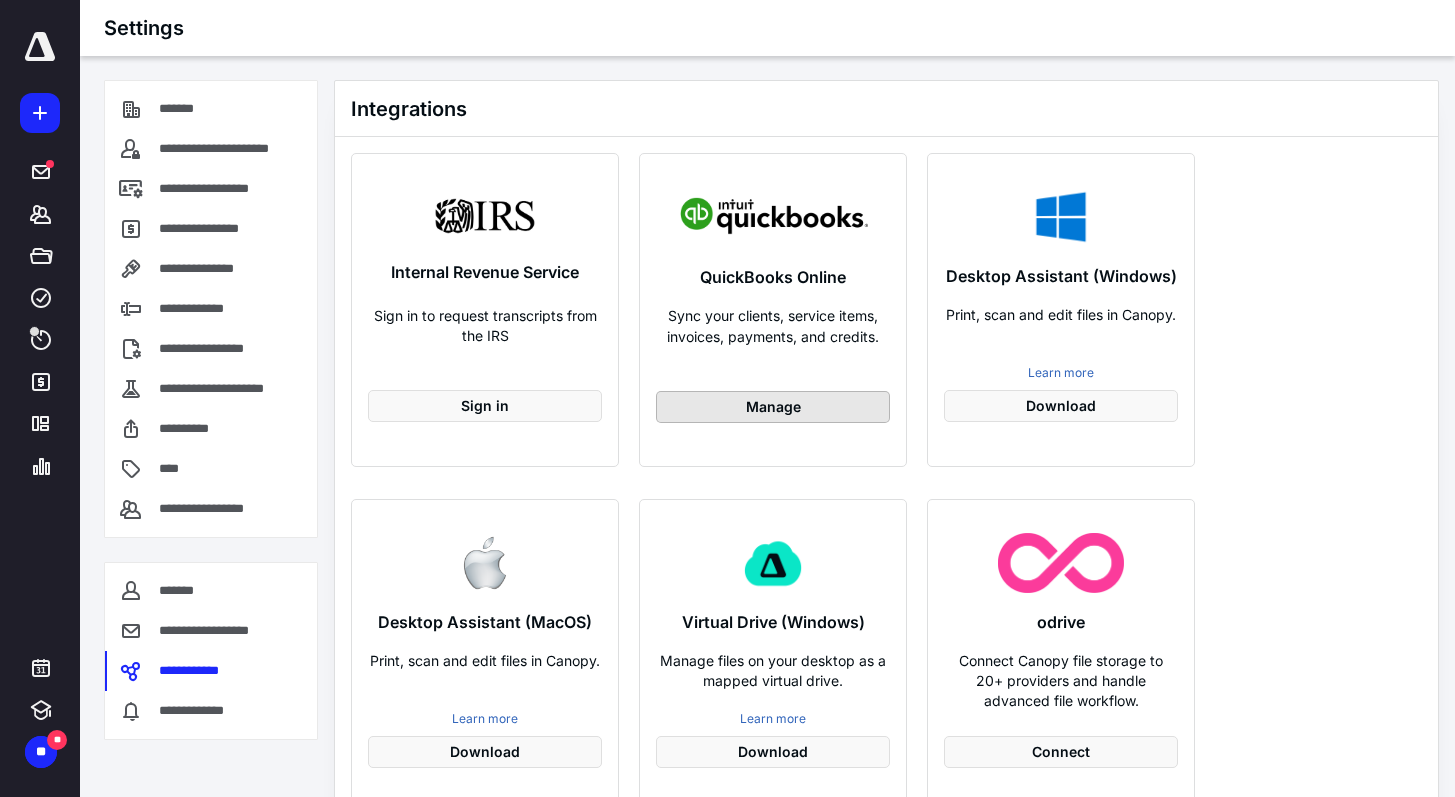 click on "Manage" at bounding box center (773, 407) 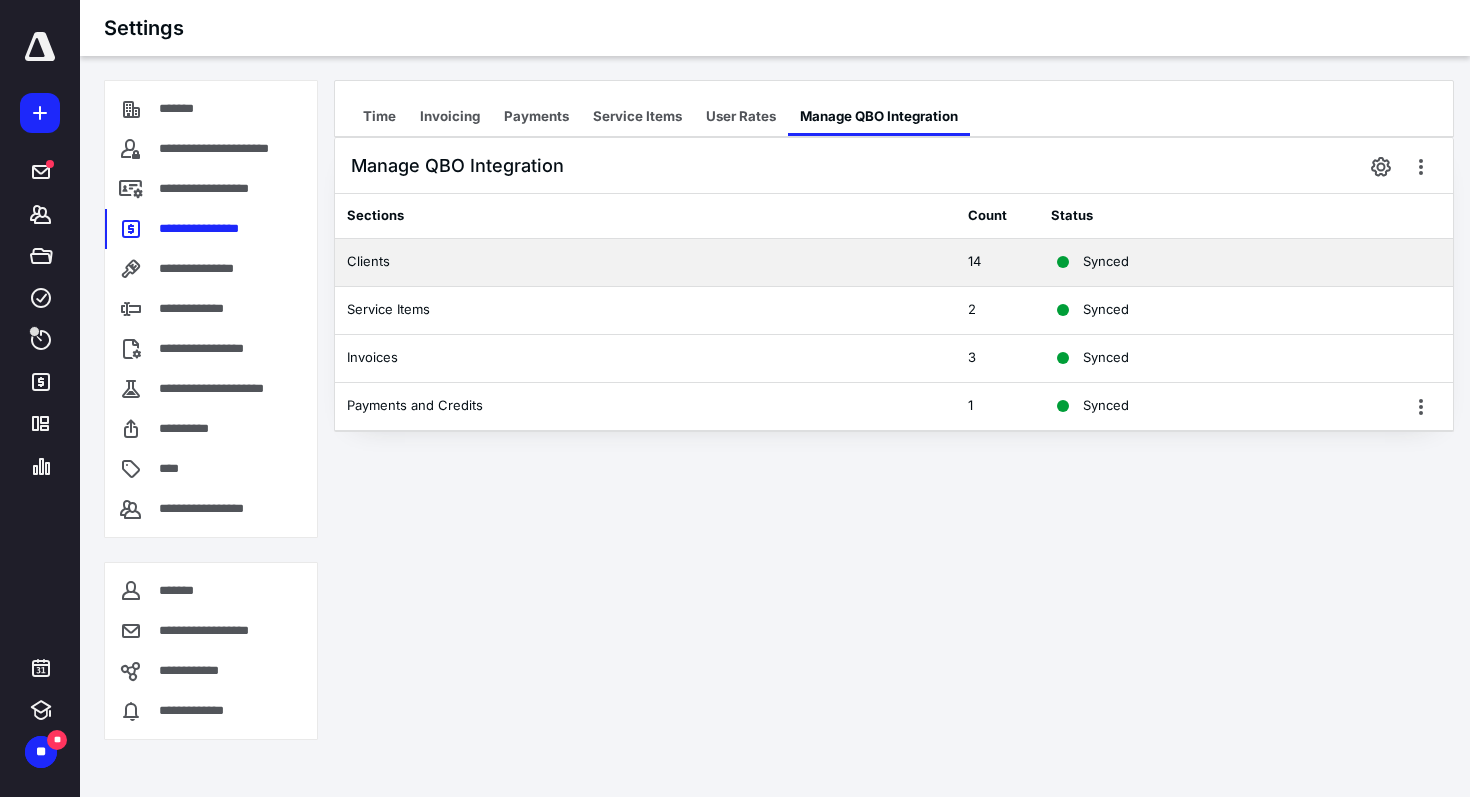click on "Clients" at bounding box center [645, 263] 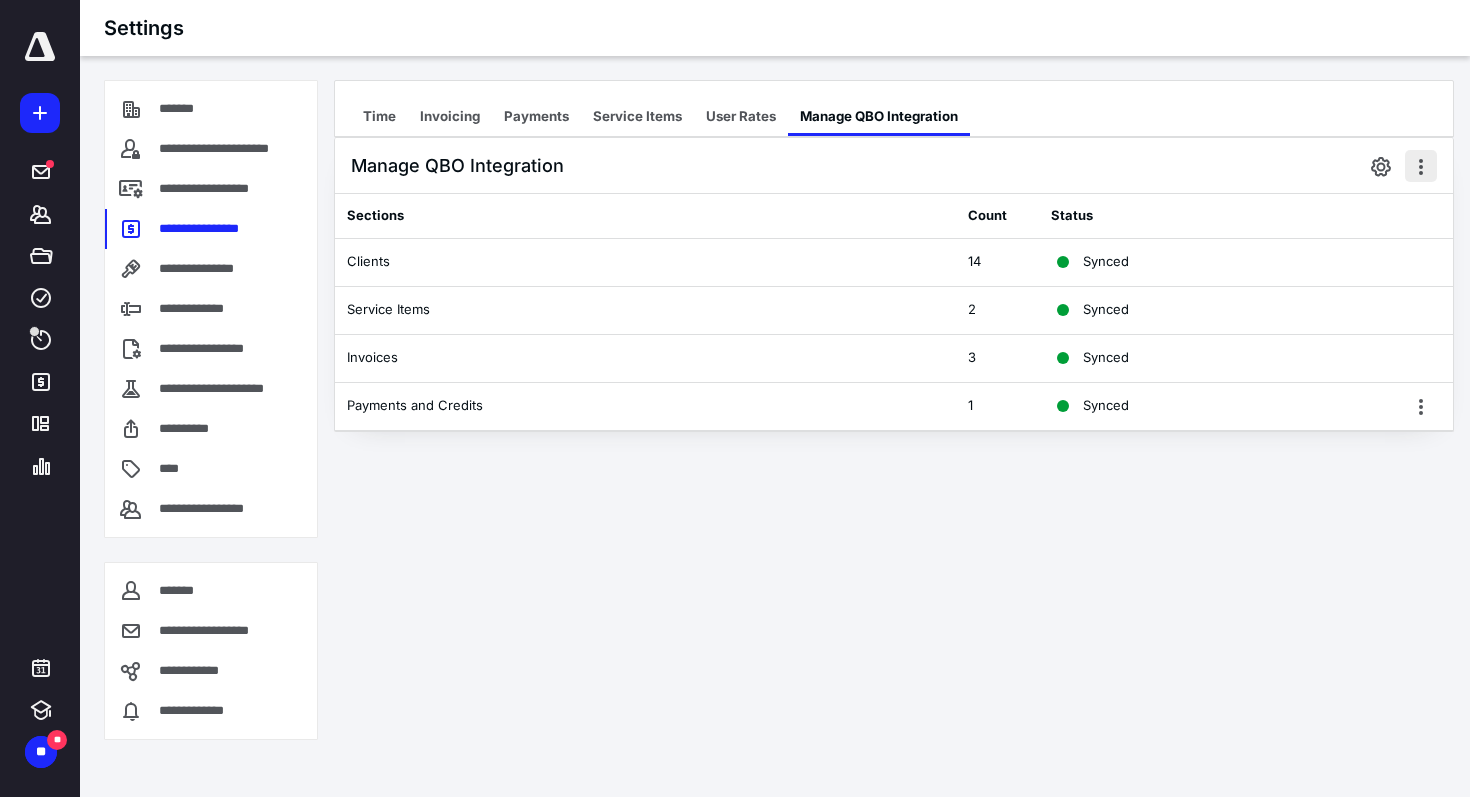 click at bounding box center [1421, 166] 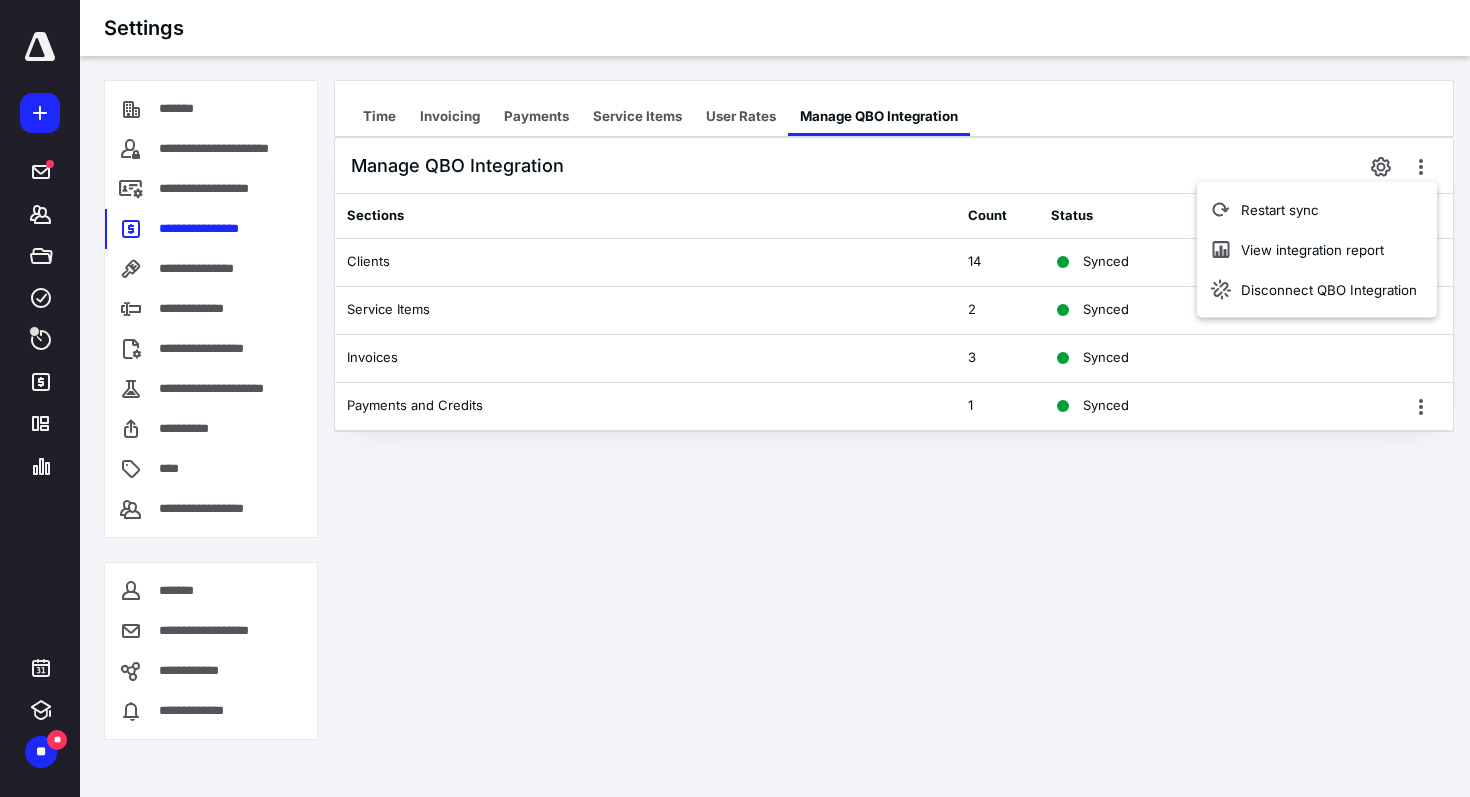 click on "Count" at bounding box center (997, 216) 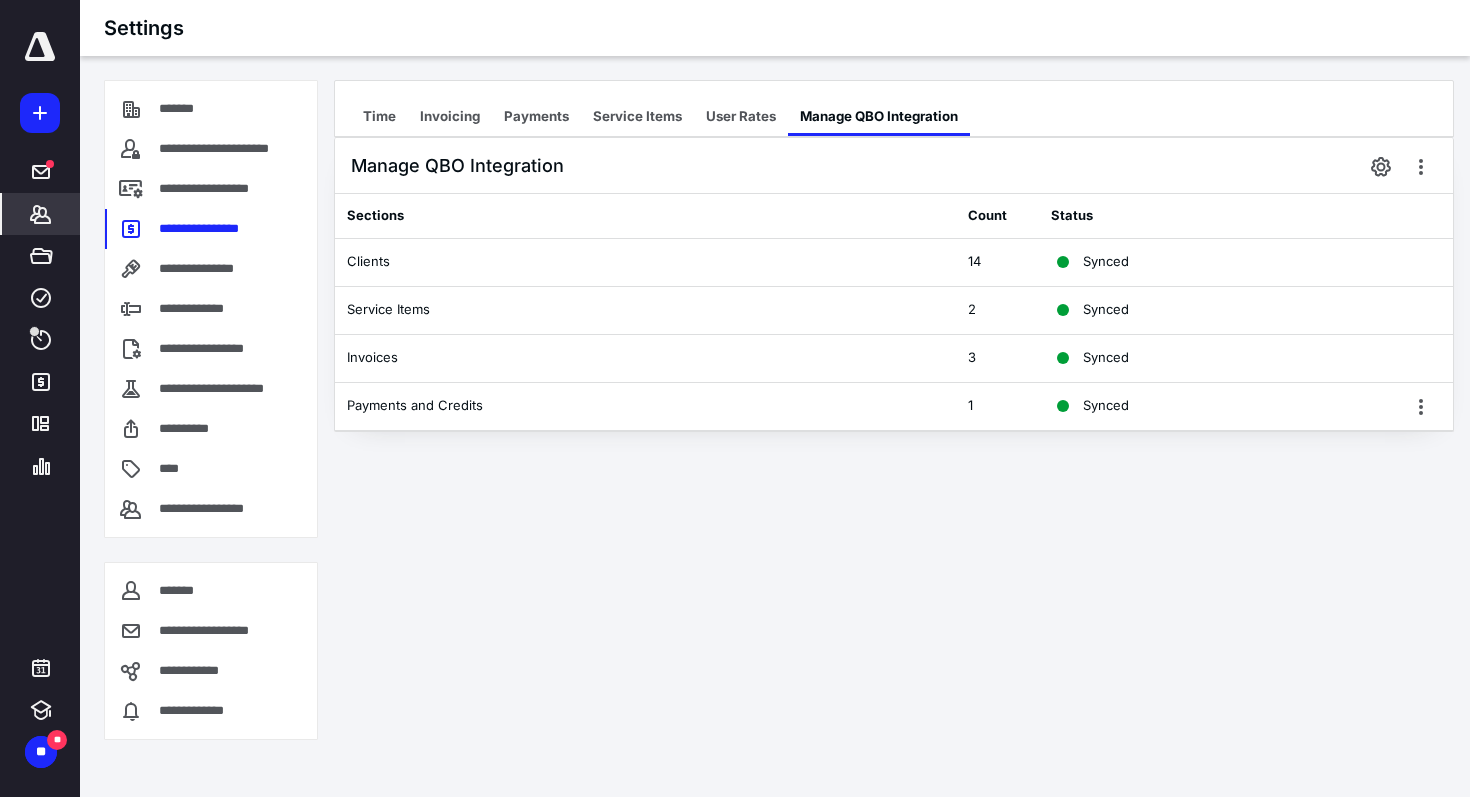 click 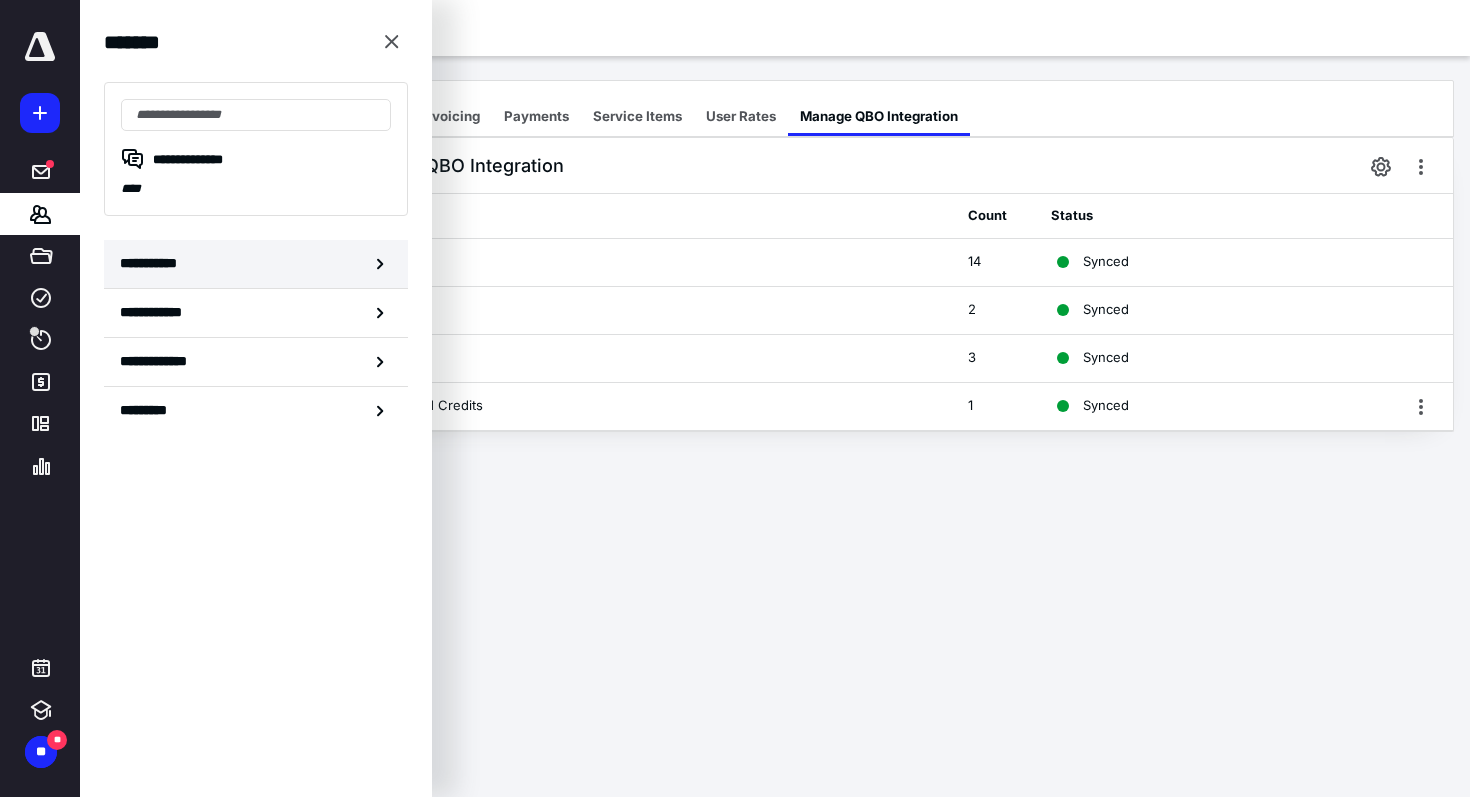 click on "**********" at bounding box center [256, 264] 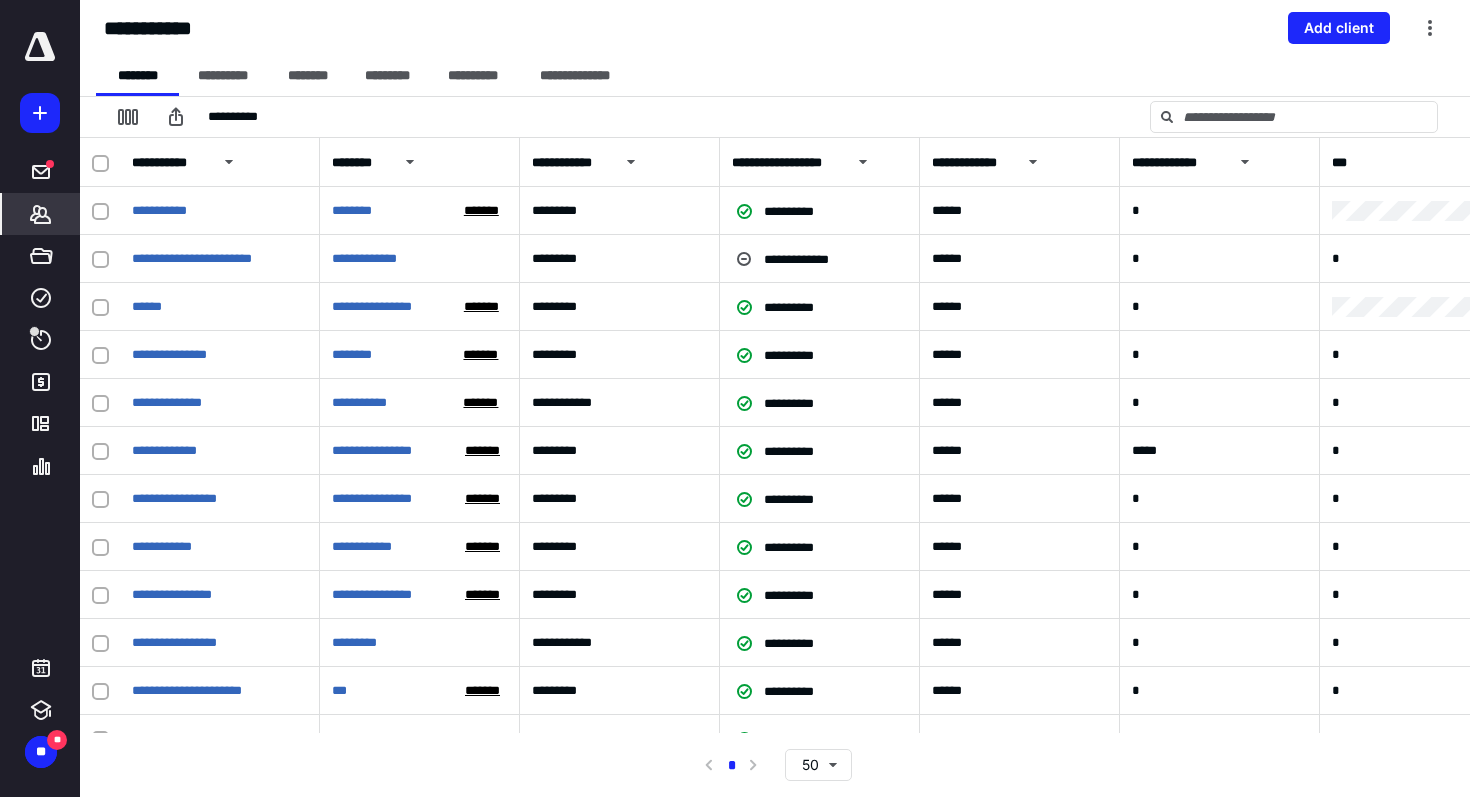 click 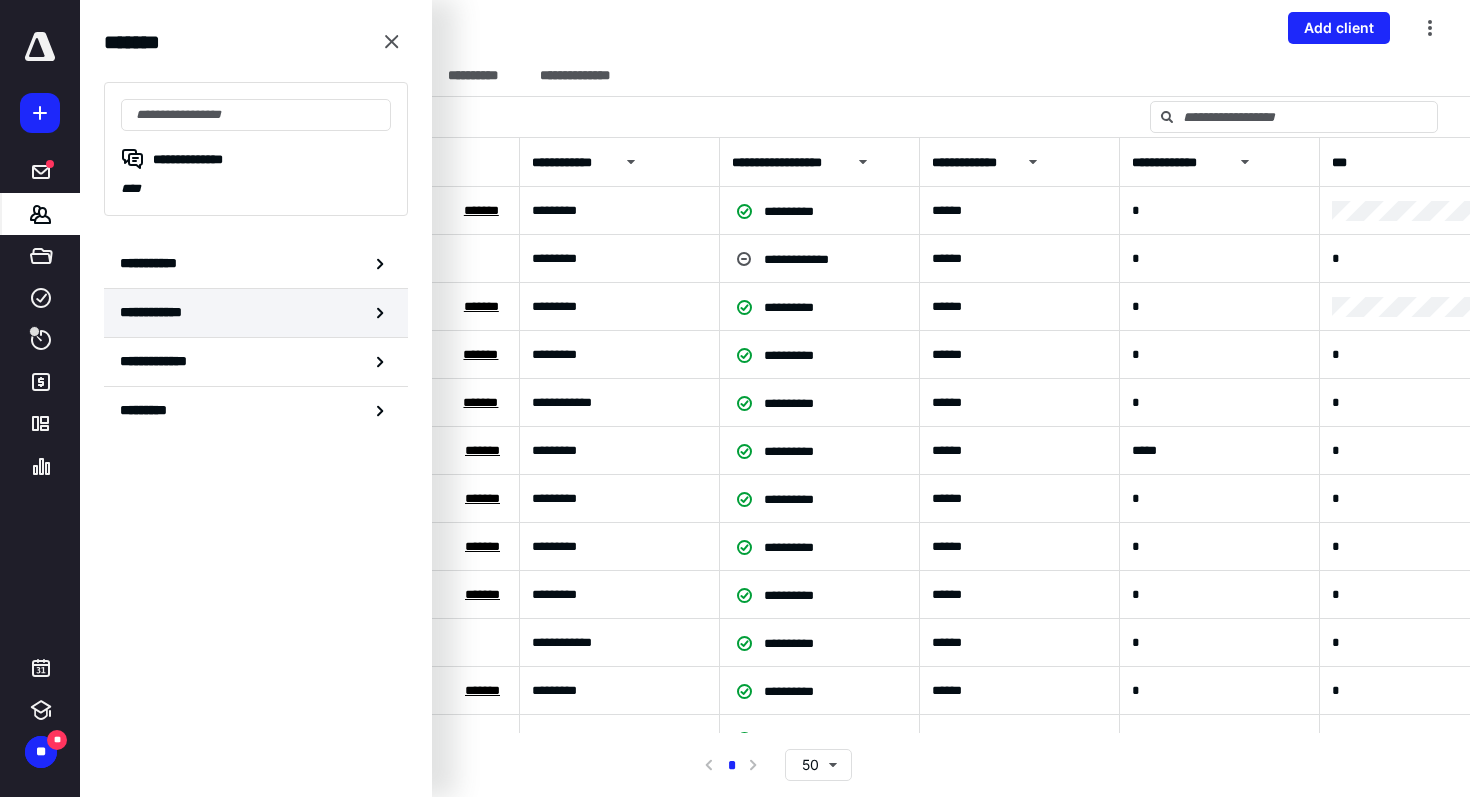 click on "**********" at bounding box center [256, 313] 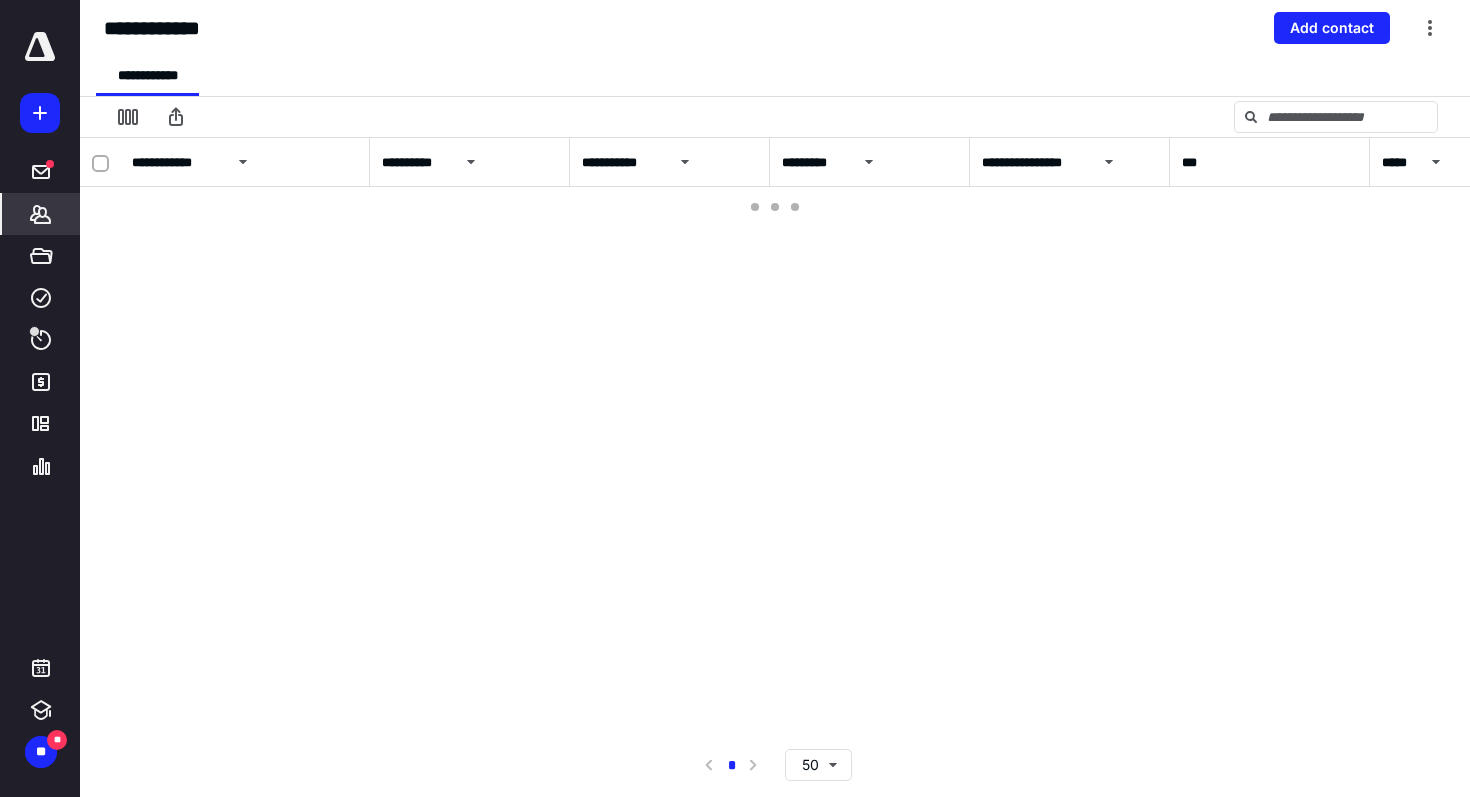 scroll, scrollTop: 0, scrollLeft: 0, axis: both 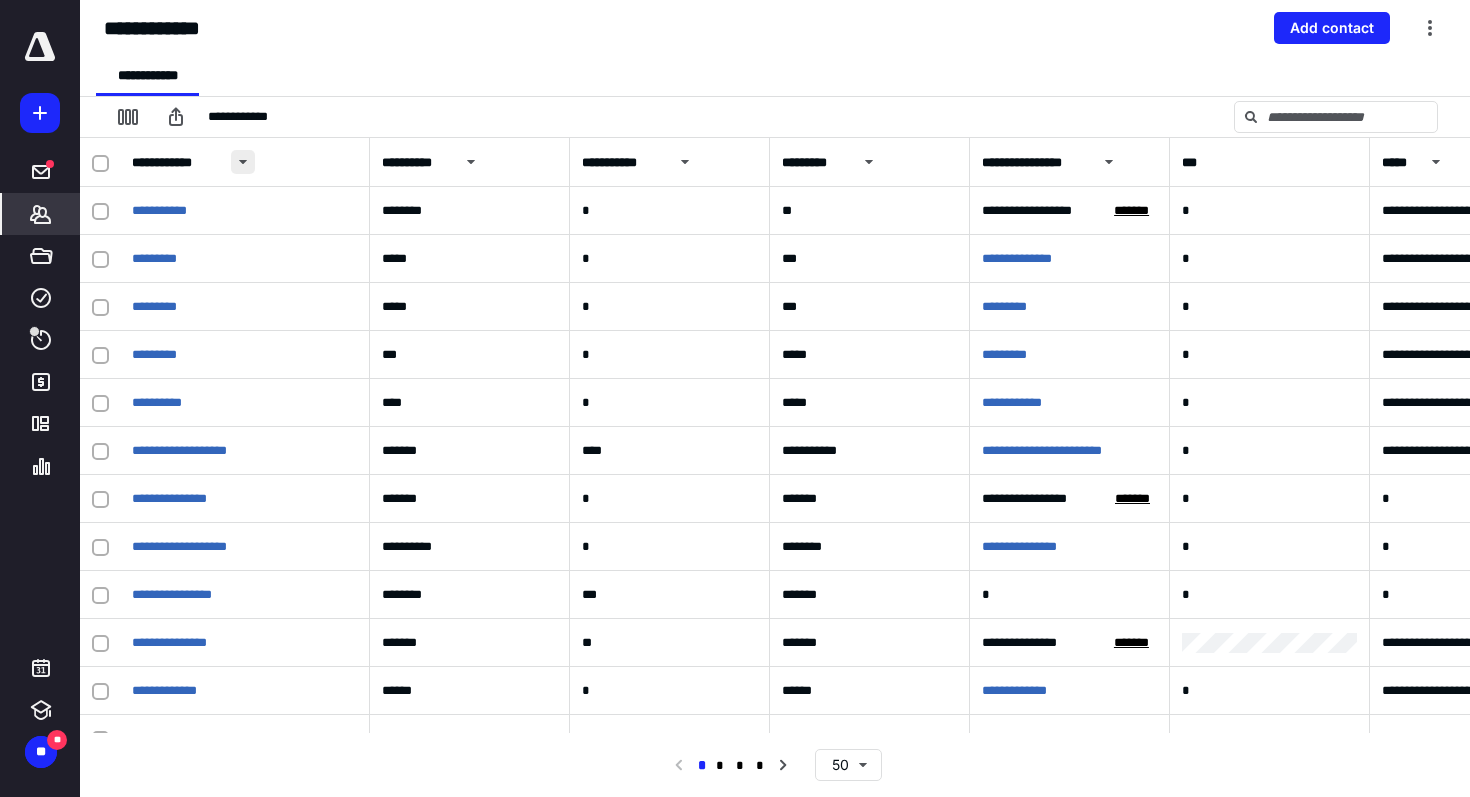 click at bounding box center [243, 162] 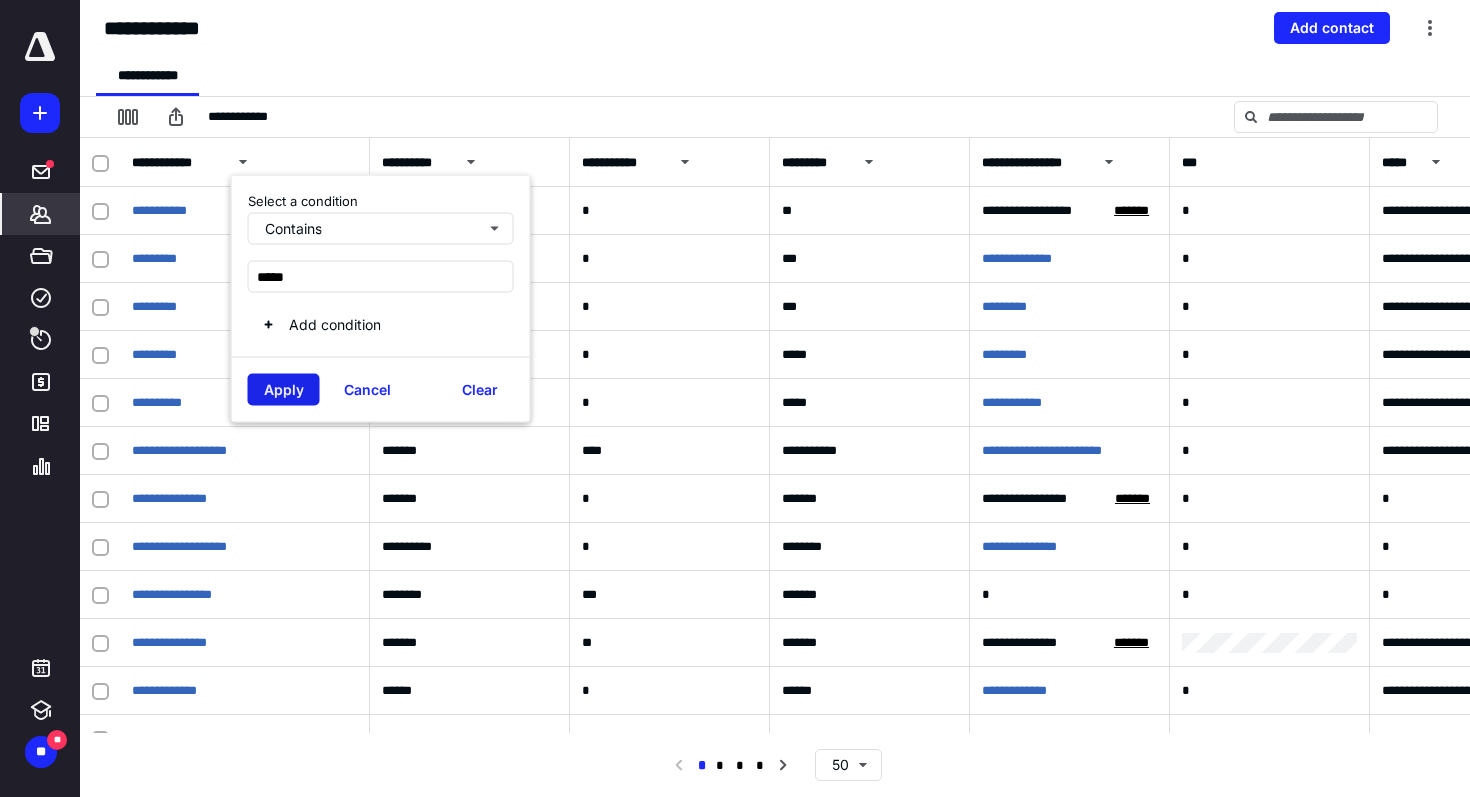type on "*****" 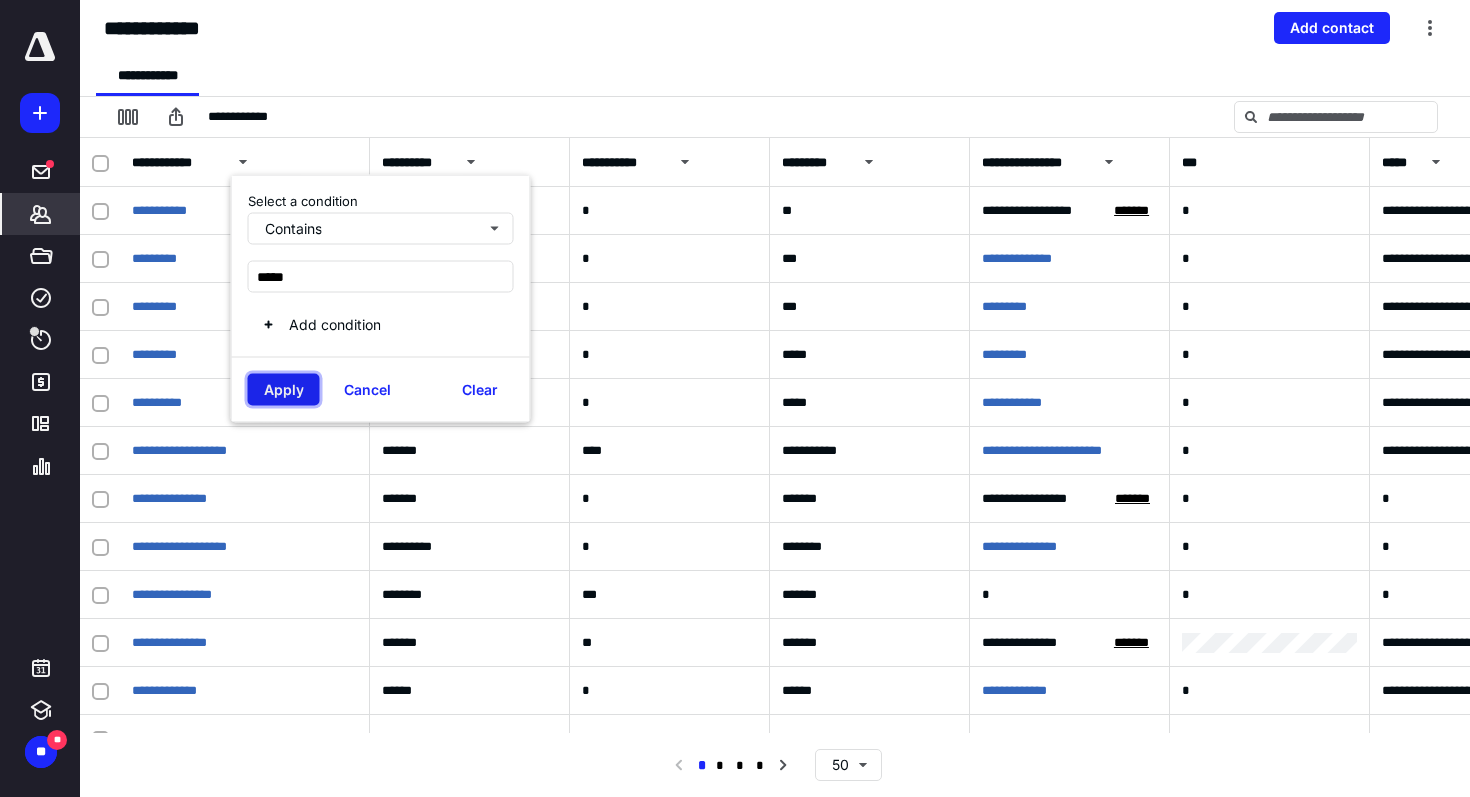 click on "Apply" at bounding box center (284, 389) 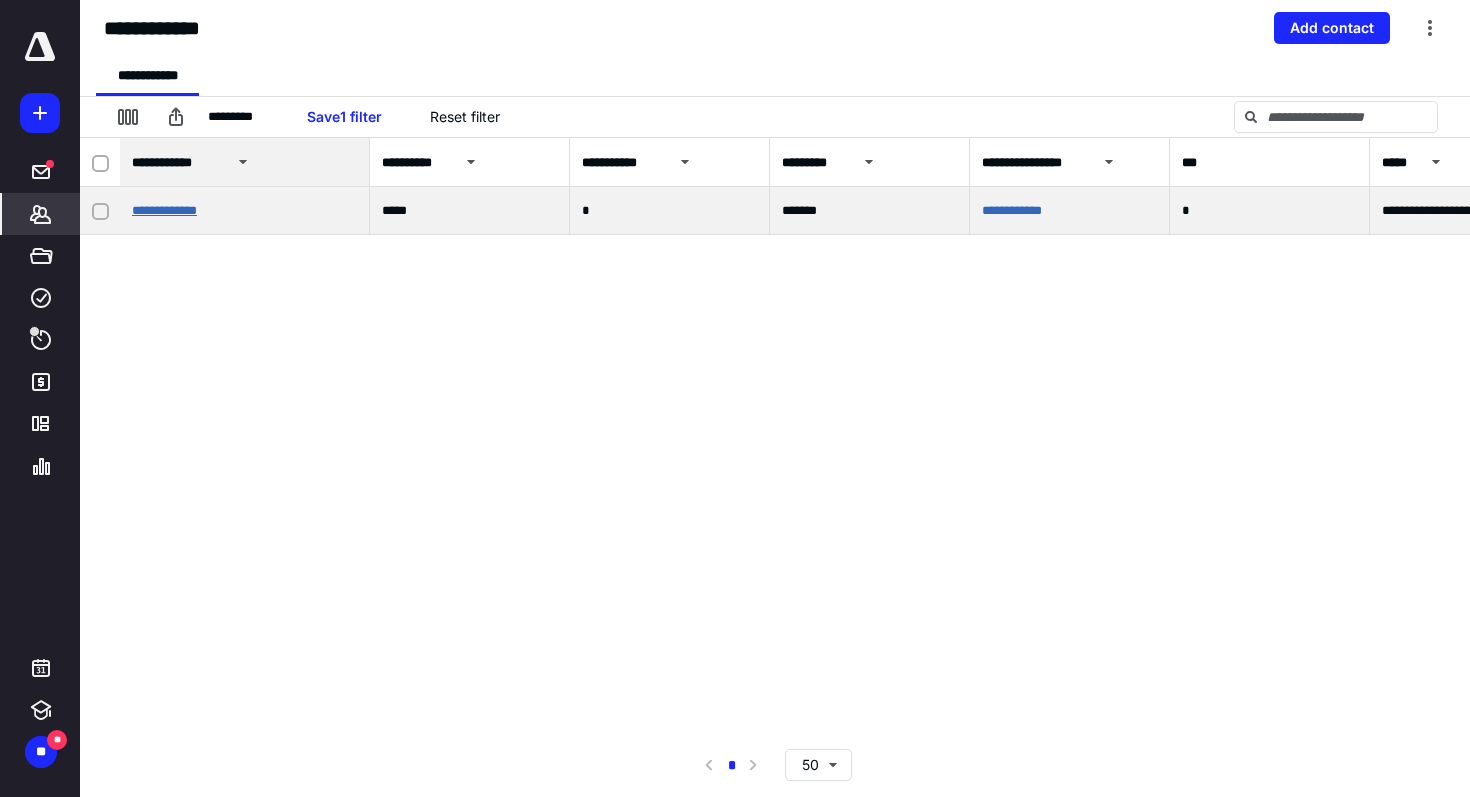 click on "**********" at bounding box center [164, 210] 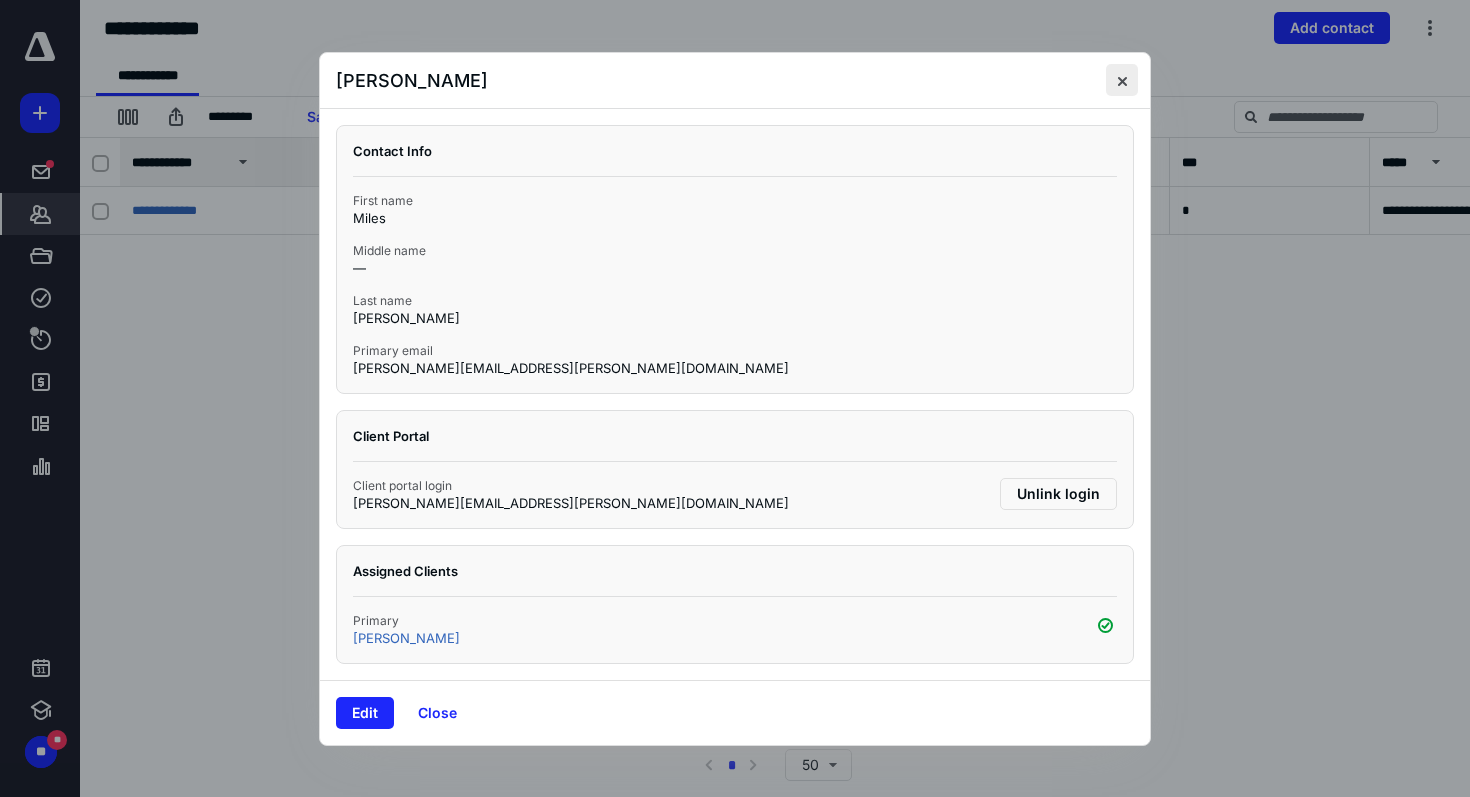 click at bounding box center (1122, 80) 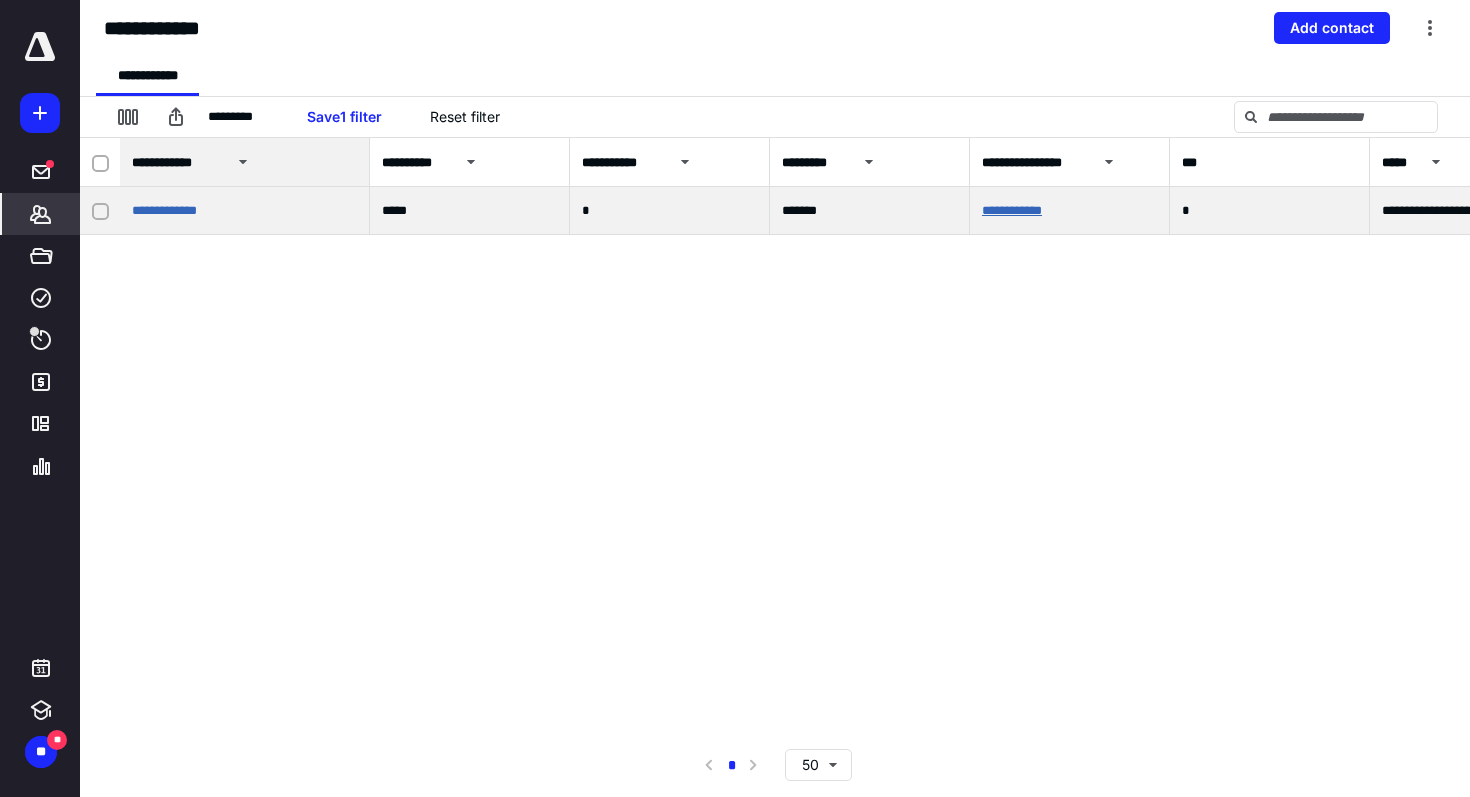 click on "**********" at bounding box center [1012, 210] 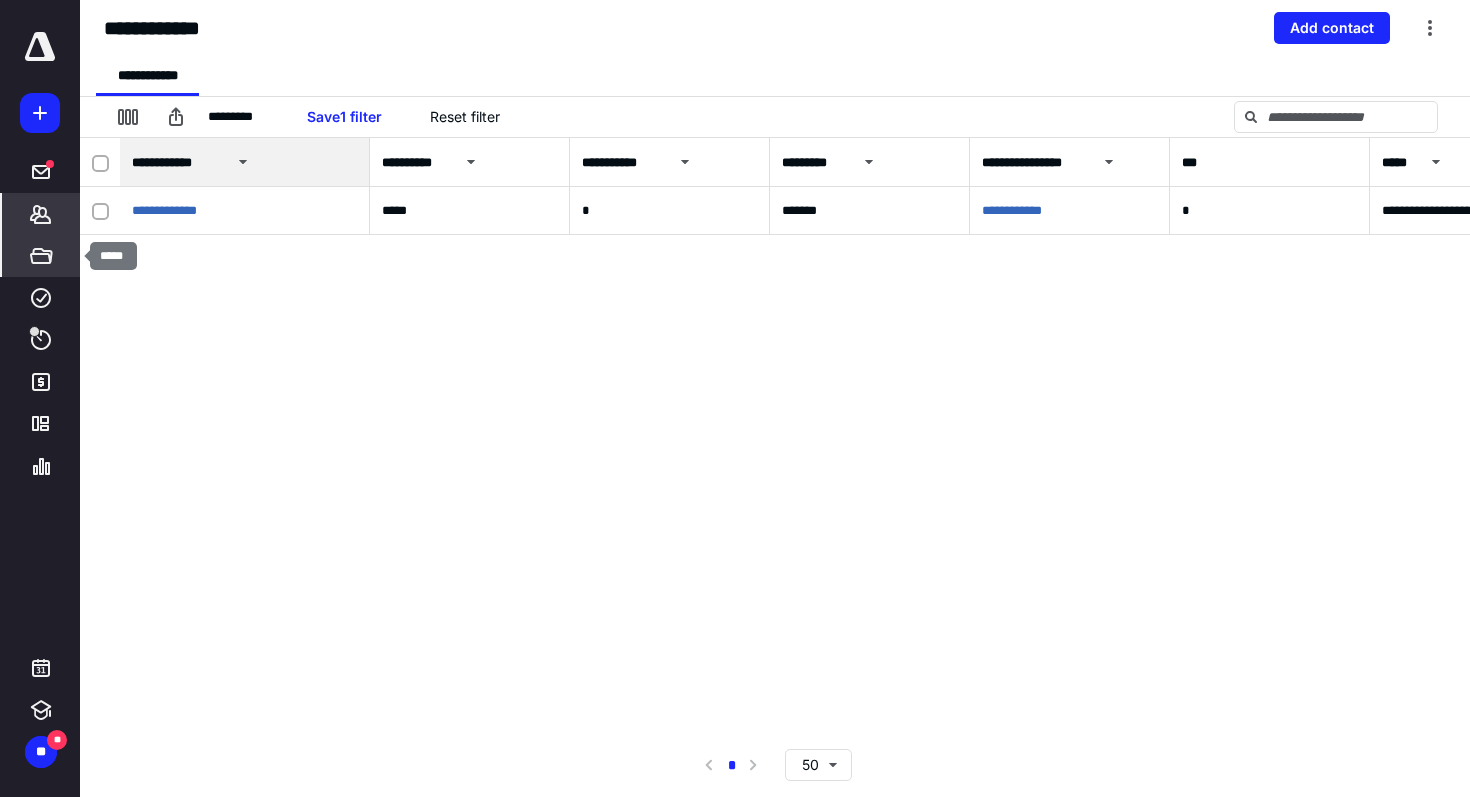 click on "*****" at bounding box center [41, 256] 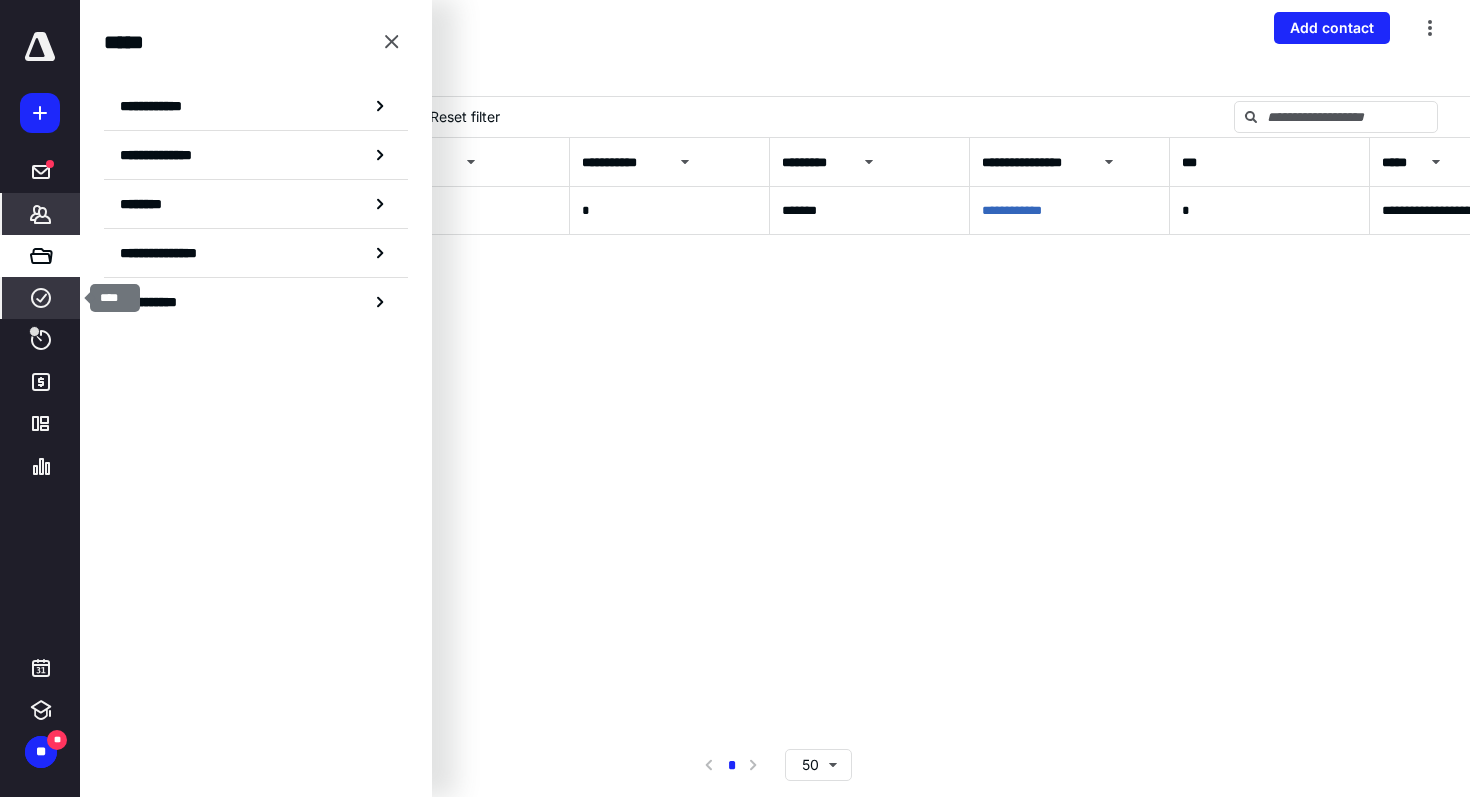 click 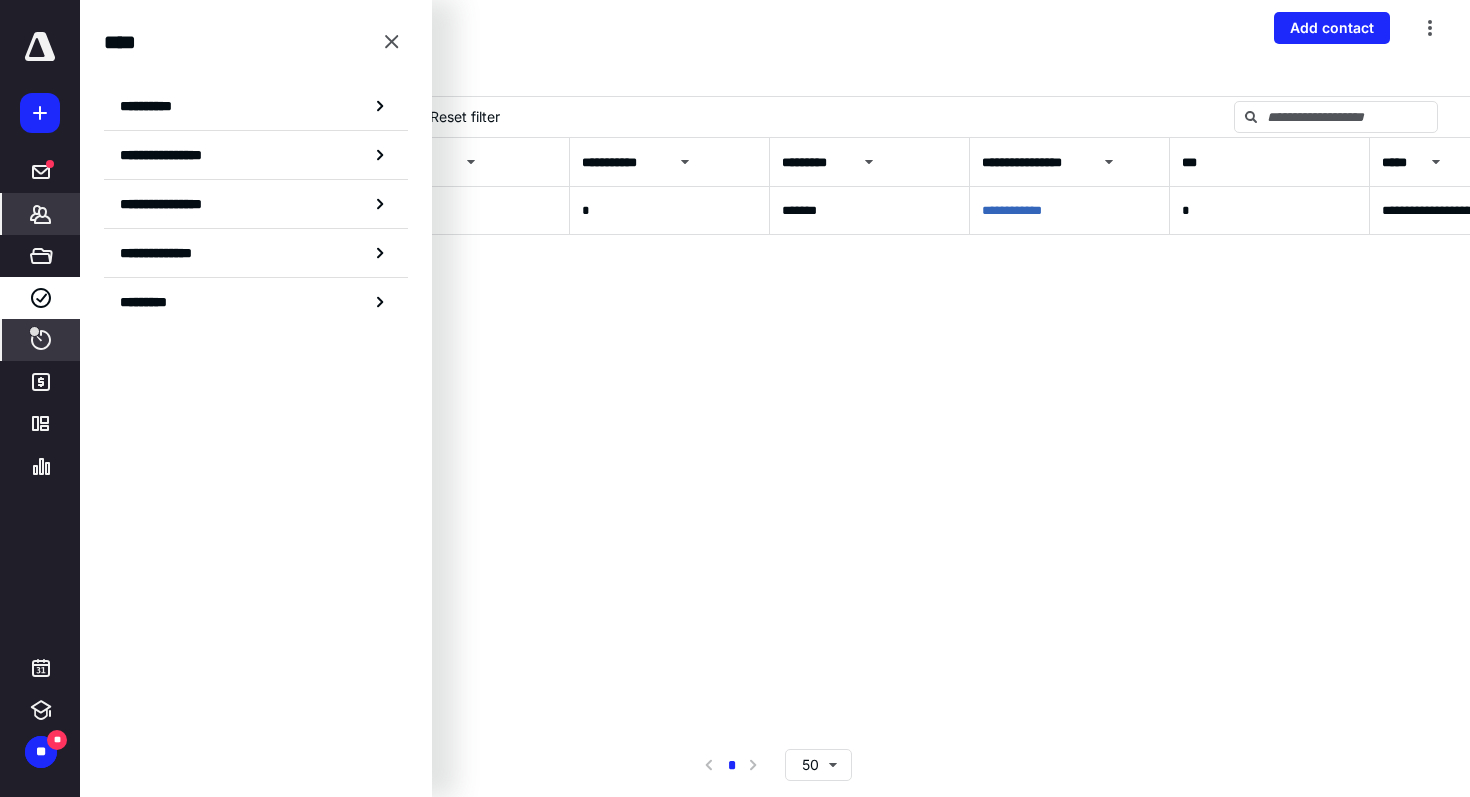 click at bounding box center [34, 331] 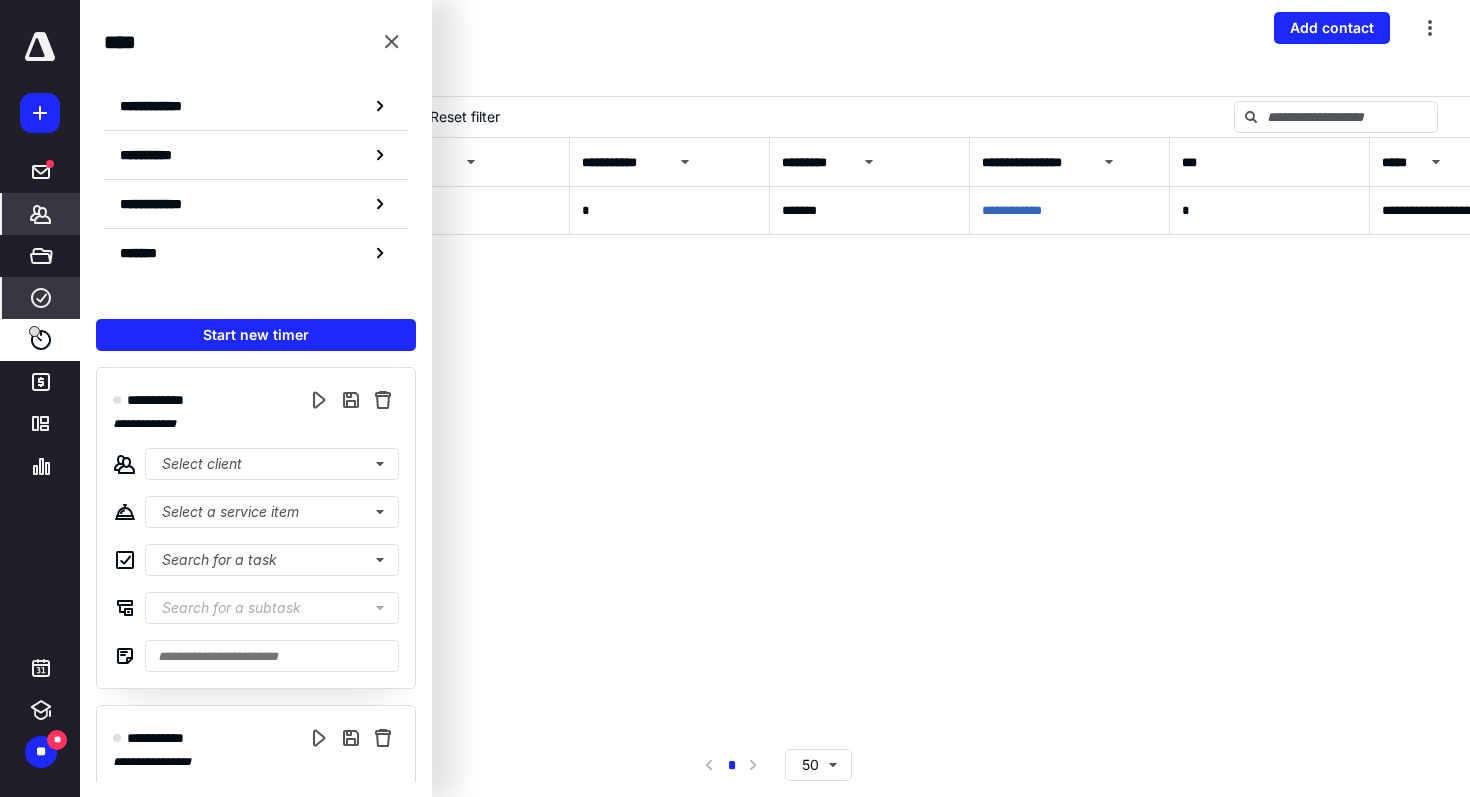 click 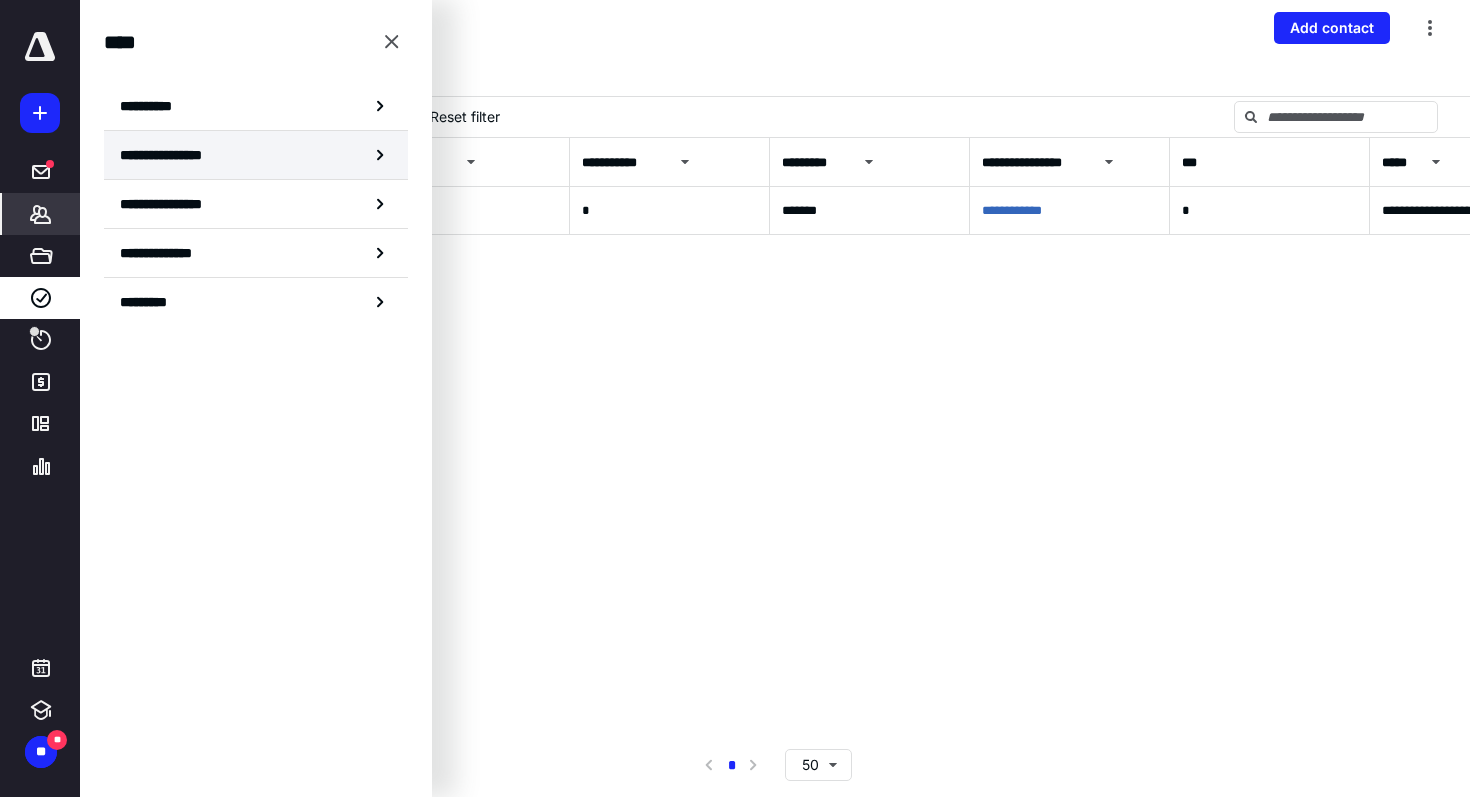 click on "**********" at bounding box center [256, 155] 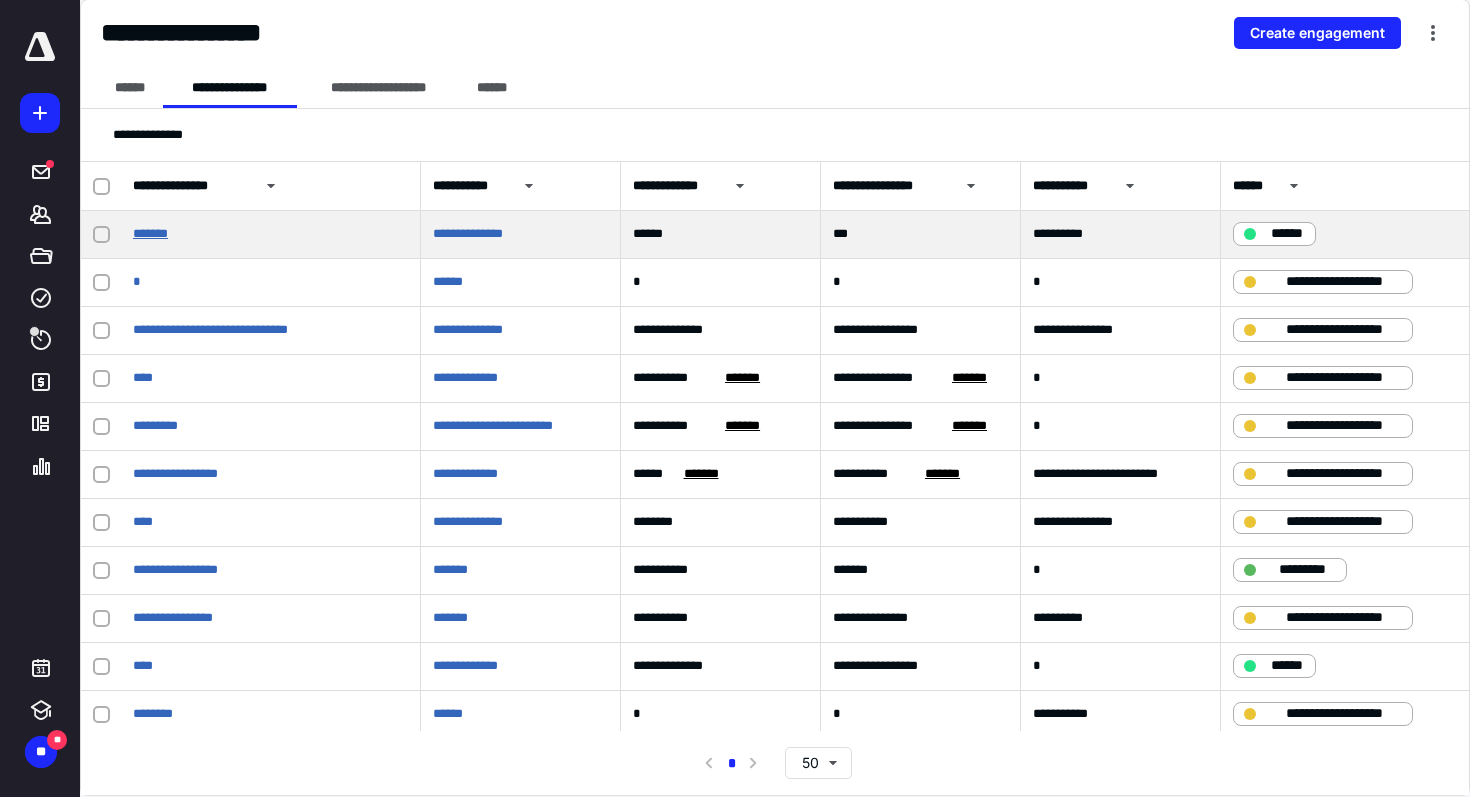 click on "*******" at bounding box center (150, 233) 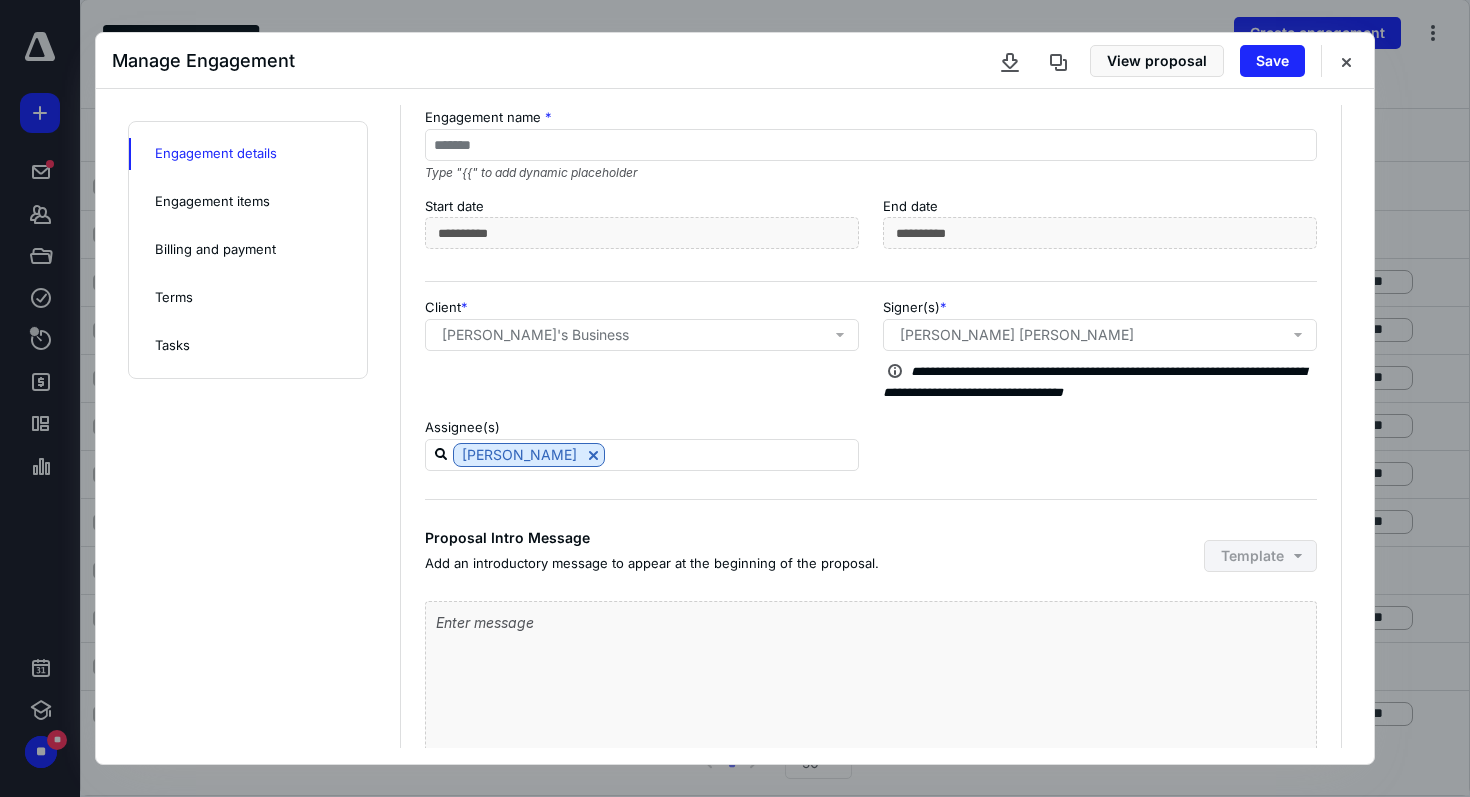 scroll, scrollTop: 201, scrollLeft: 0, axis: vertical 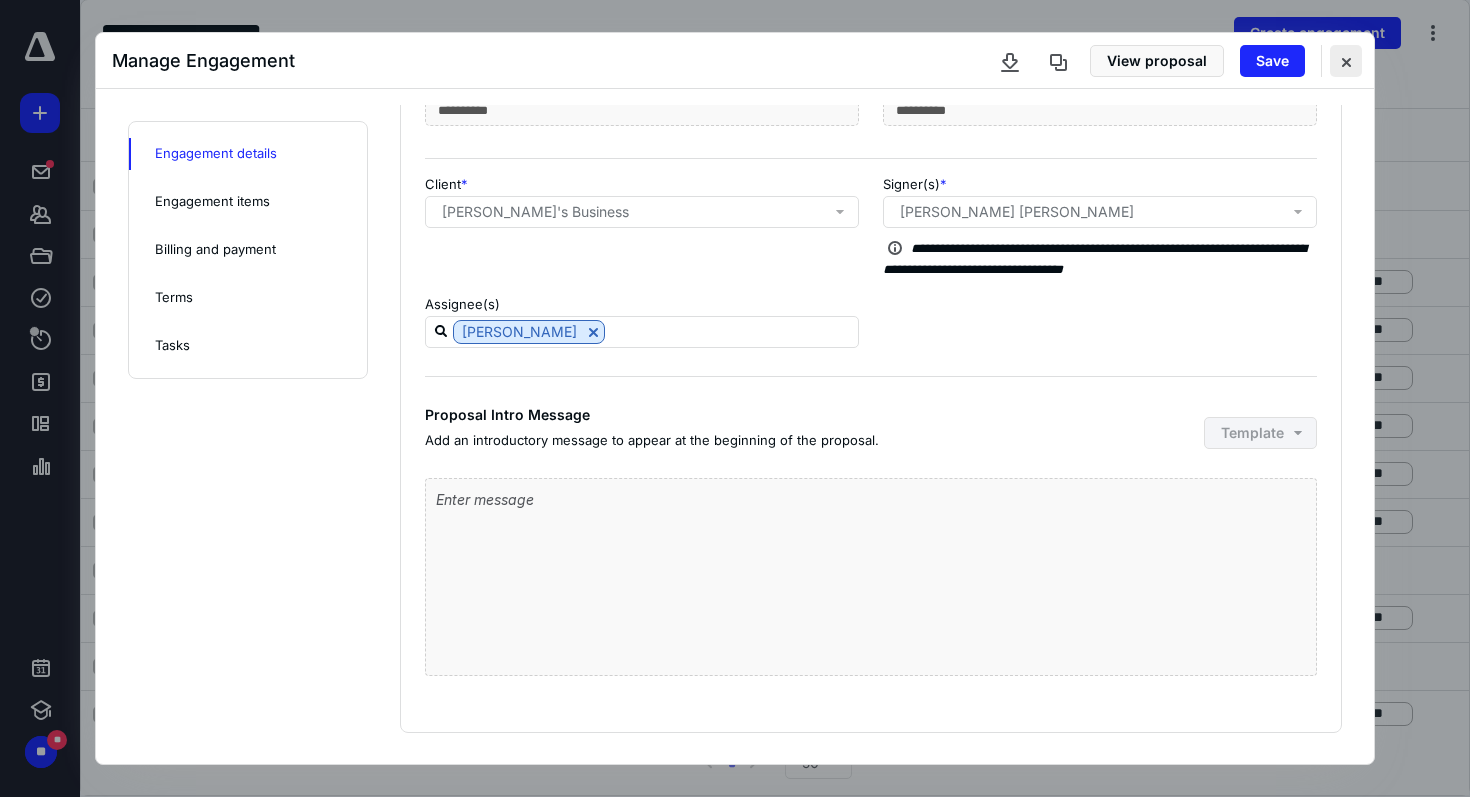 click at bounding box center (1346, 61) 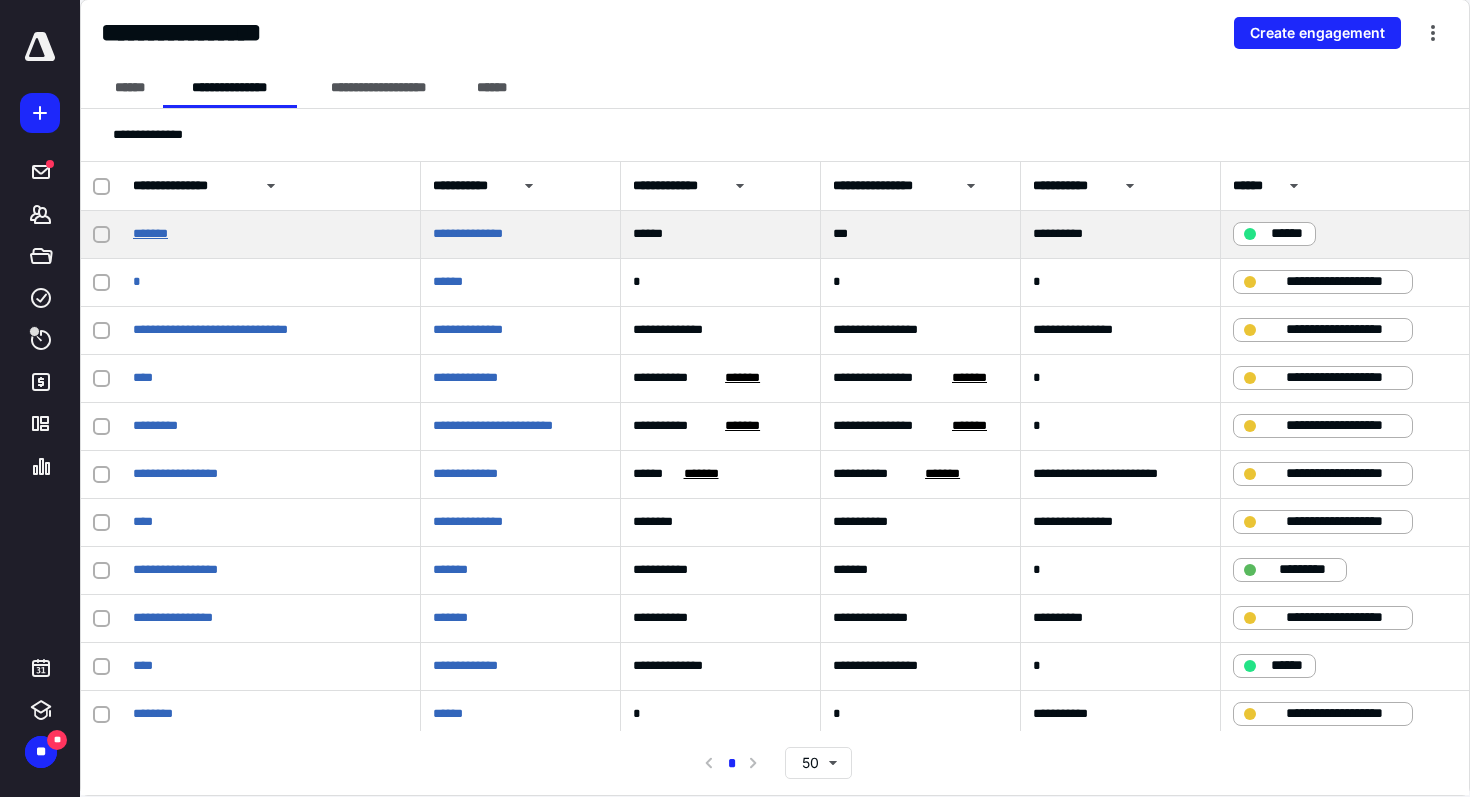 click on "*******" at bounding box center [150, 233] 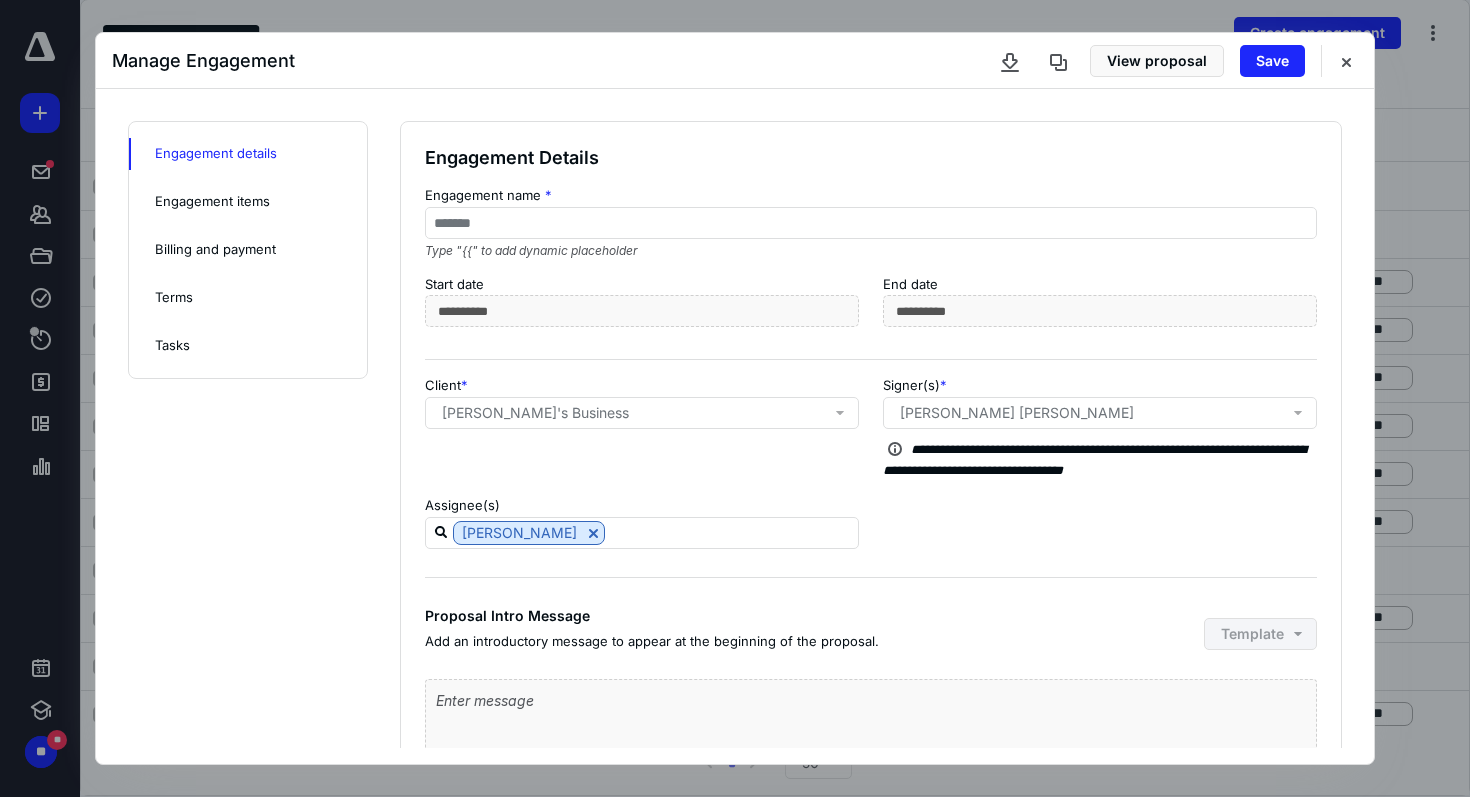 click on "Billing and payment" at bounding box center (215, 250) 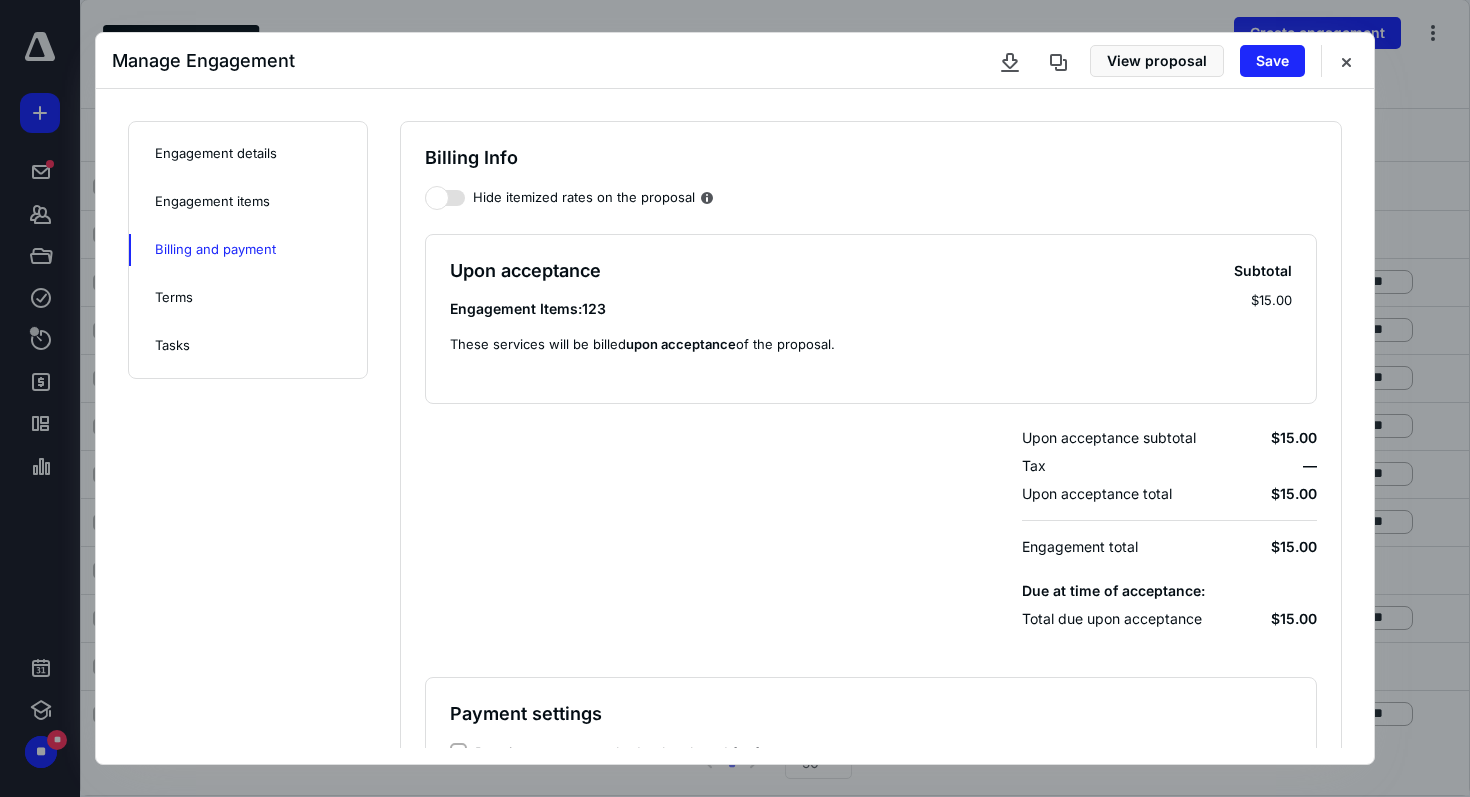 scroll, scrollTop: 213, scrollLeft: 0, axis: vertical 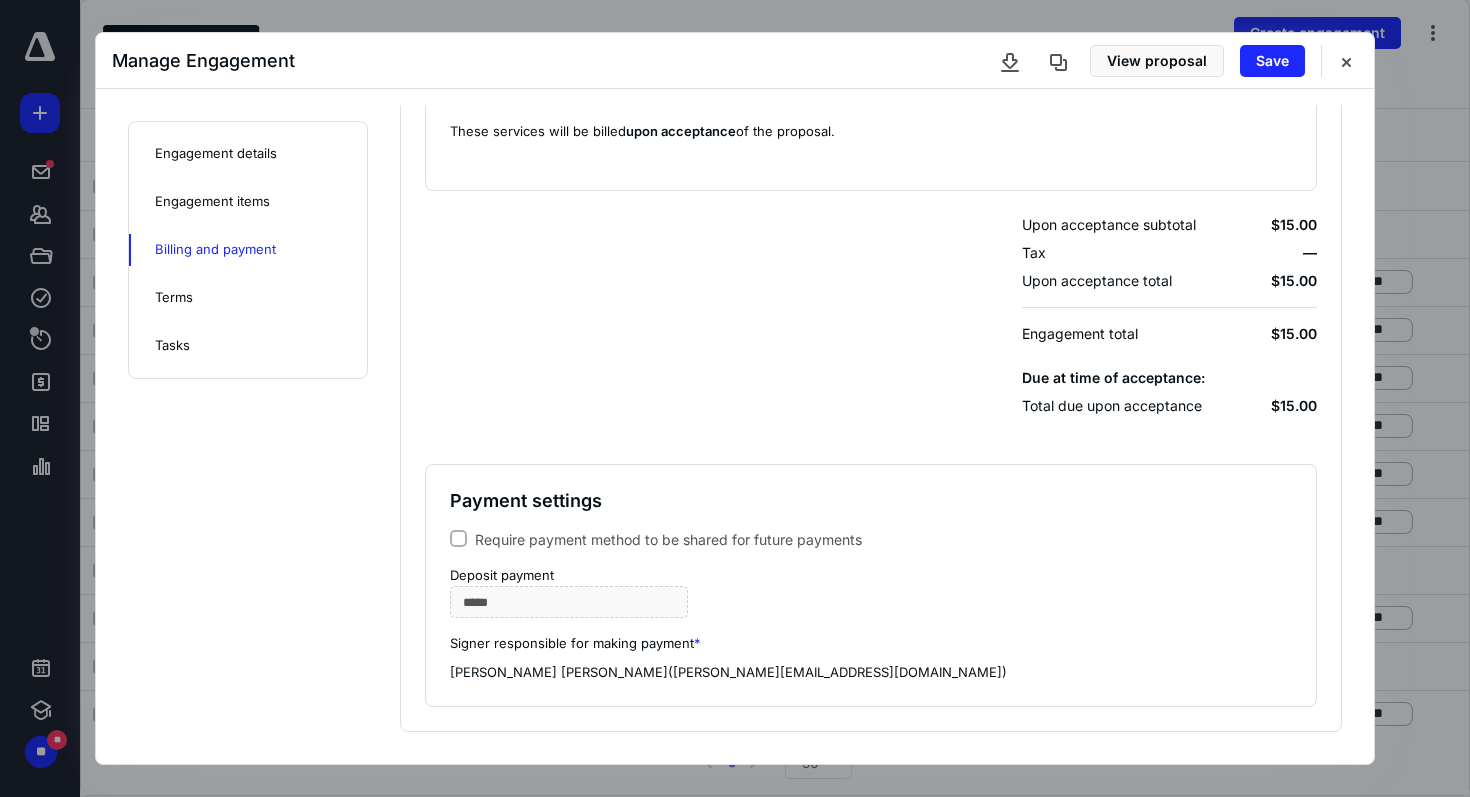 click on "Terms" at bounding box center [174, 298] 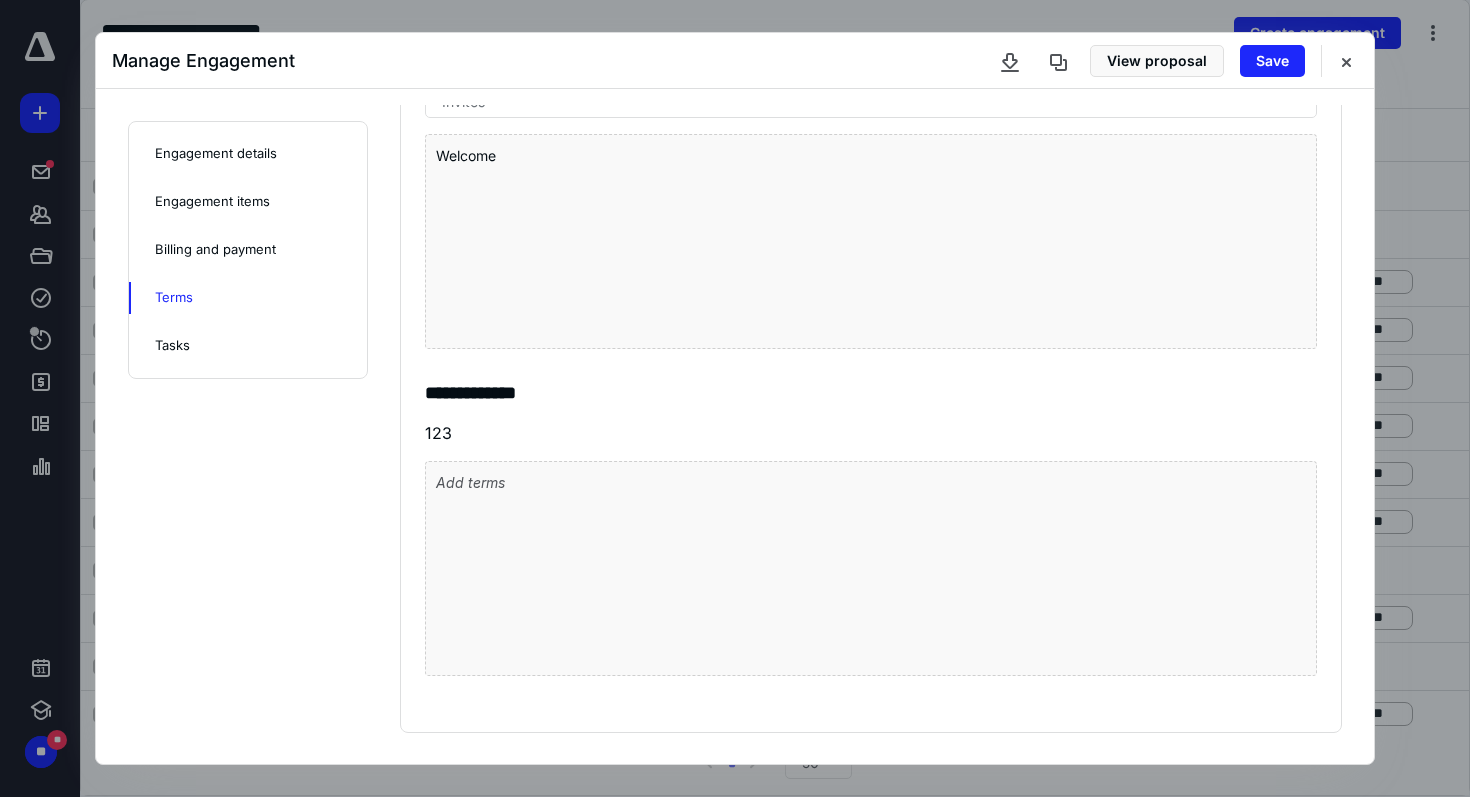 click on "Engagement details Engagement items Billing and payment Terms Tasks" at bounding box center (248, 250) 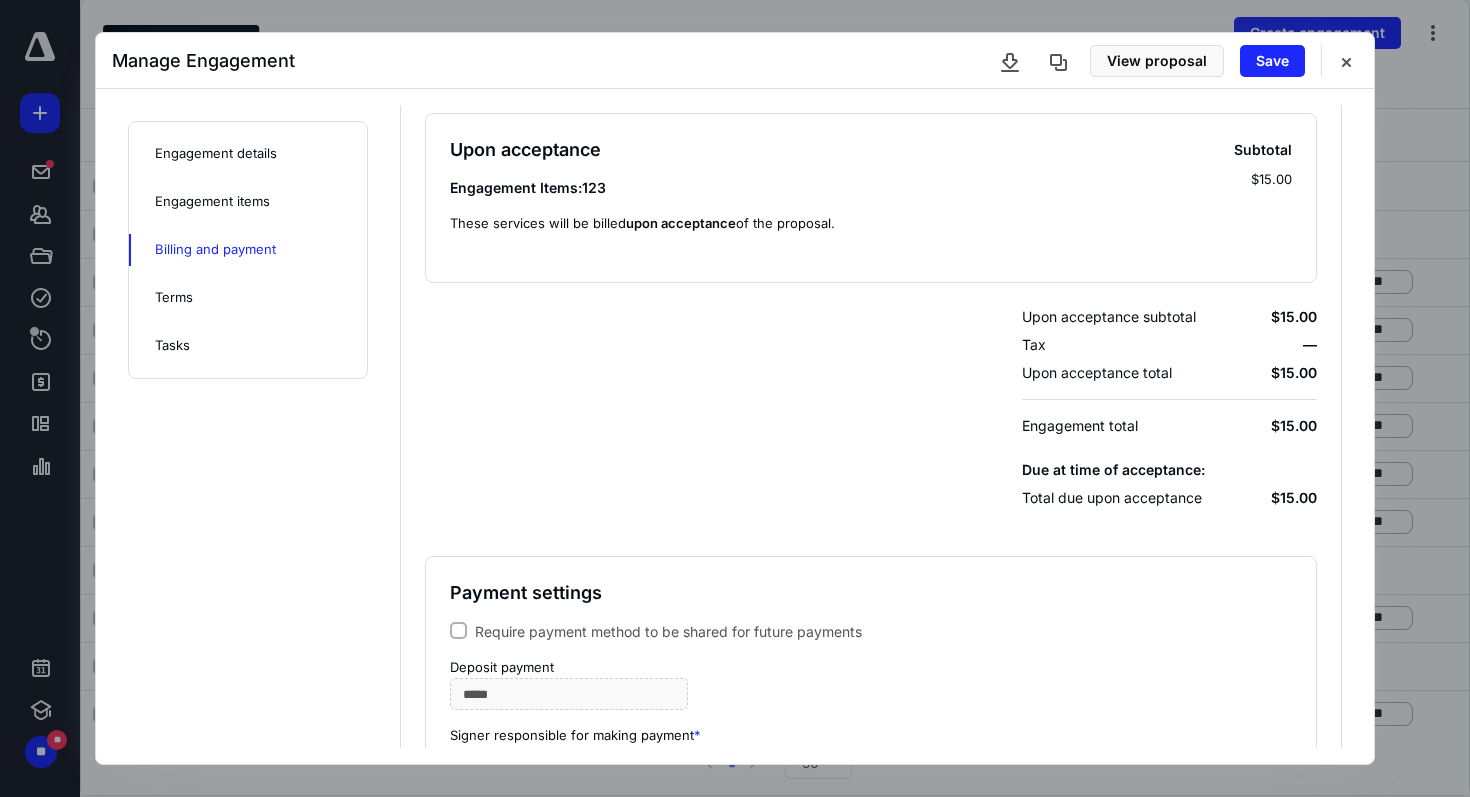 scroll, scrollTop: 213, scrollLeft: 0, axis: vertical 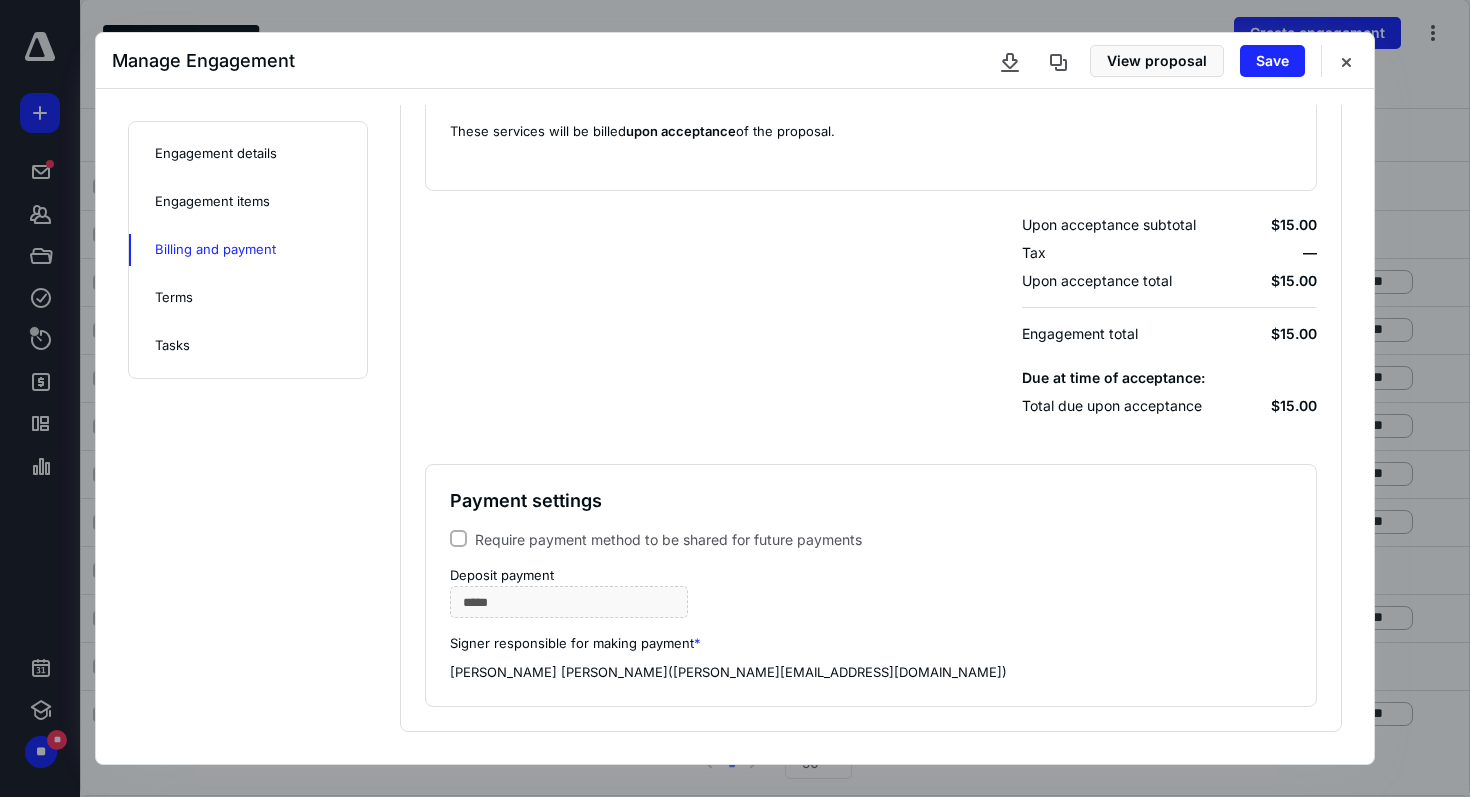 click 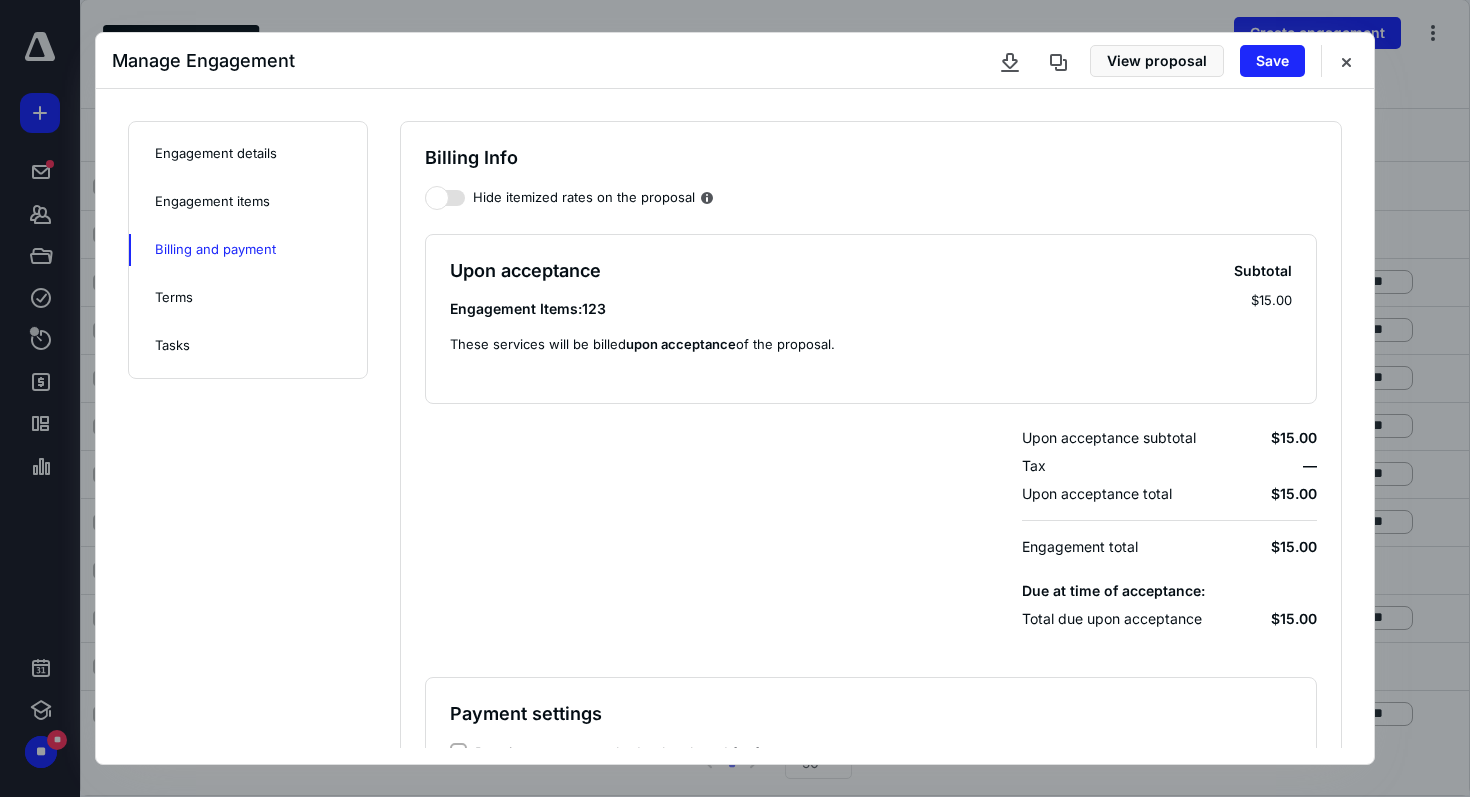 click on "Terms" at bounding box center [248, 298] 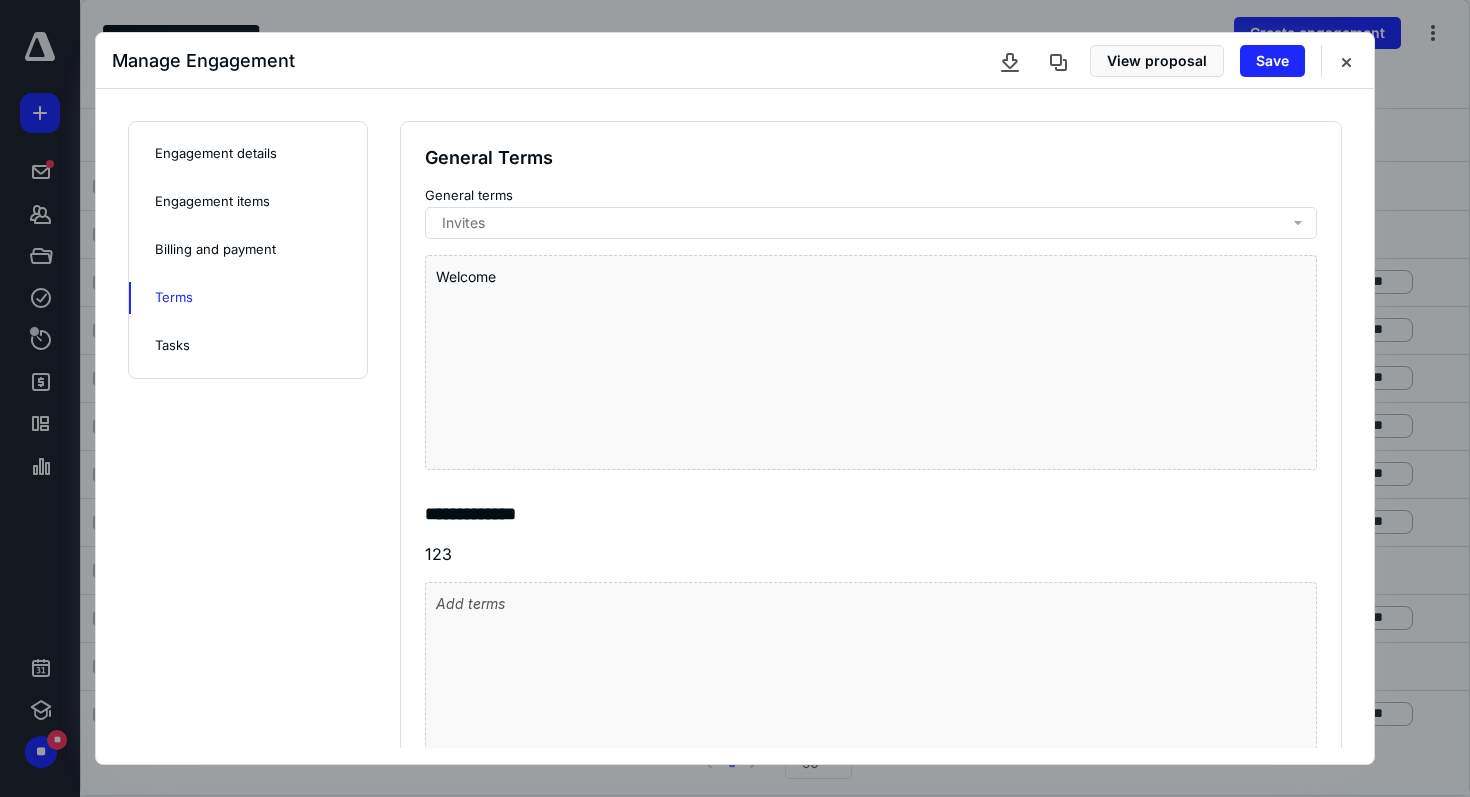 click on "Engagement items" at bounding box center [212, 202] 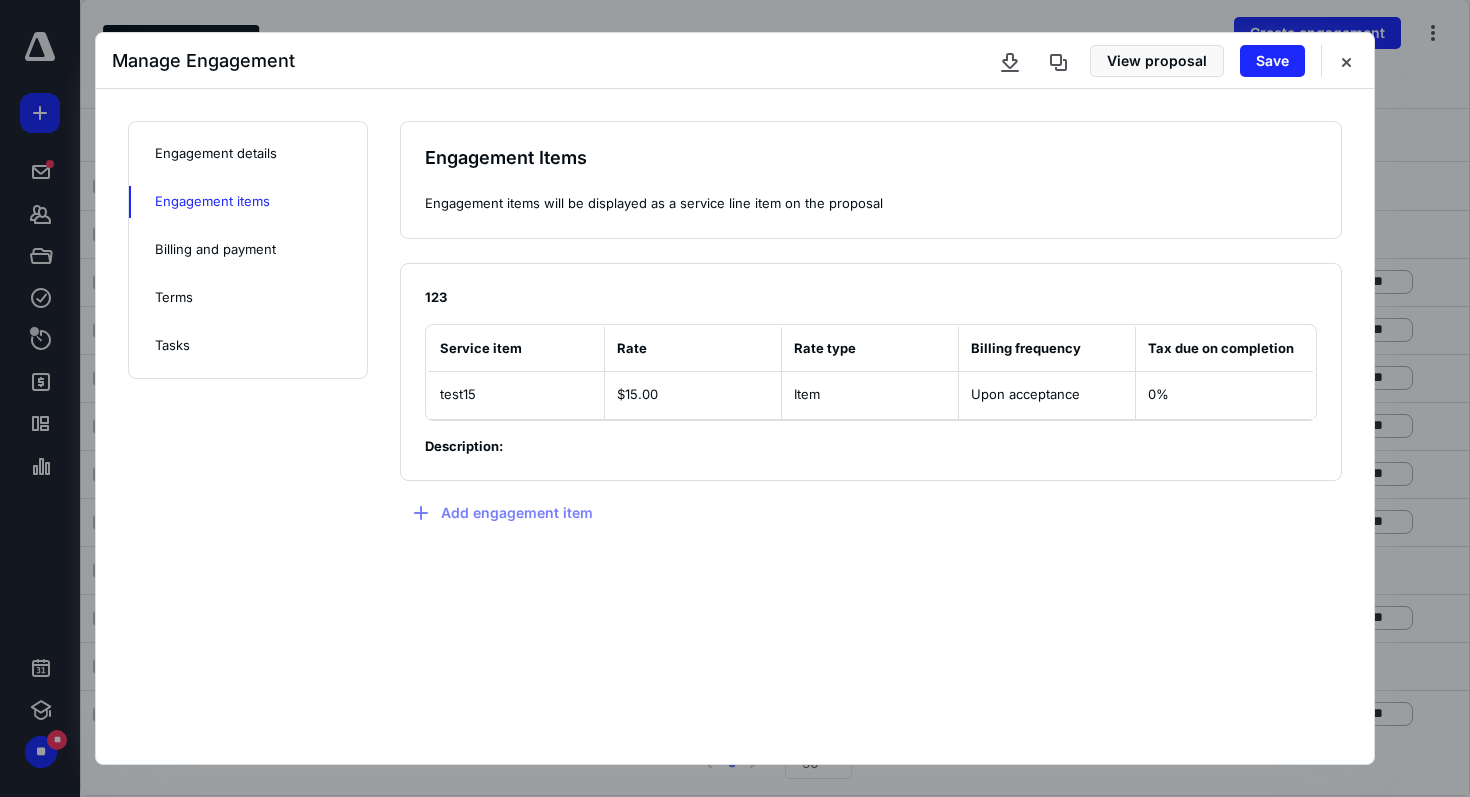 click on "Engagement details" at bounding box center (216, 154) 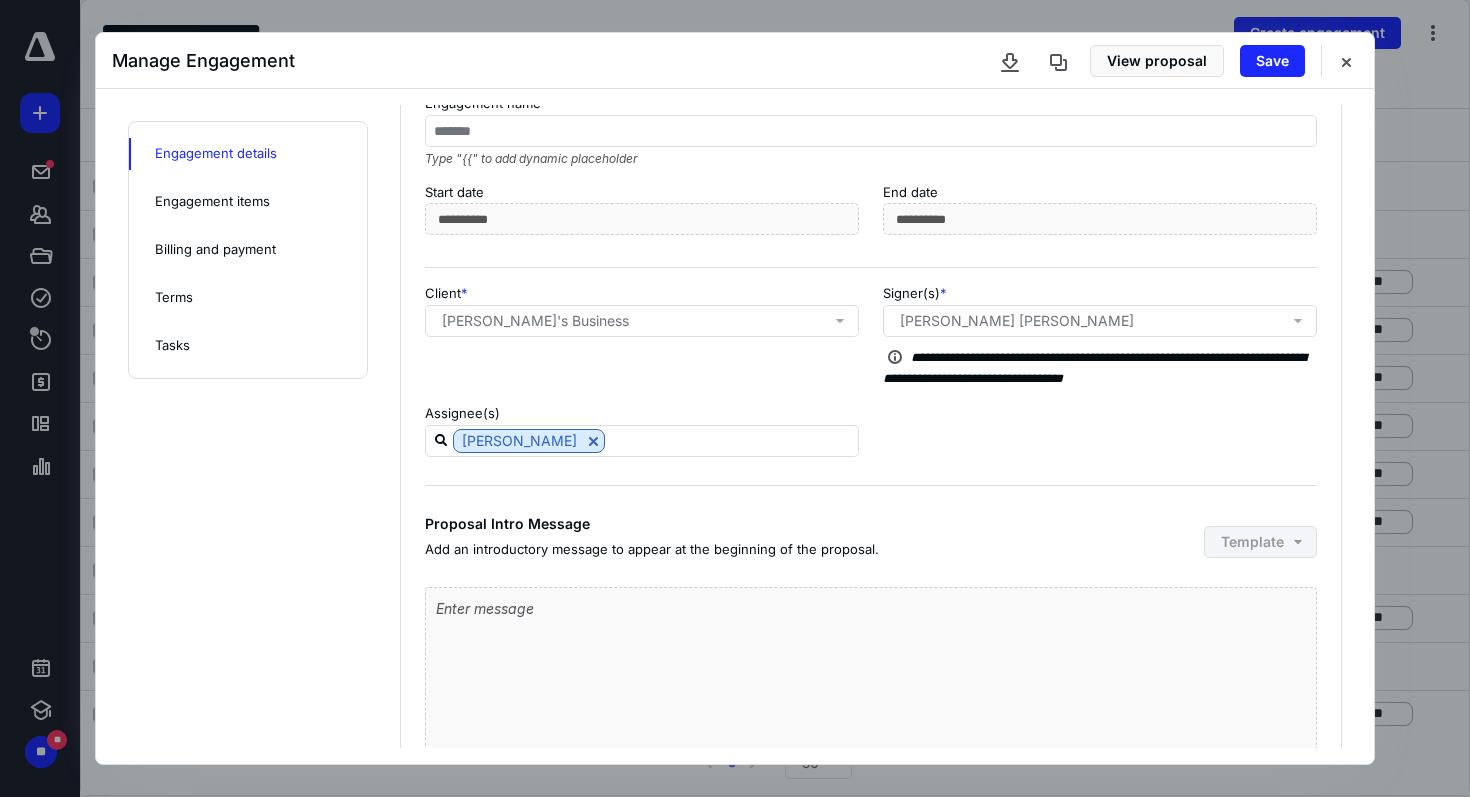 scroll, scrollTop: 201, scrollLeft: 0, axis: vertical 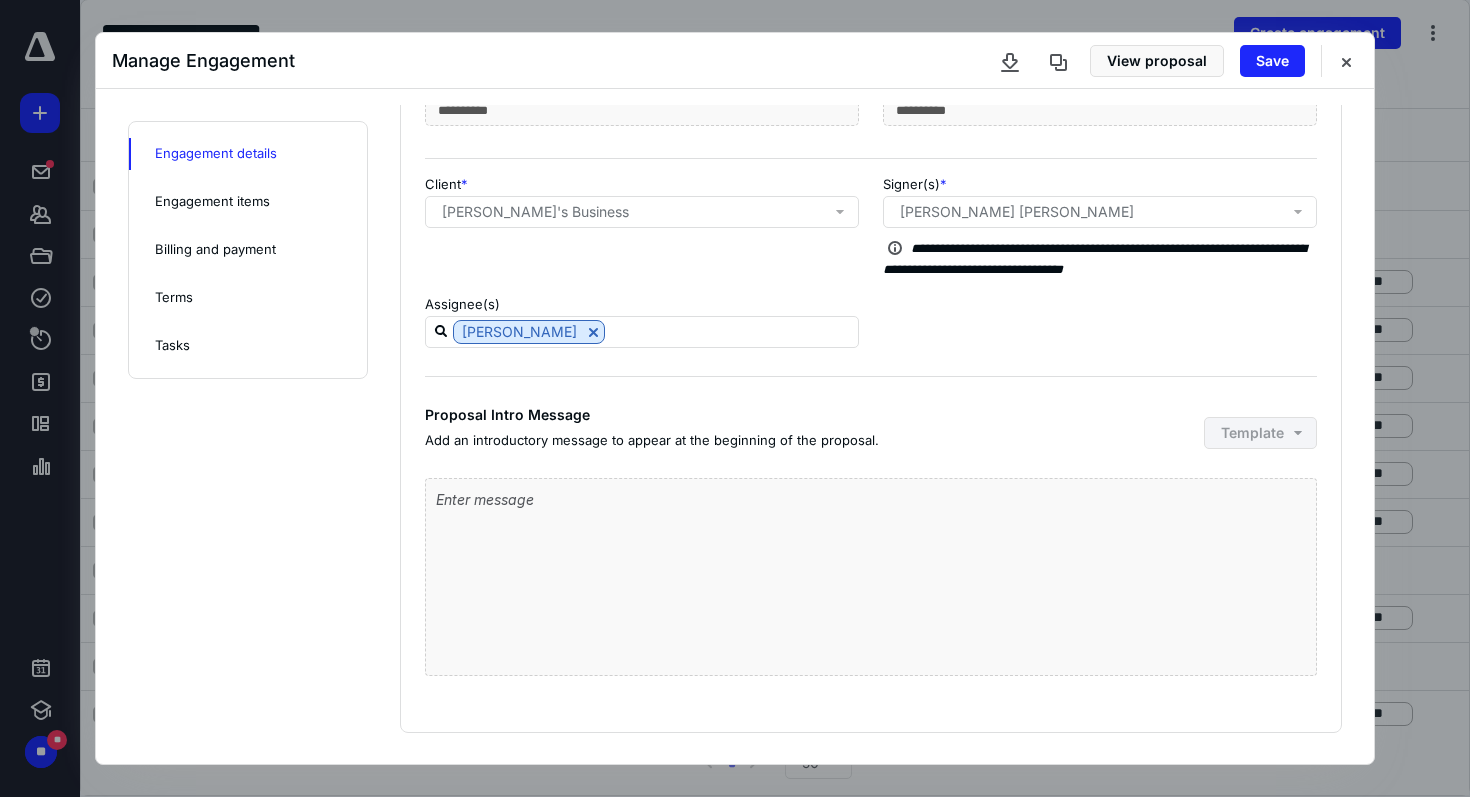 click on "Tasks" at bounding box center (248, 346) 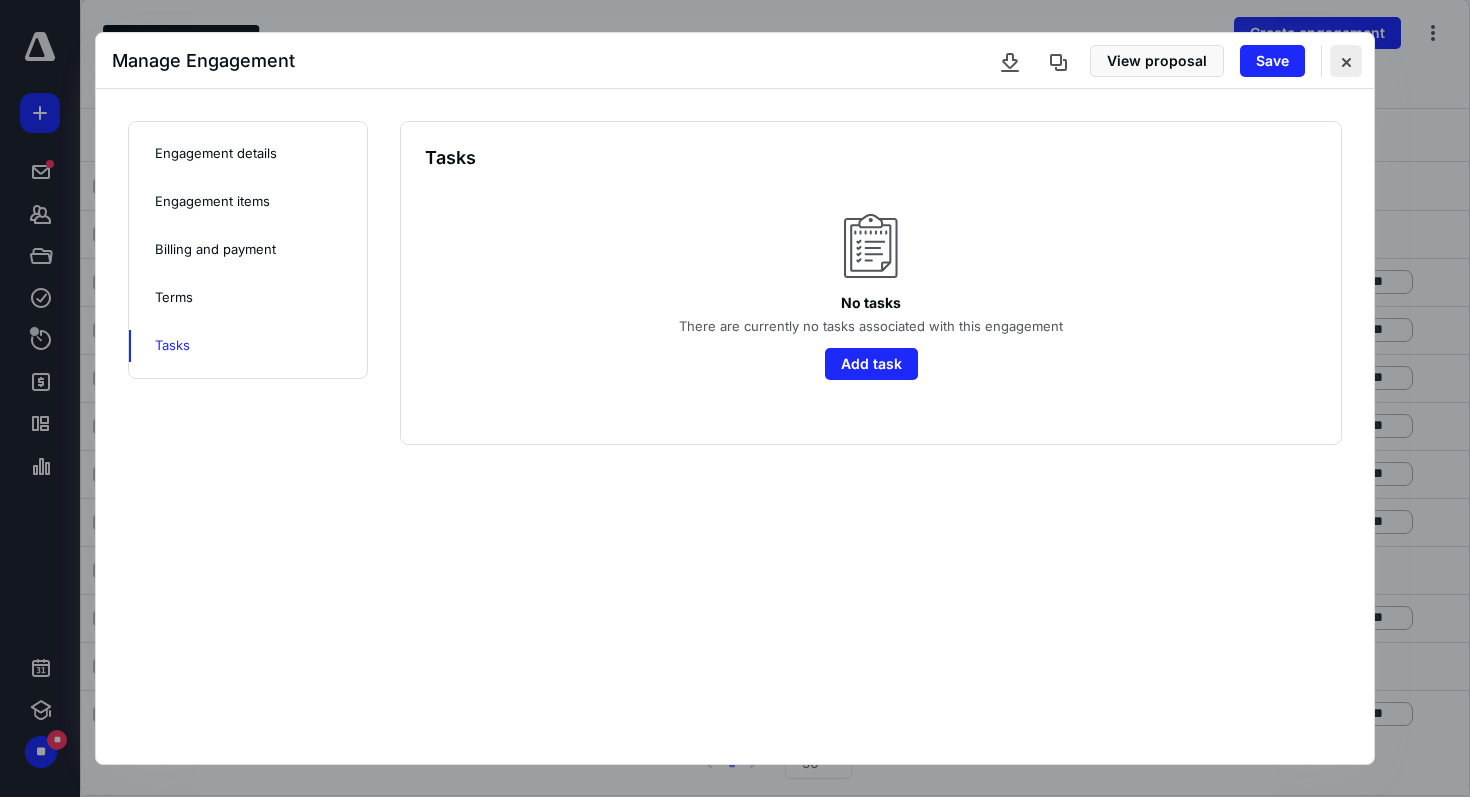click at bounding box center (1346, 61) 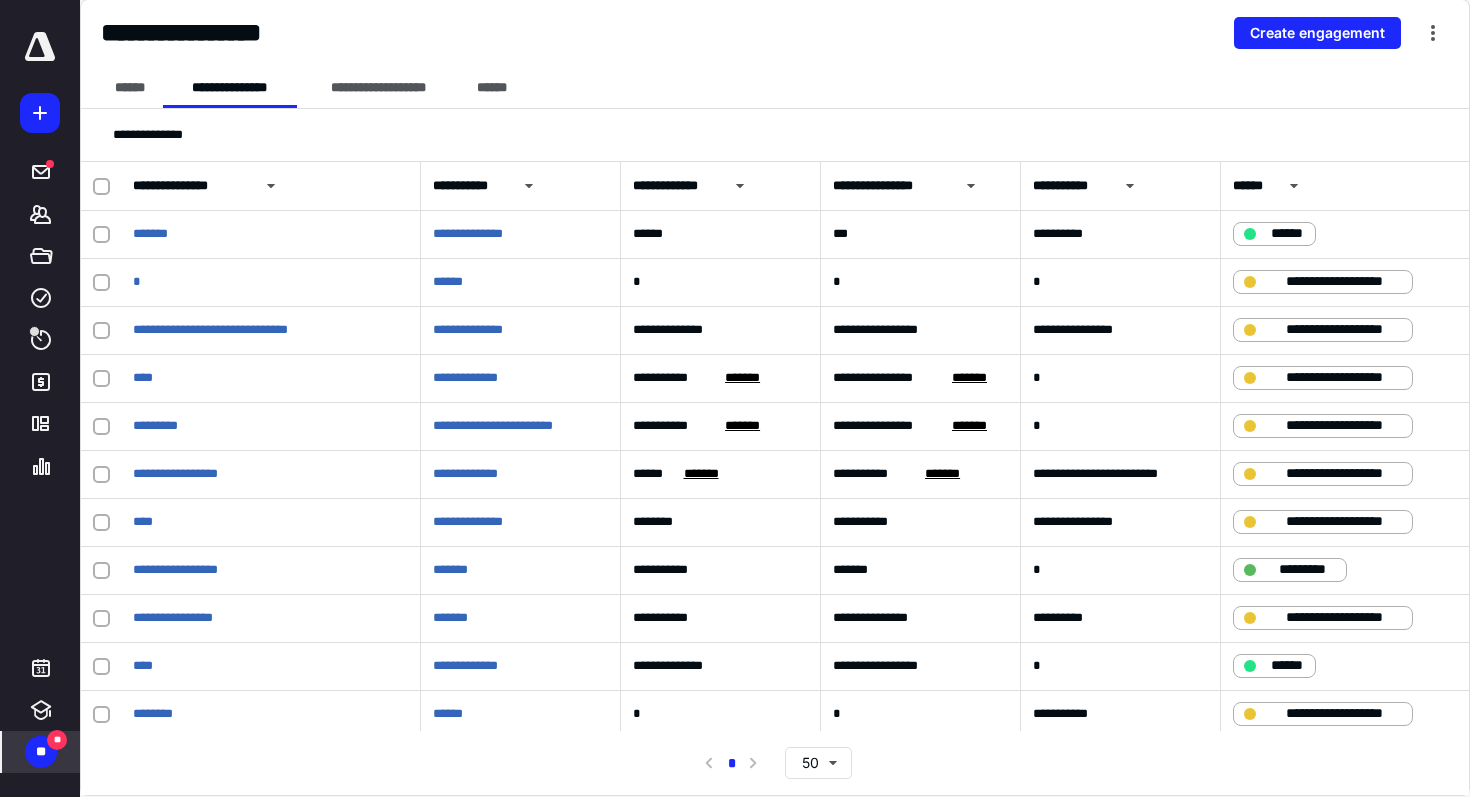 click on "**" at bounding box center (41, 752) 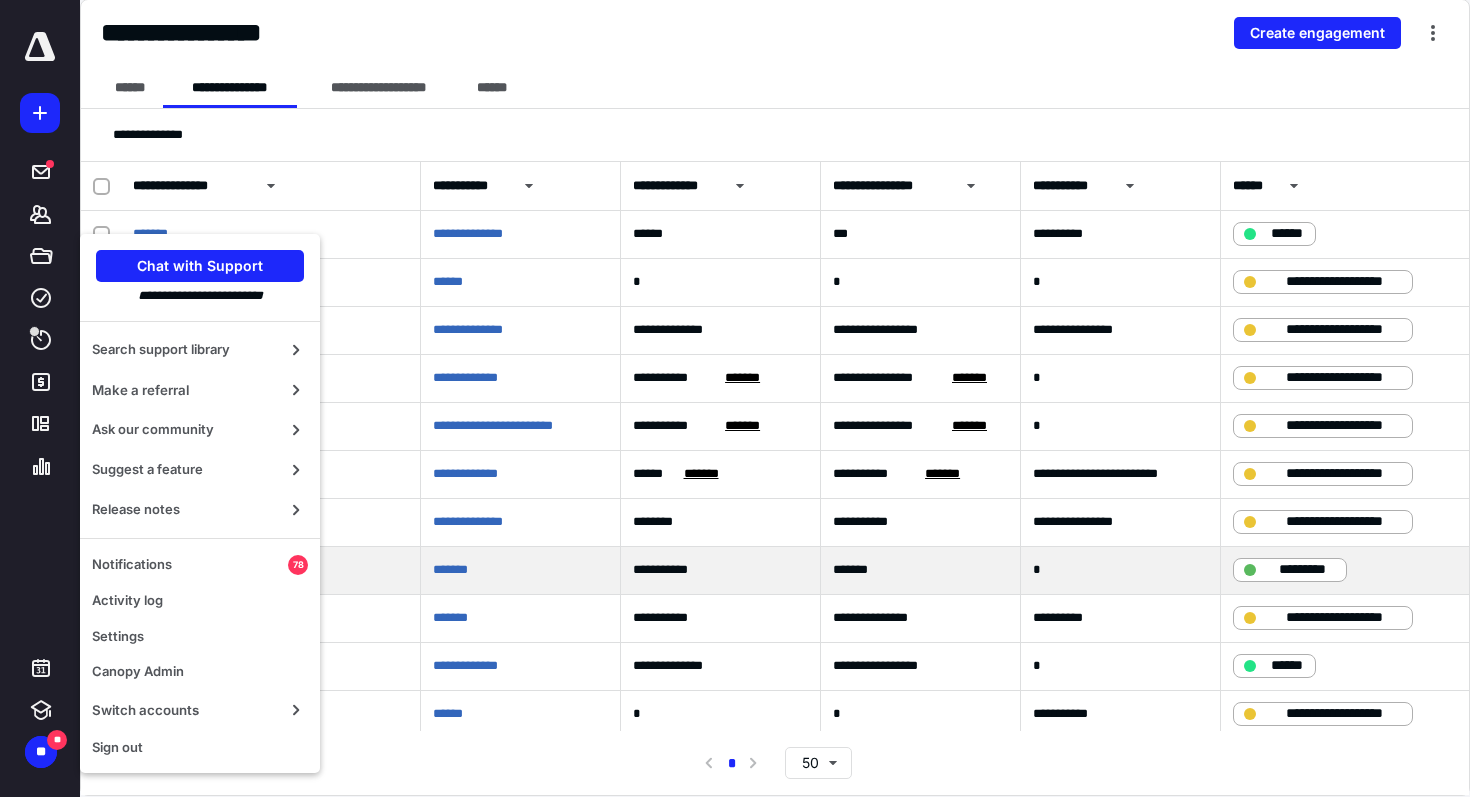 click on "*******" at bounding box center (521, 571) 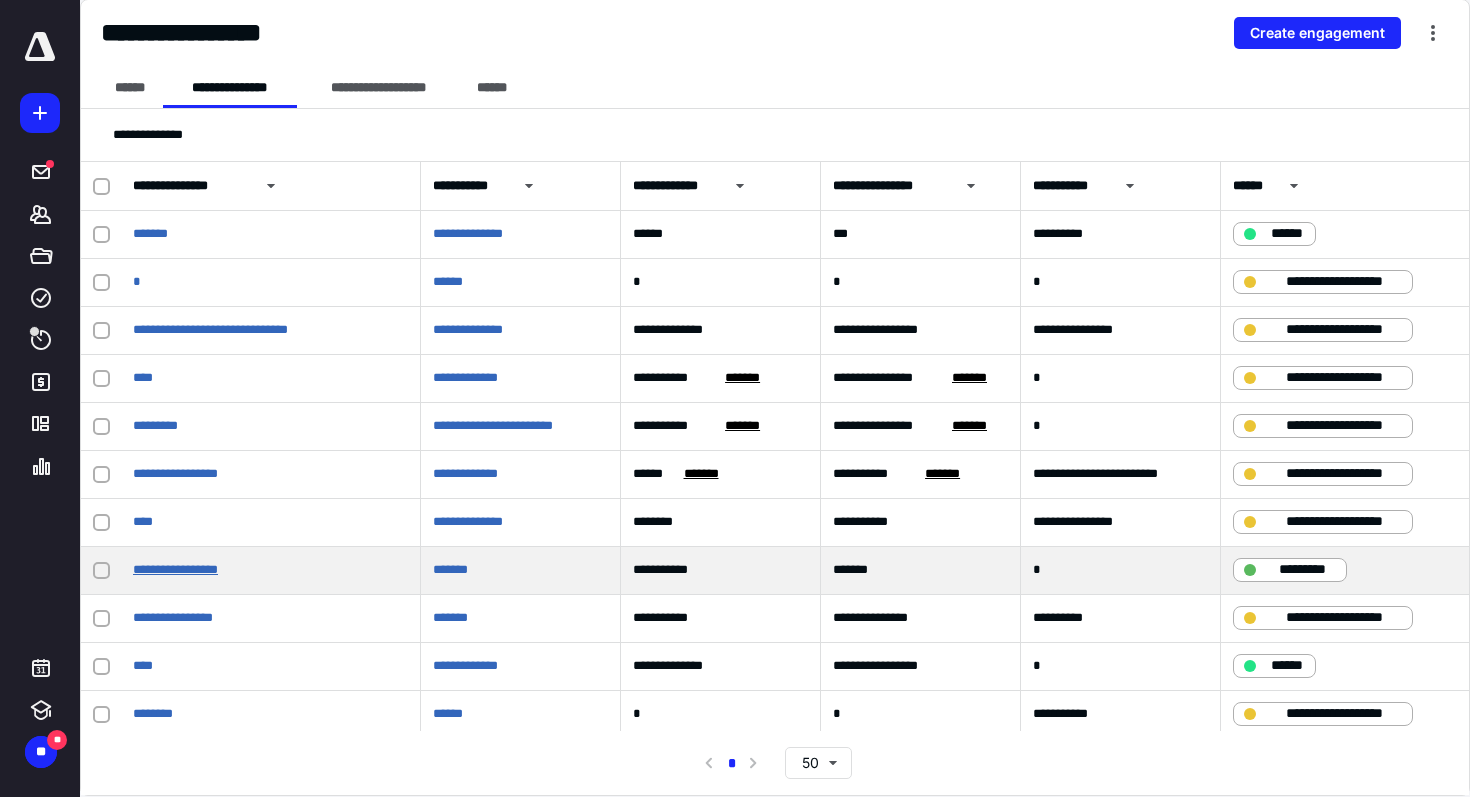 click on "**********" at bounding box center [175, 569] 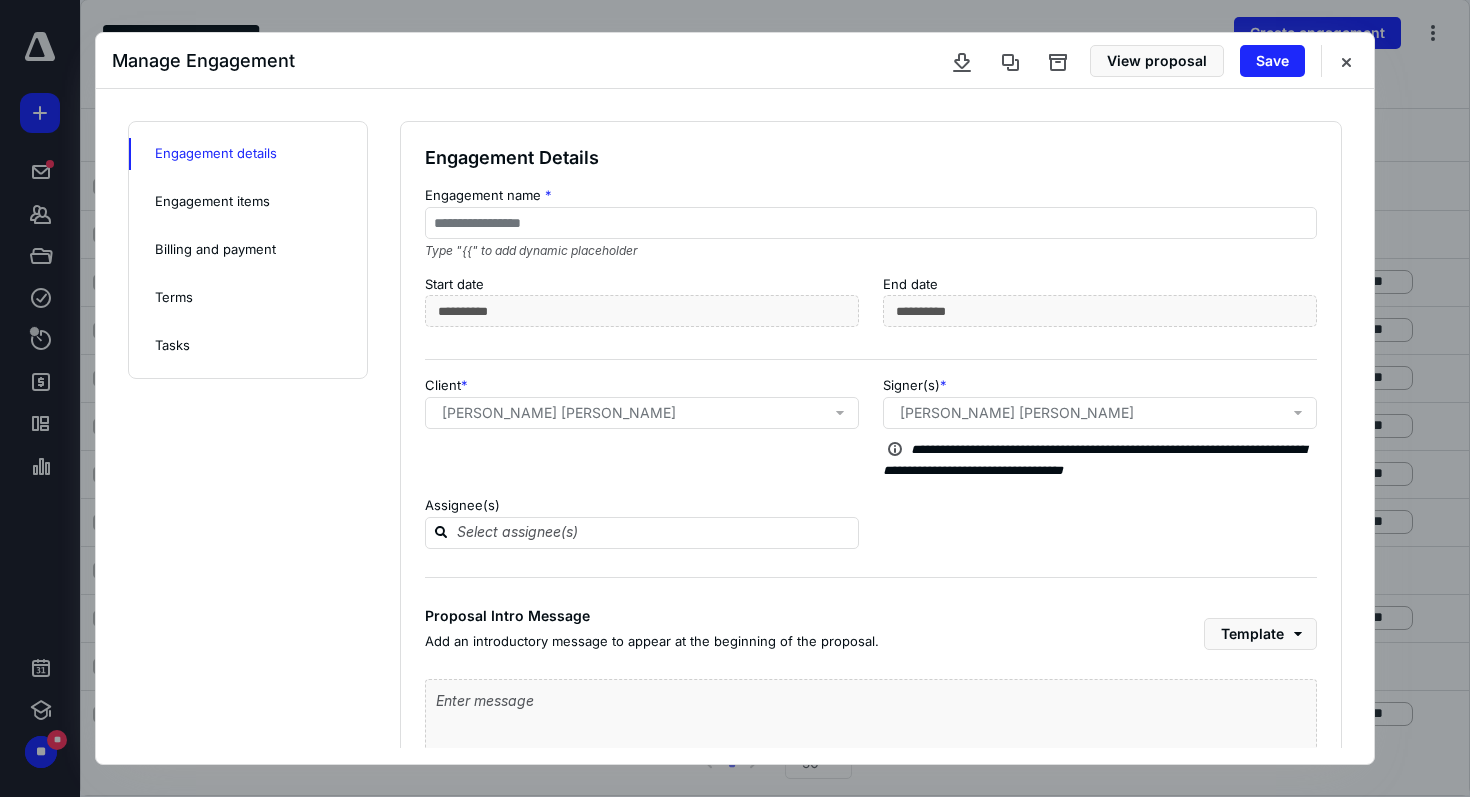 scroll, scrollTop: 201, scrollLeft: 0, axis: vertical 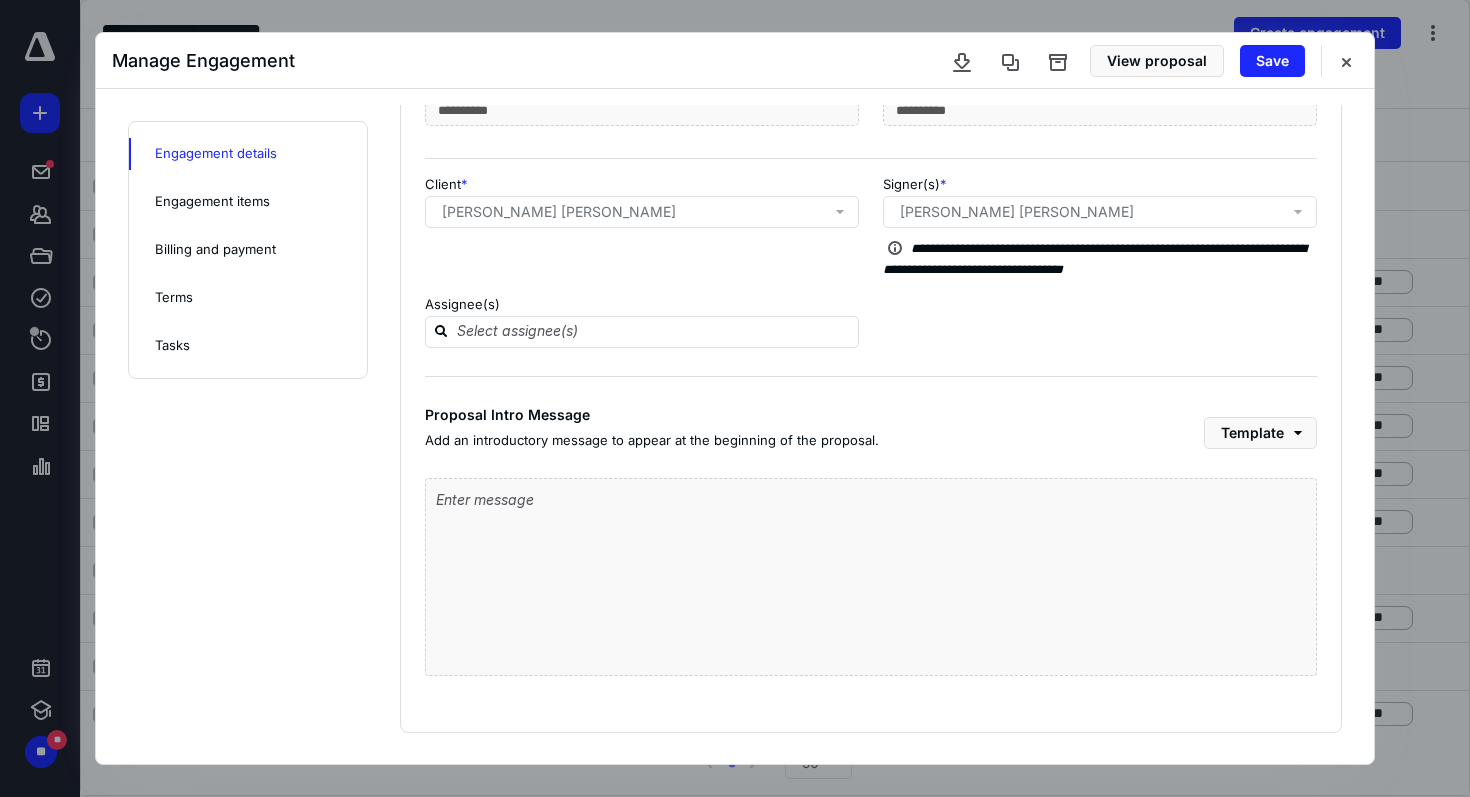 click on "Engagement items" at bounding box center [212, 202] 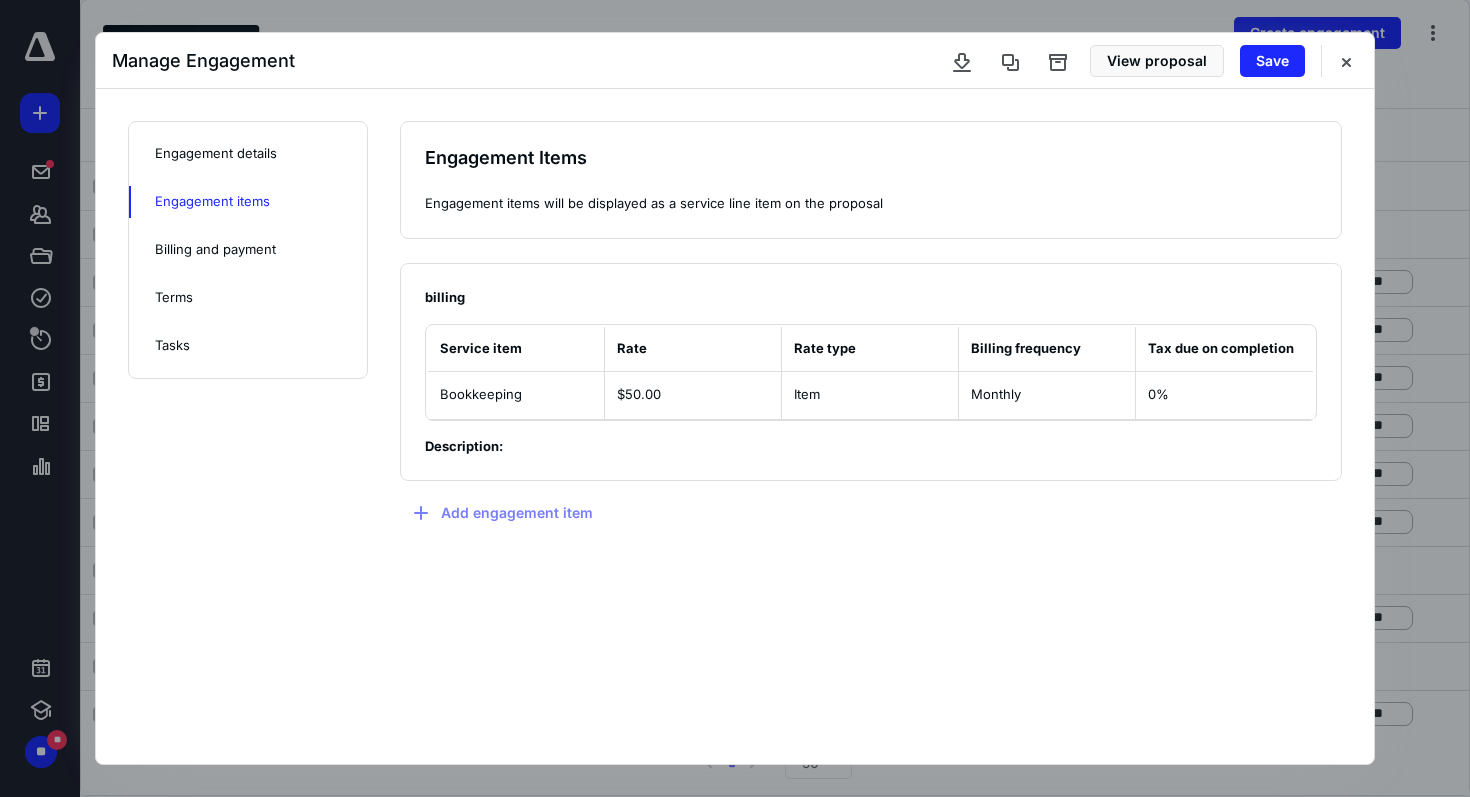 scroll, scrollTop: 0, scrollLeft: 0, axis: both 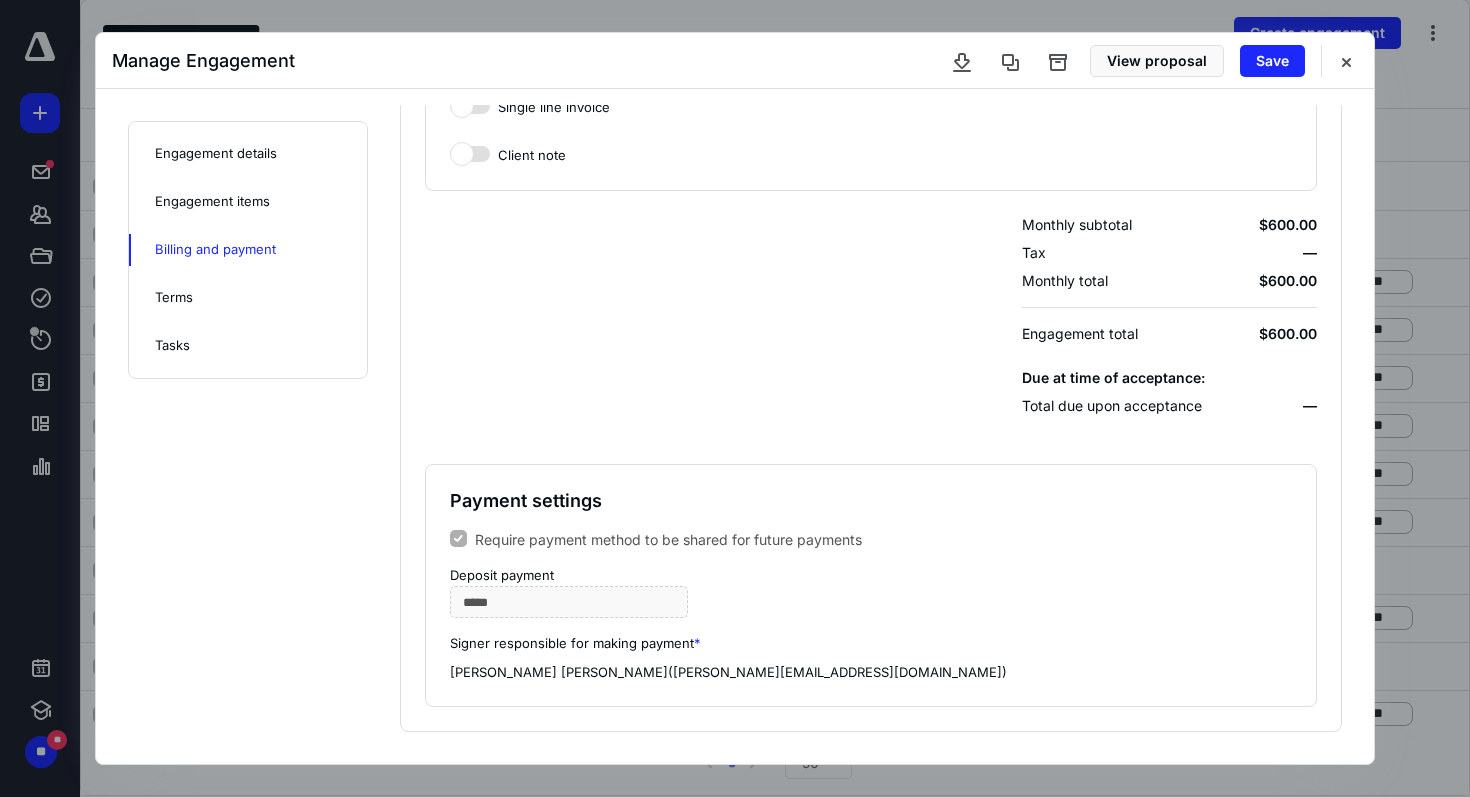 click on "Terms" at bounding box center (248, 298) 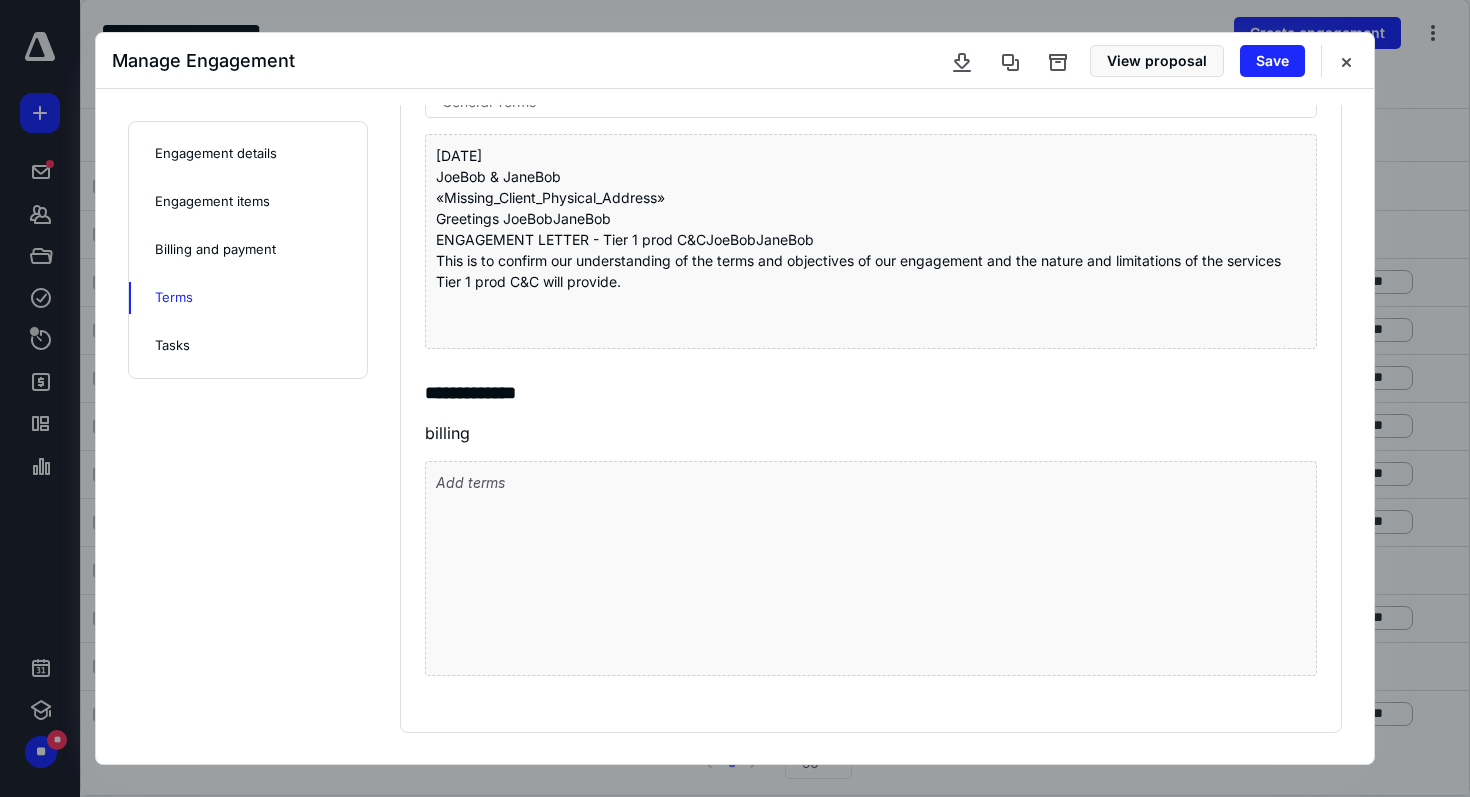 click on "Tasks" at bounding box center (172, 346) 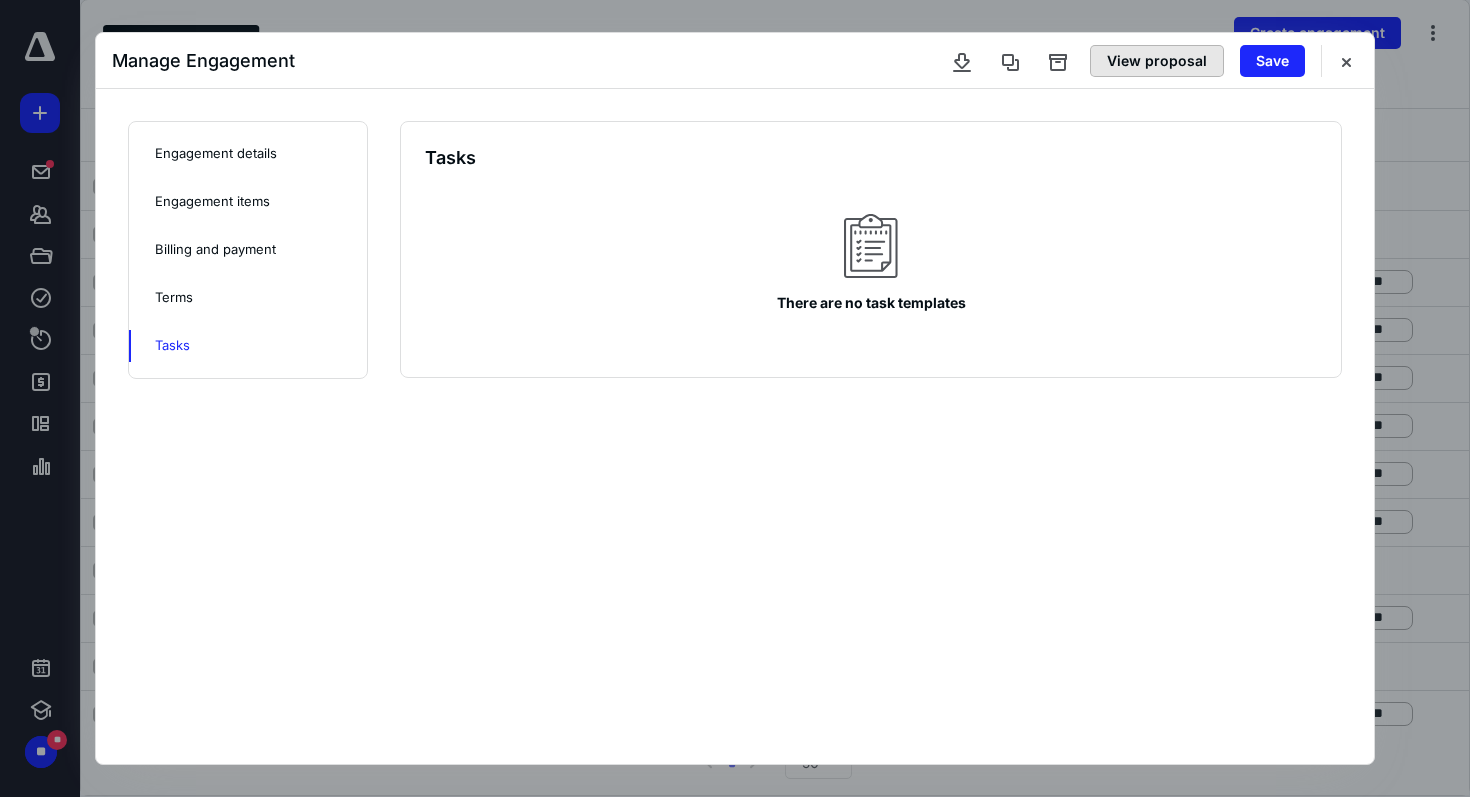 click on "View proposal" at bounding box center [1157, 61] 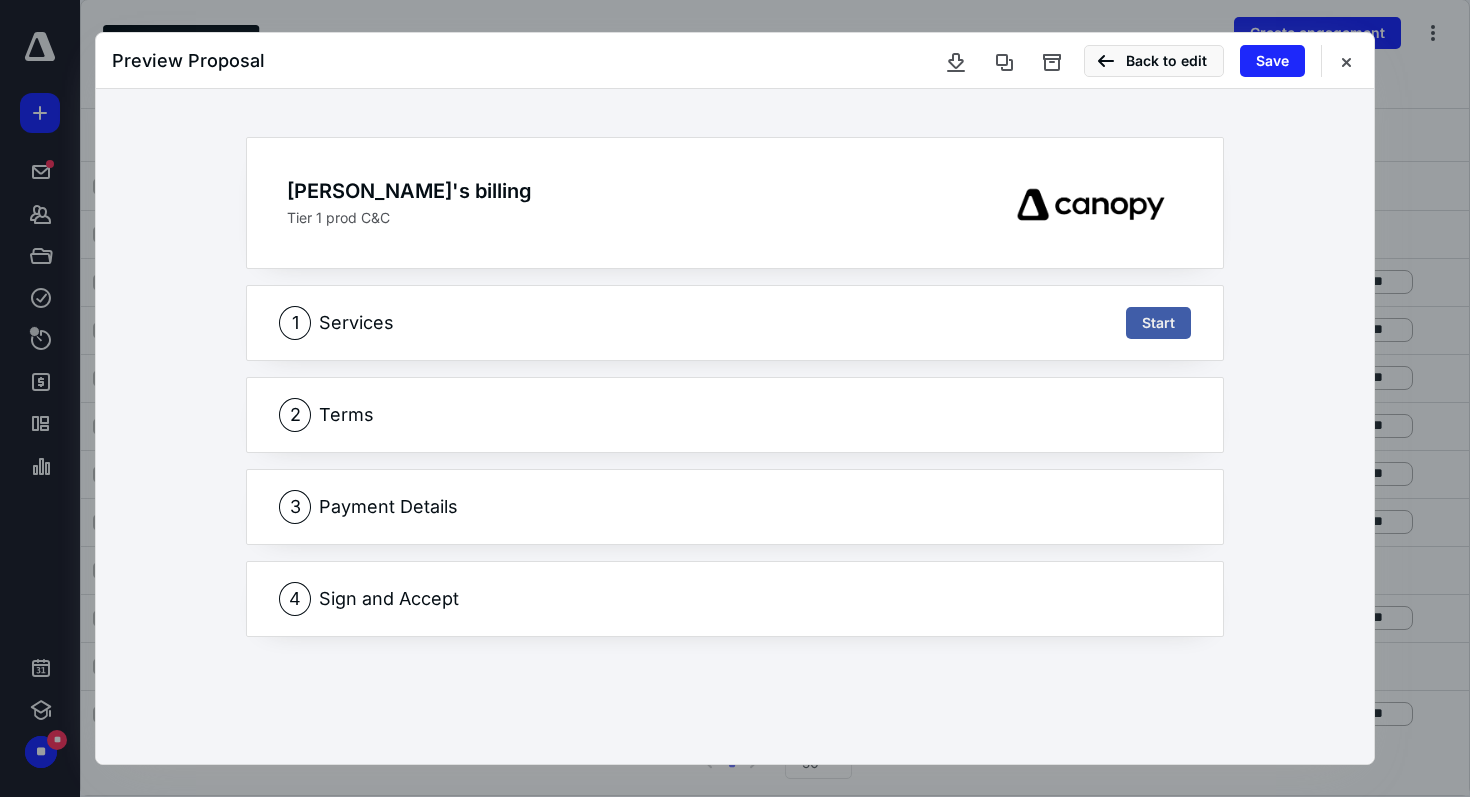 click on "Start" at bounding box center [1158, 323] 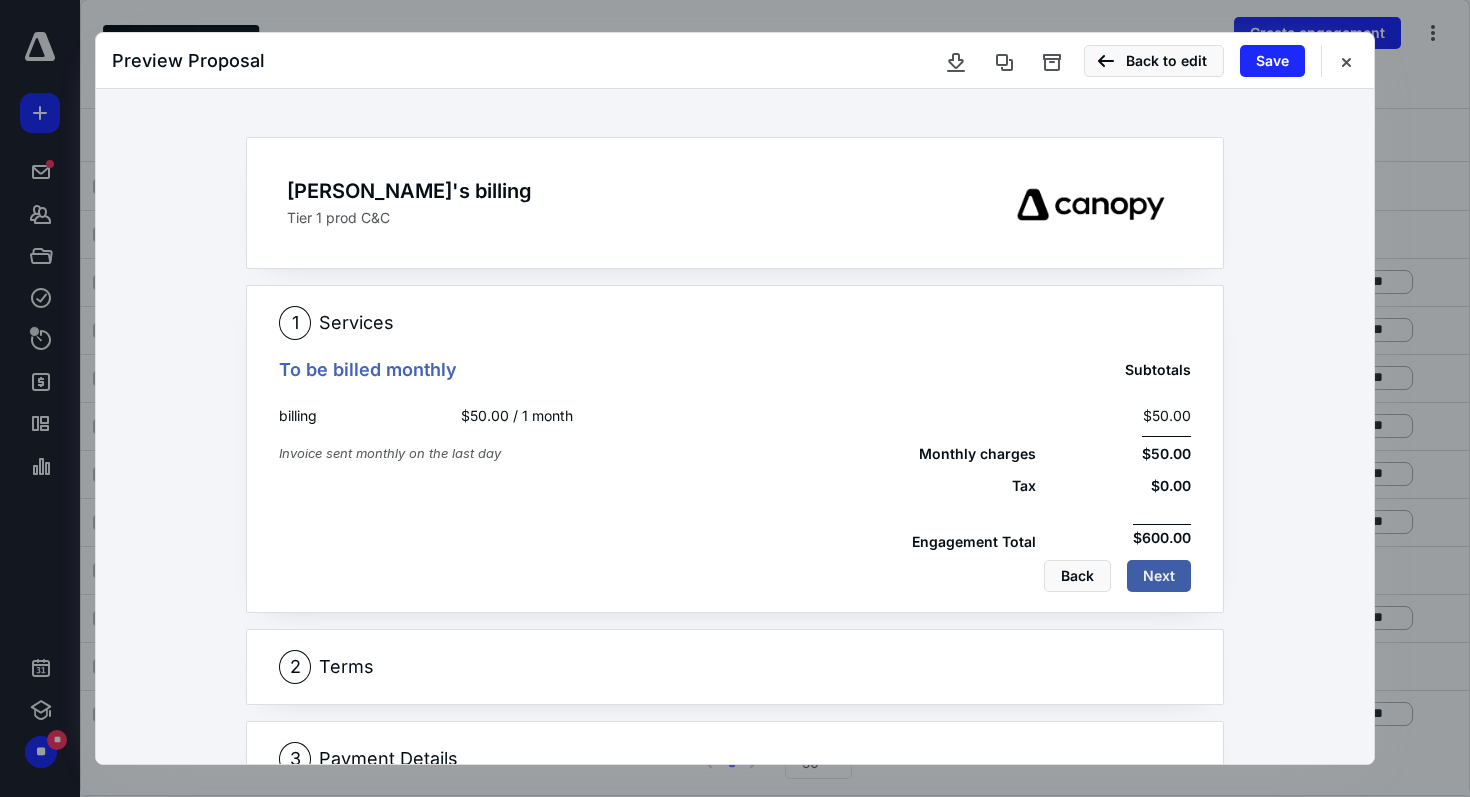 click on "Next" at bounding box center [1159, 576] 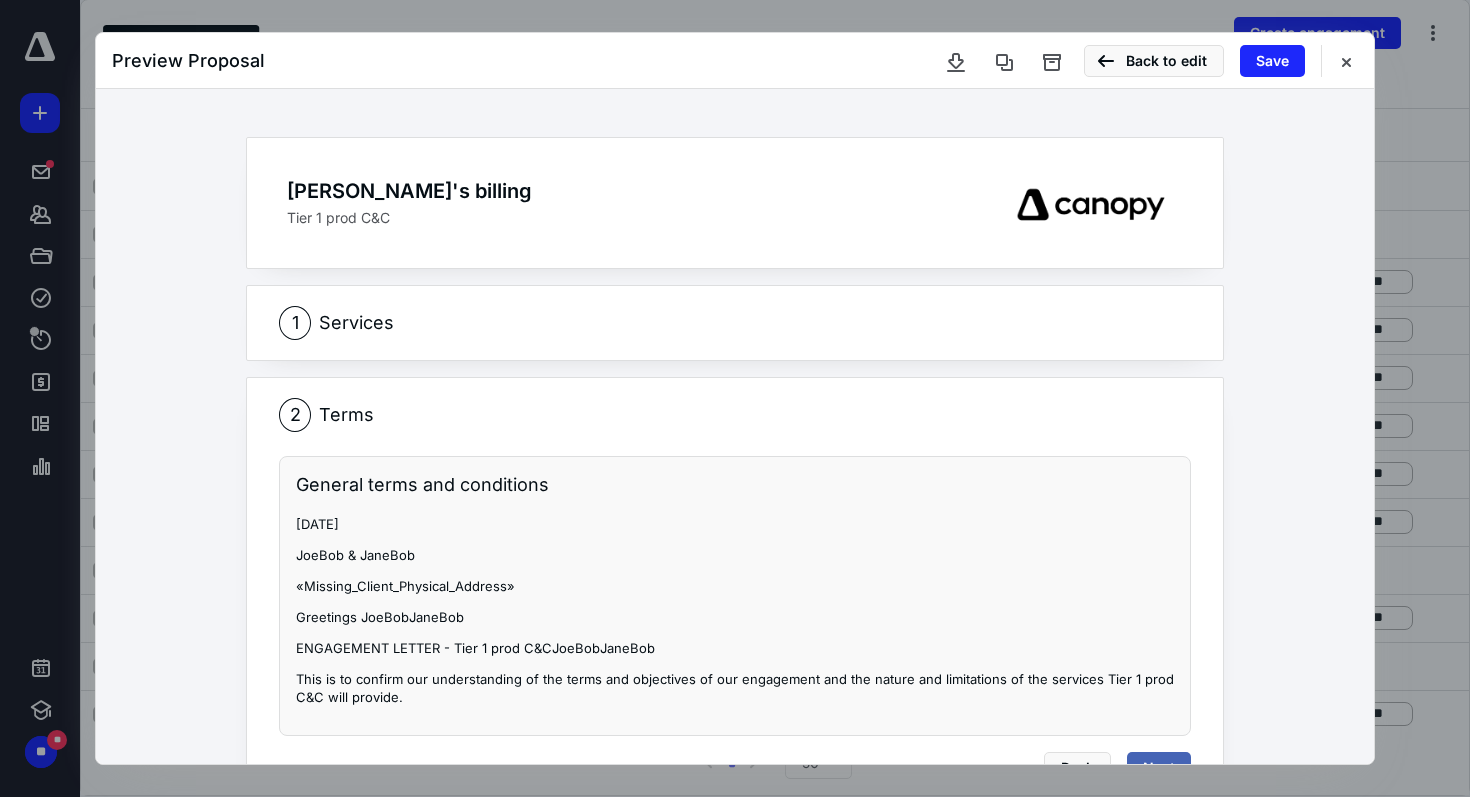 scroll, scrollTop: 256, scrollLeft: 0, axis: vertical 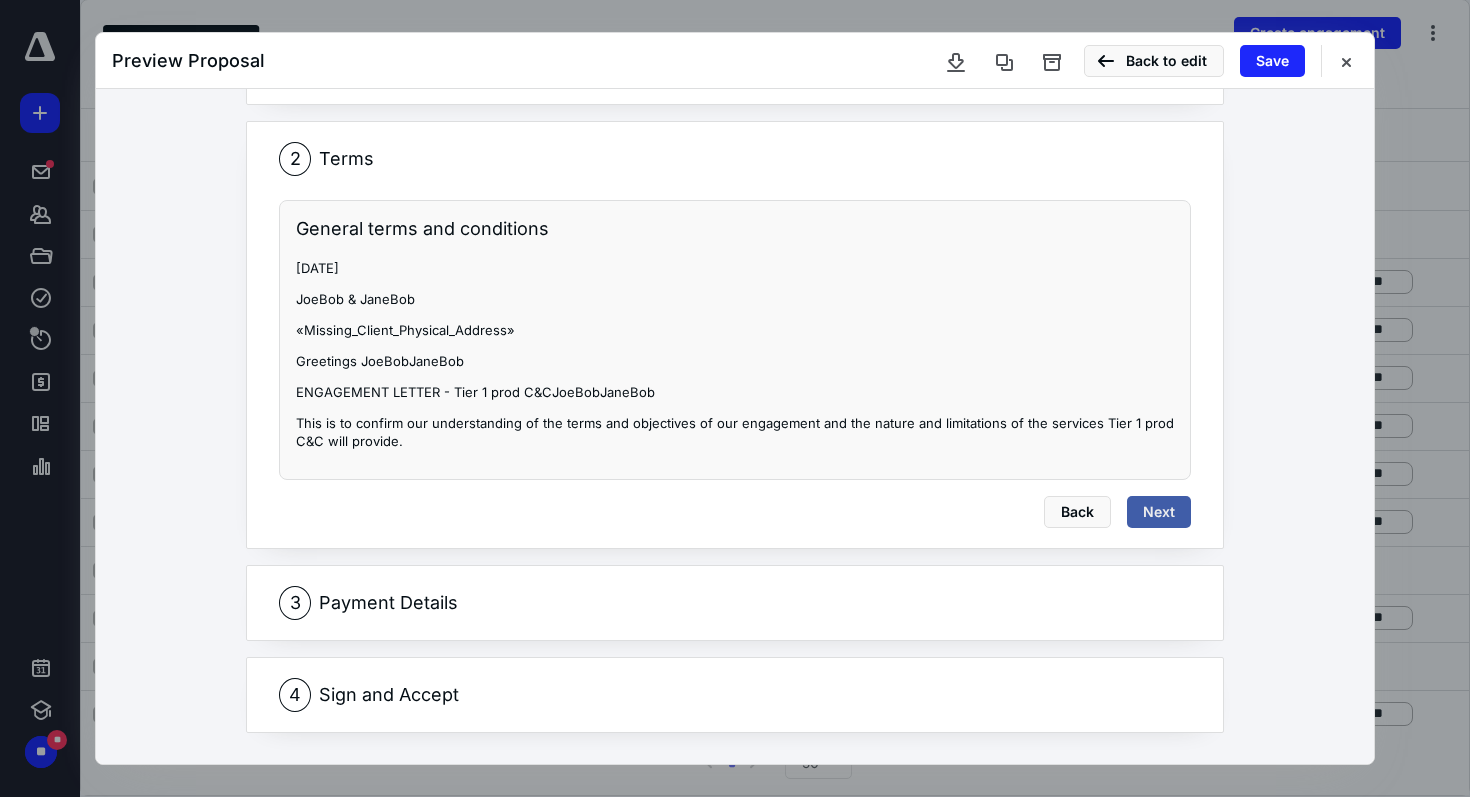 click on "Next" at bounding box center (1159, 512) 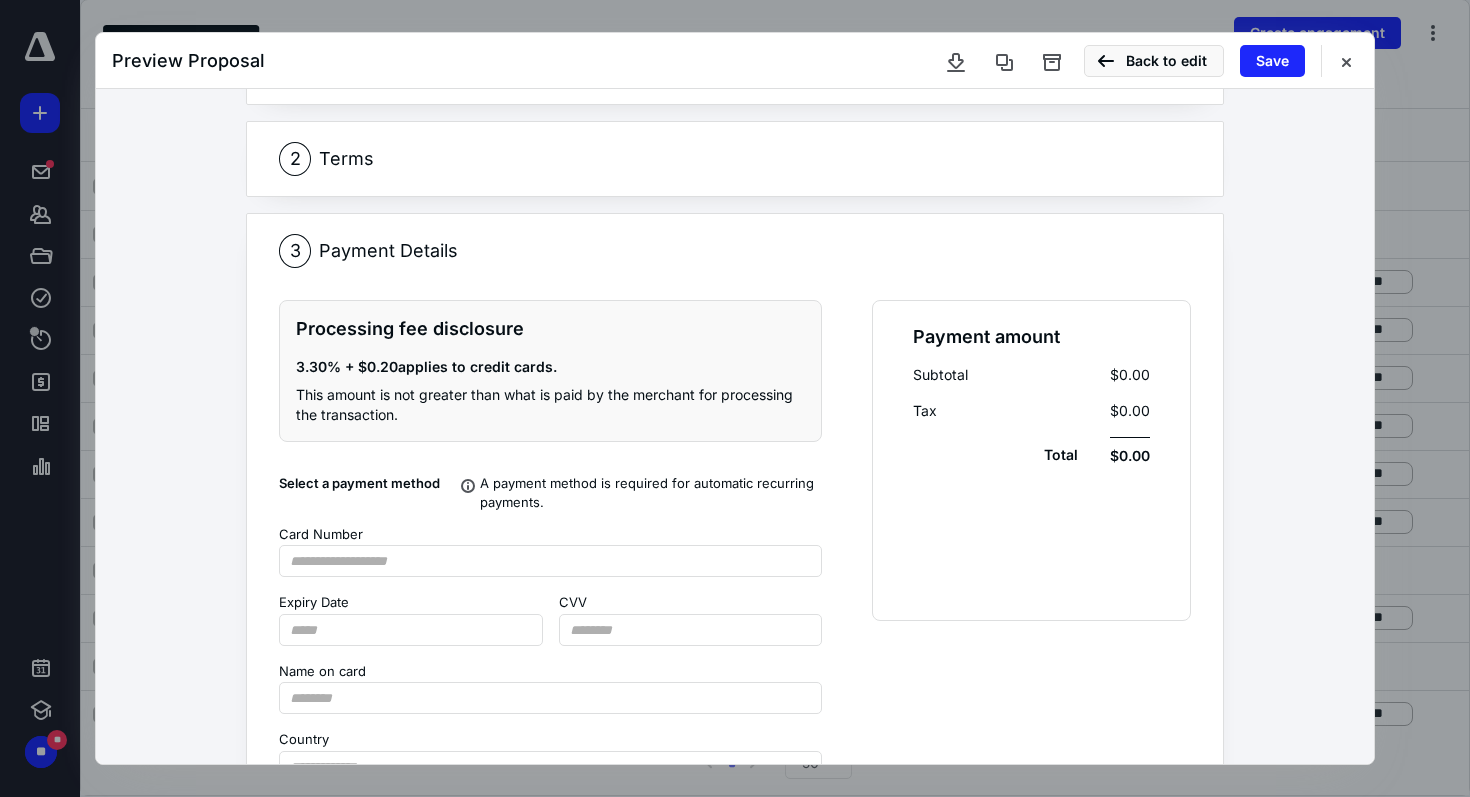 click on "Preview Proposal Back to edit Save" at bounding box center [735, 61] 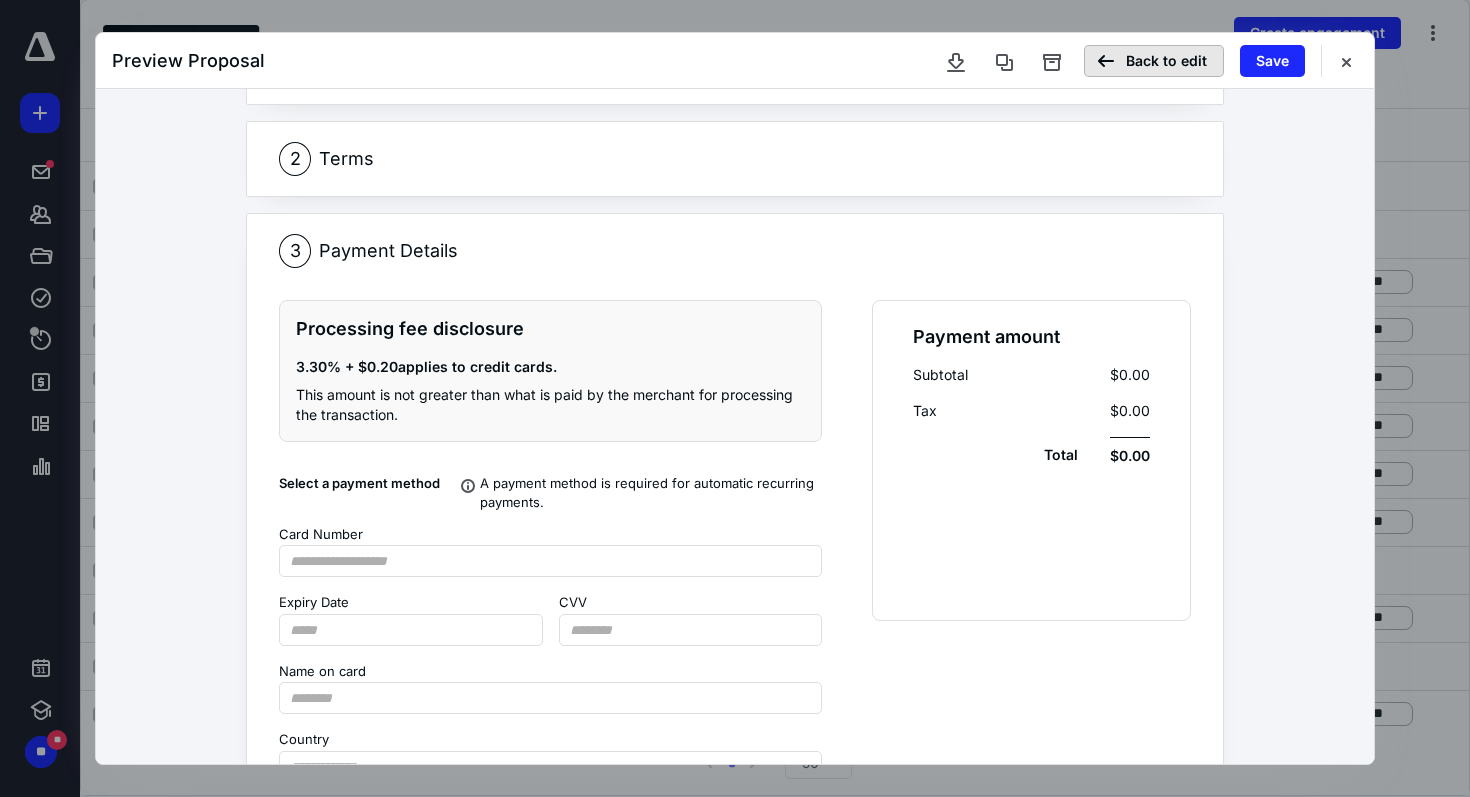 click on "Back to edit" at bounding box center (1154, 61) 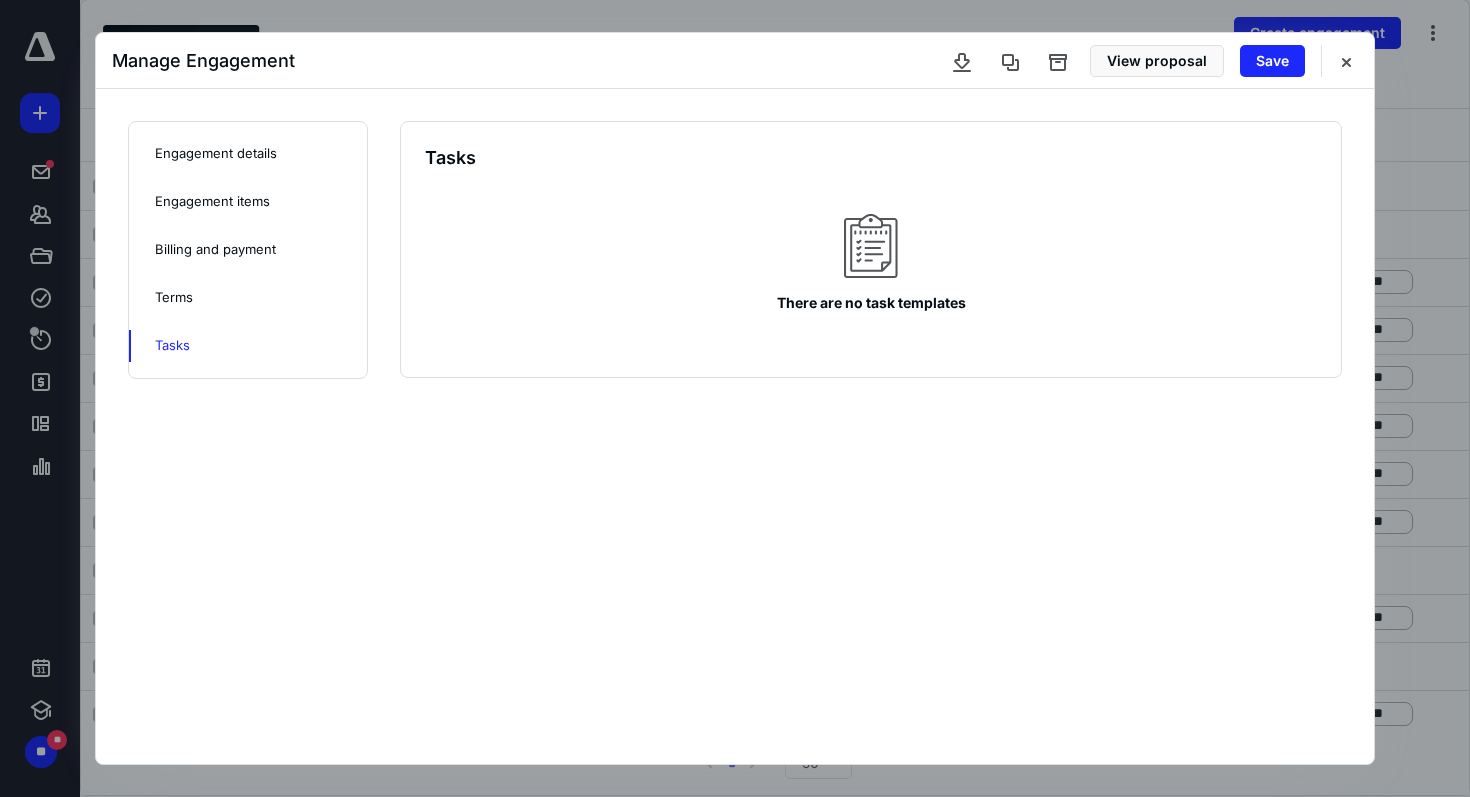 click on "Billing and payment" at bounding box center [248, 250] 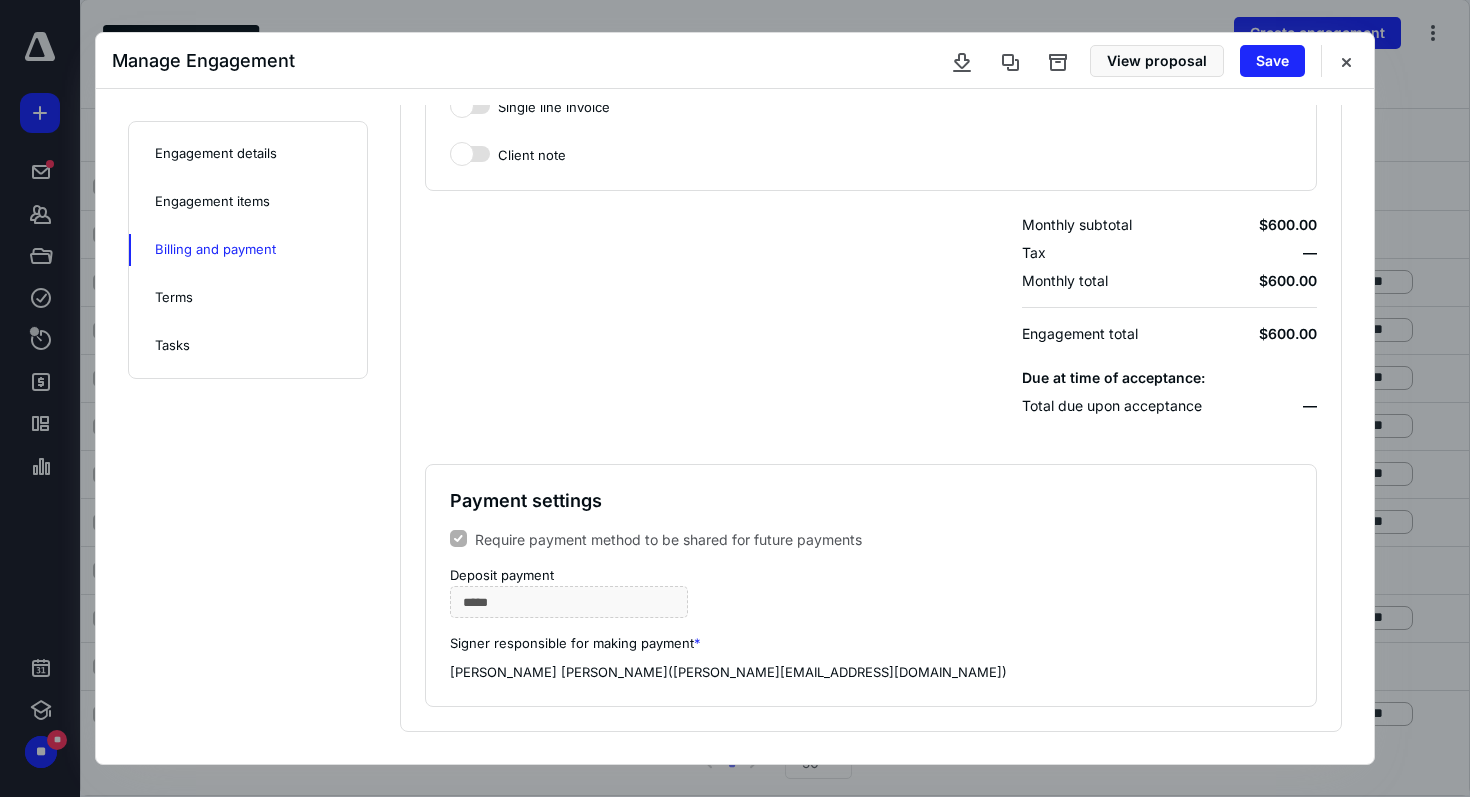 scroll, scrollTop: 0, scrollLeft: 0, axis: both 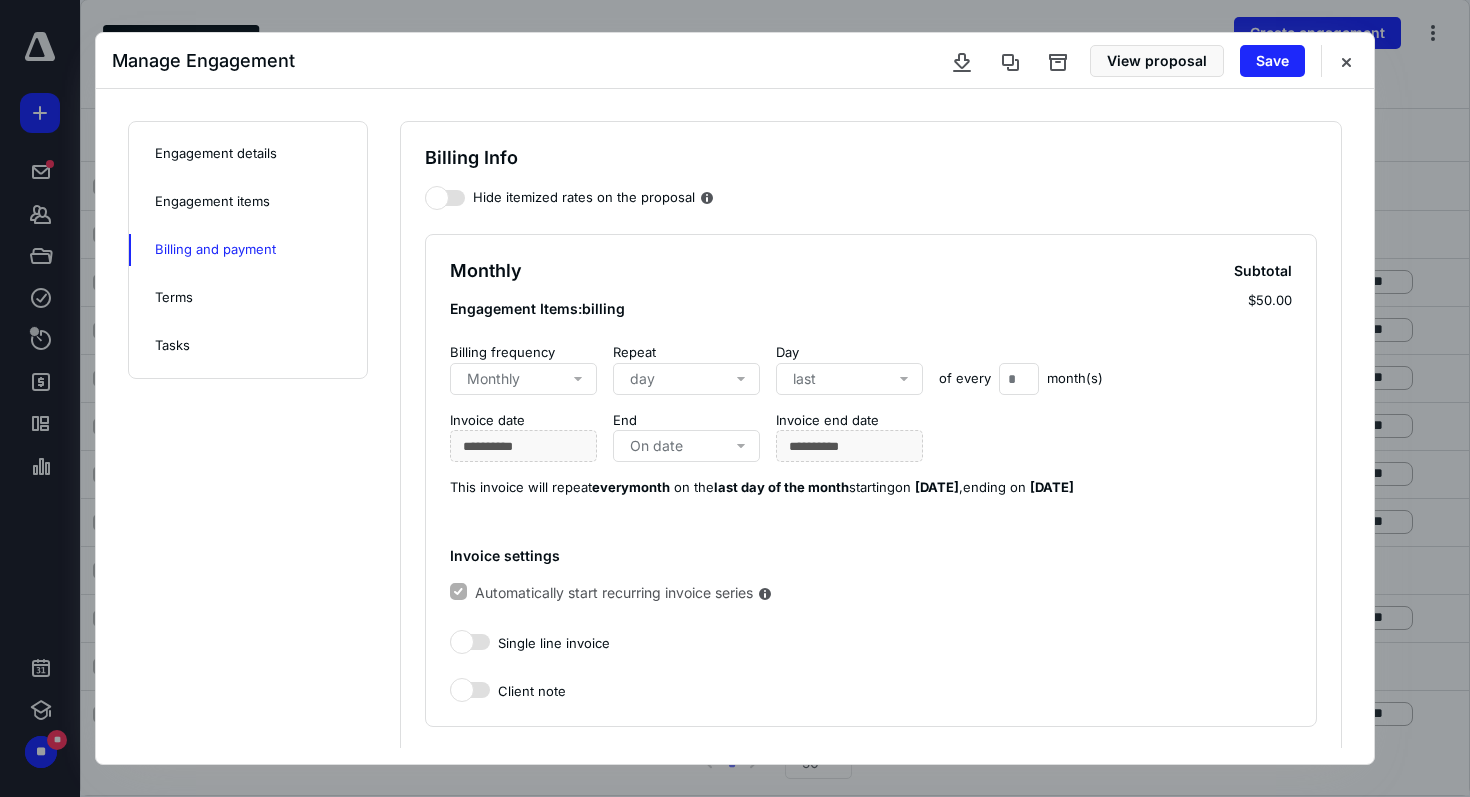 click on "Manage Engagement View proposal Save" at bounding box center [735, 61] 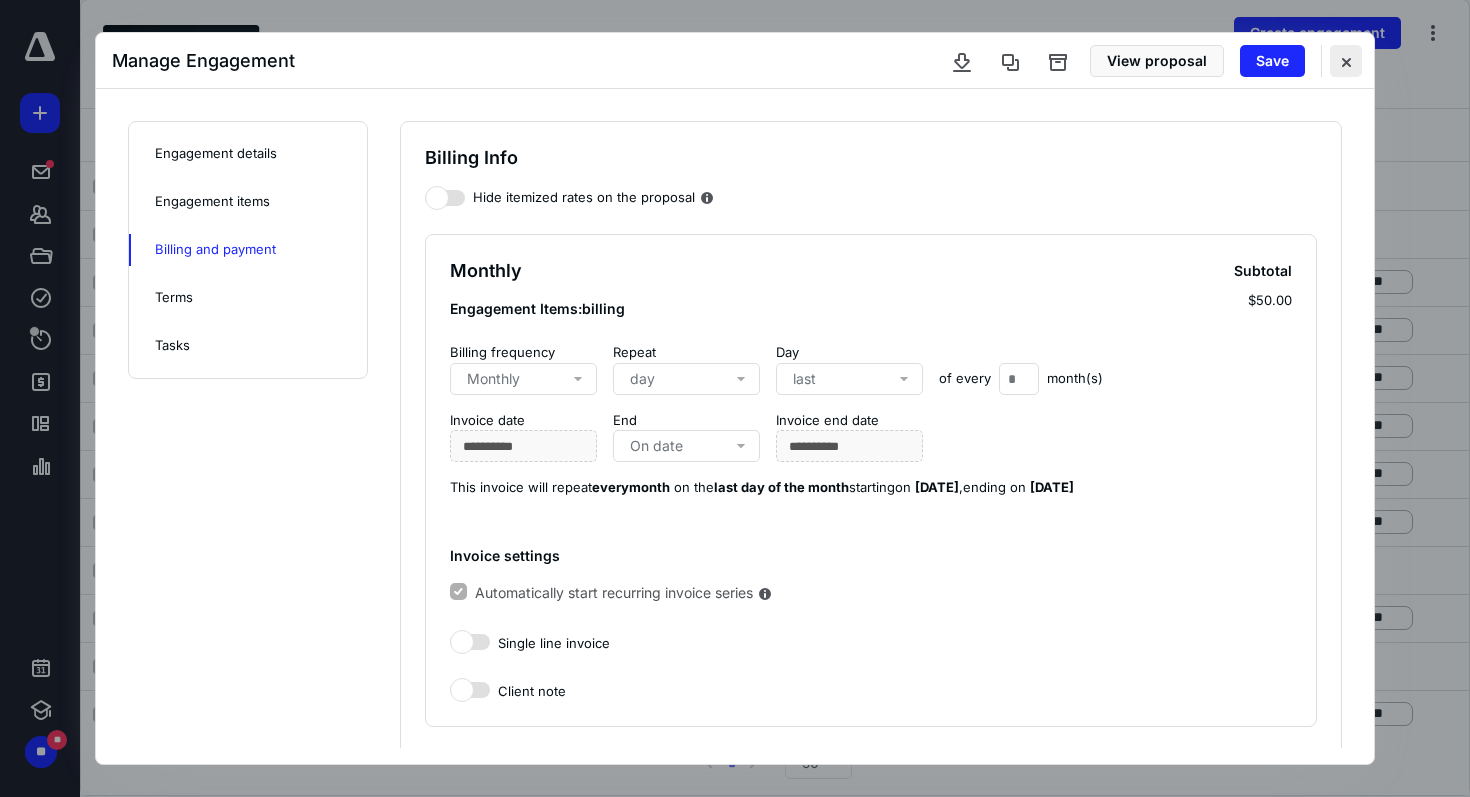 click at bounding box center (1346, 61) 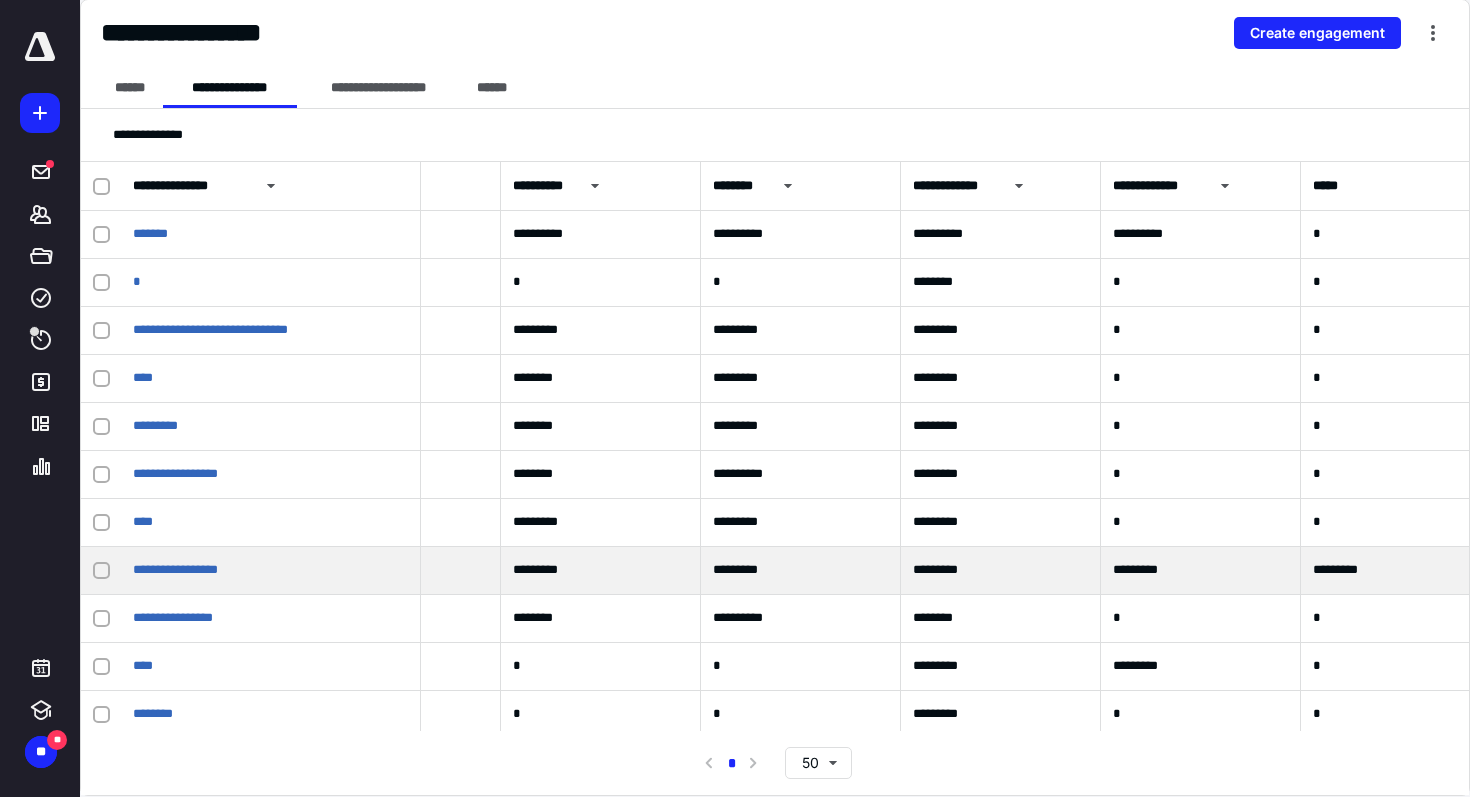 scroll, scrollTop: 0, scrollLeft: 1026, axis: horizontal 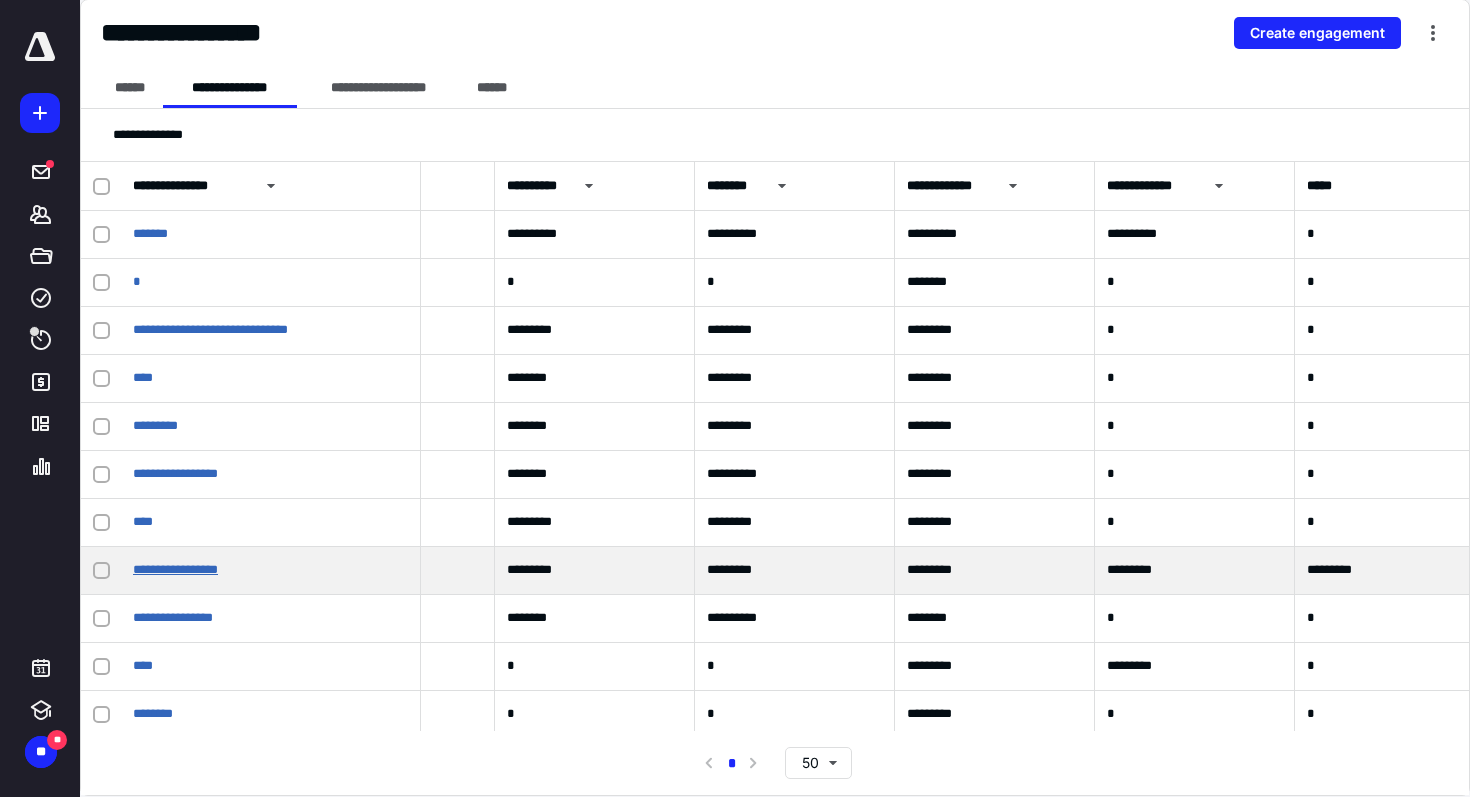 click on "**********" at bounding box center (175, 569) 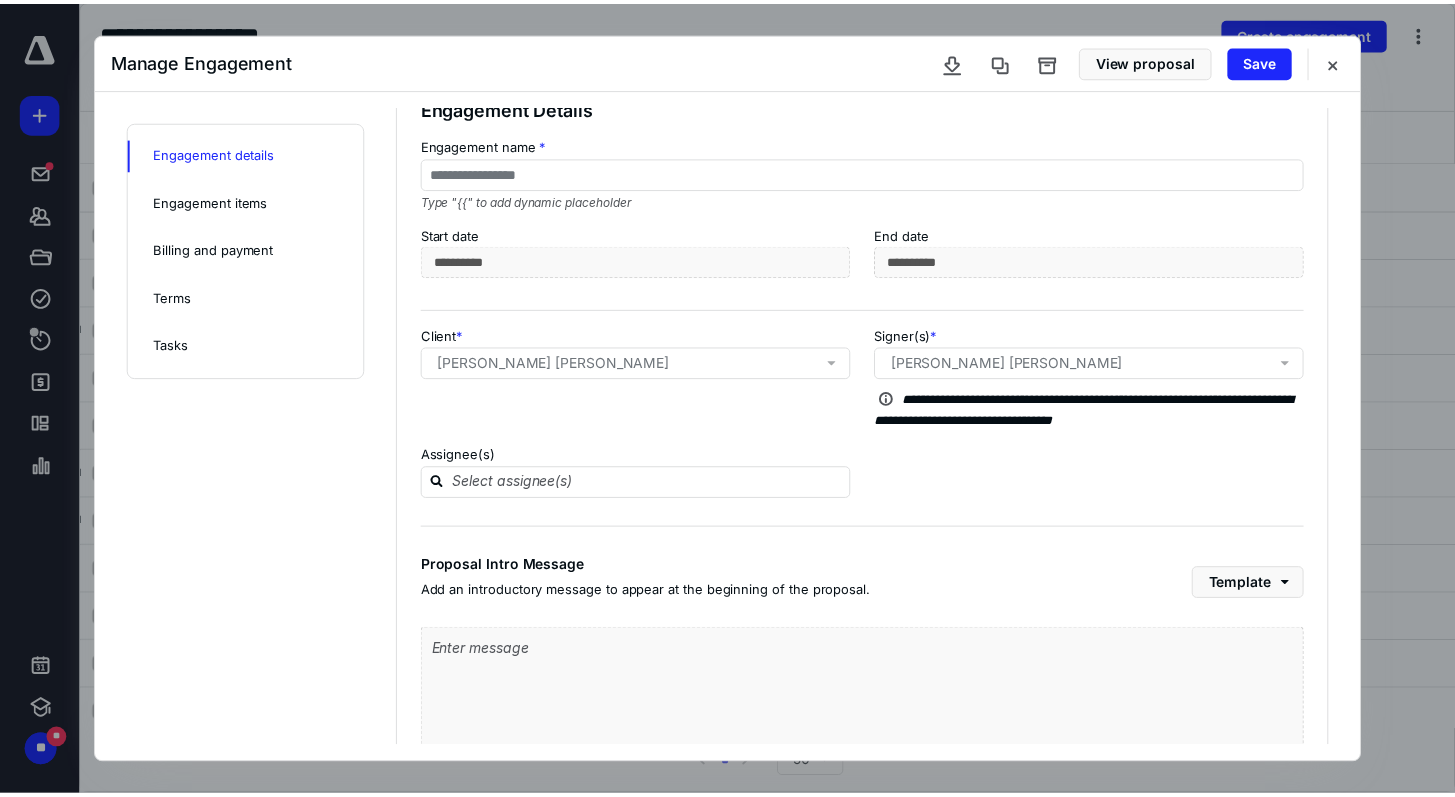 scroll, scrollTop: 0, scrollLeft: 0, axis: both 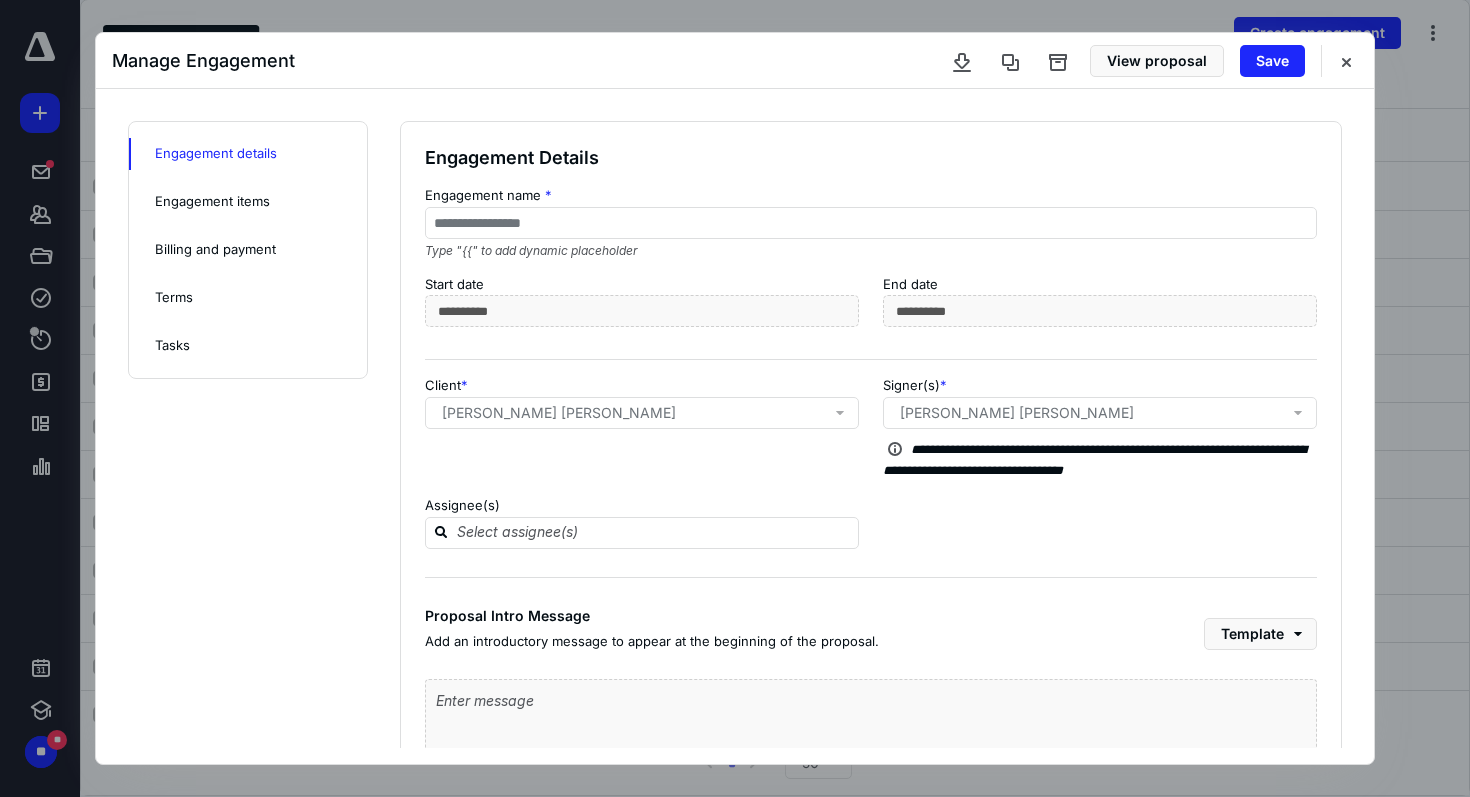 click on "Billing and payment" at bounding box center [248, 250] 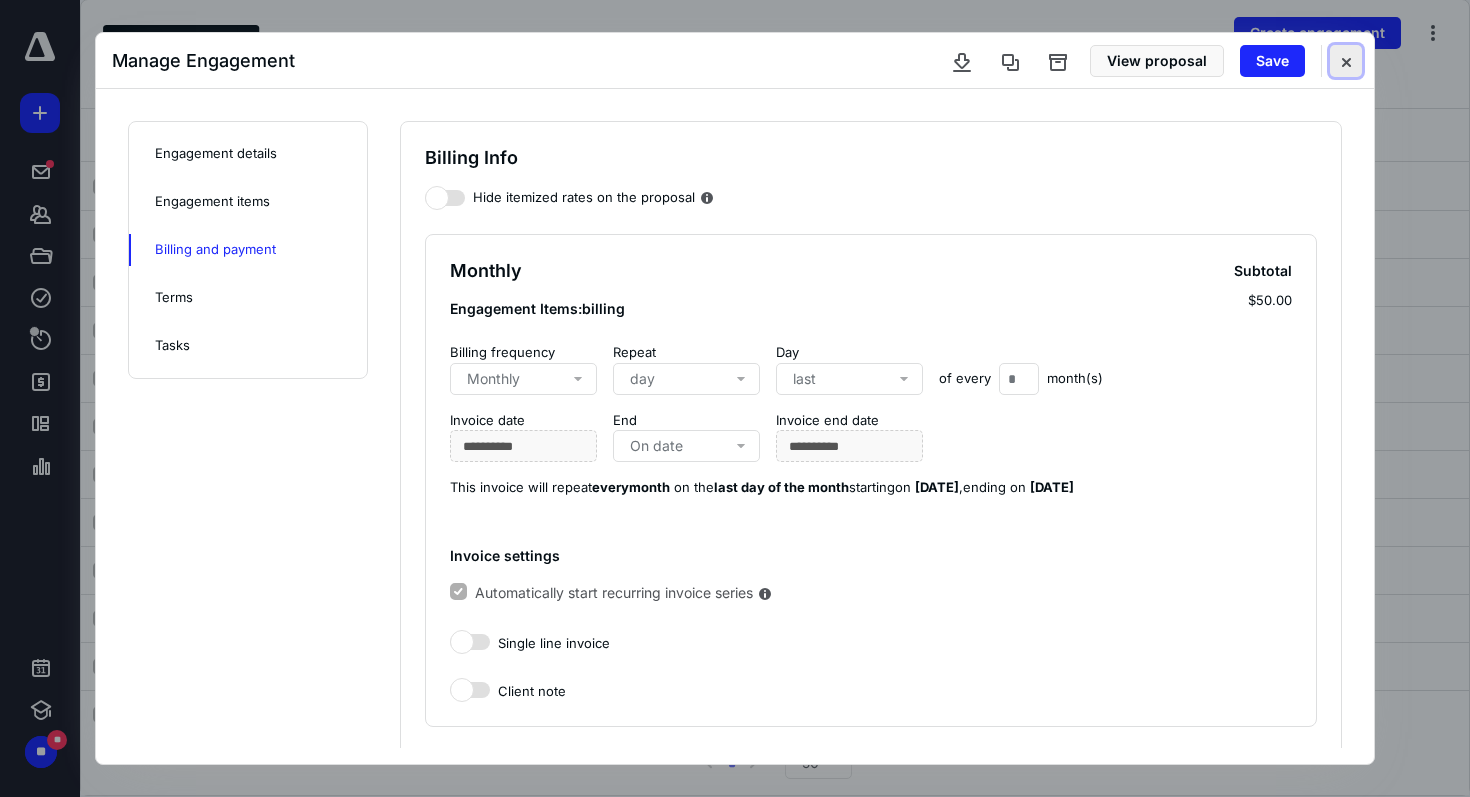 click at bounding box center (1346, 61) 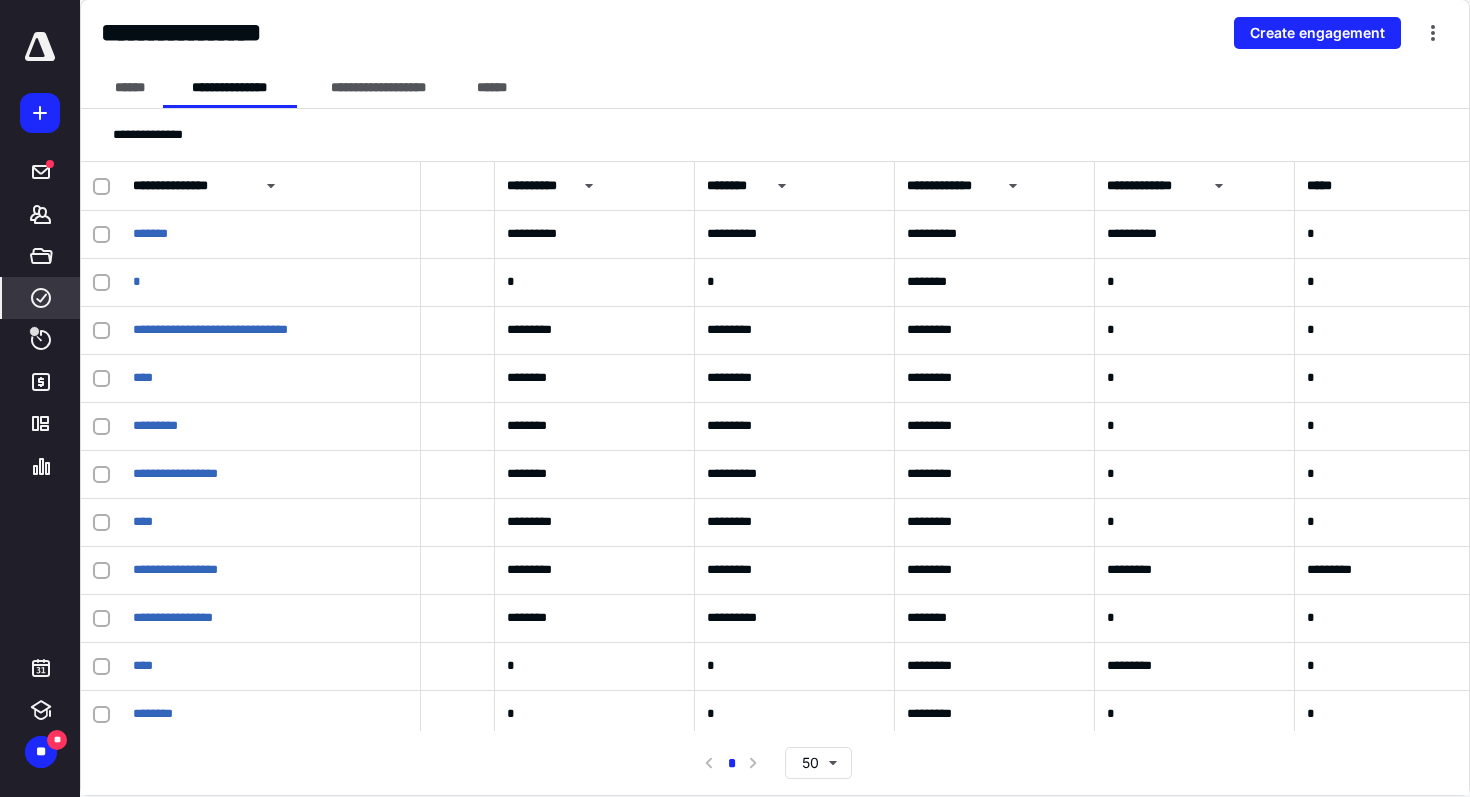 click on "****" at bounding box center [41, 298] 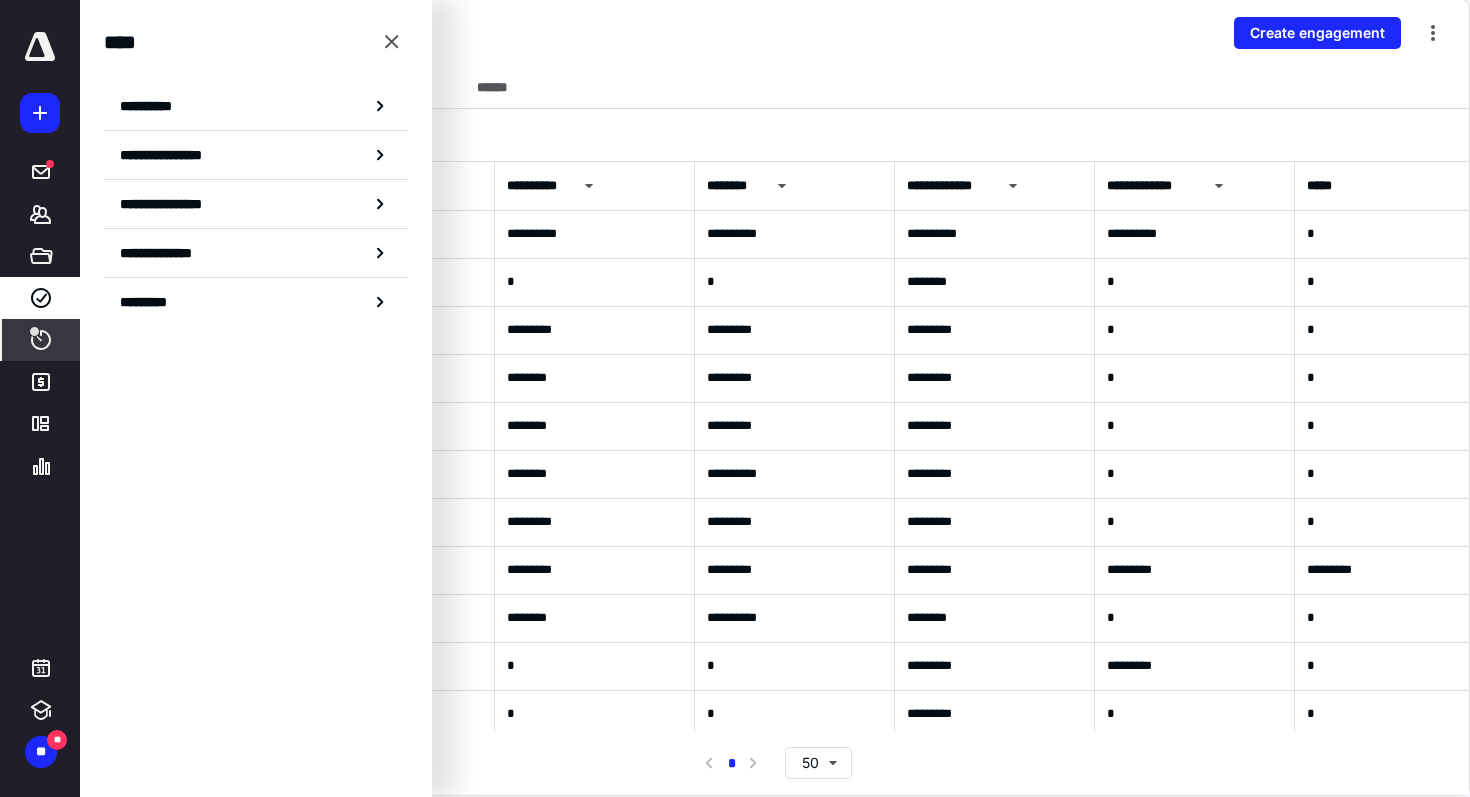 click 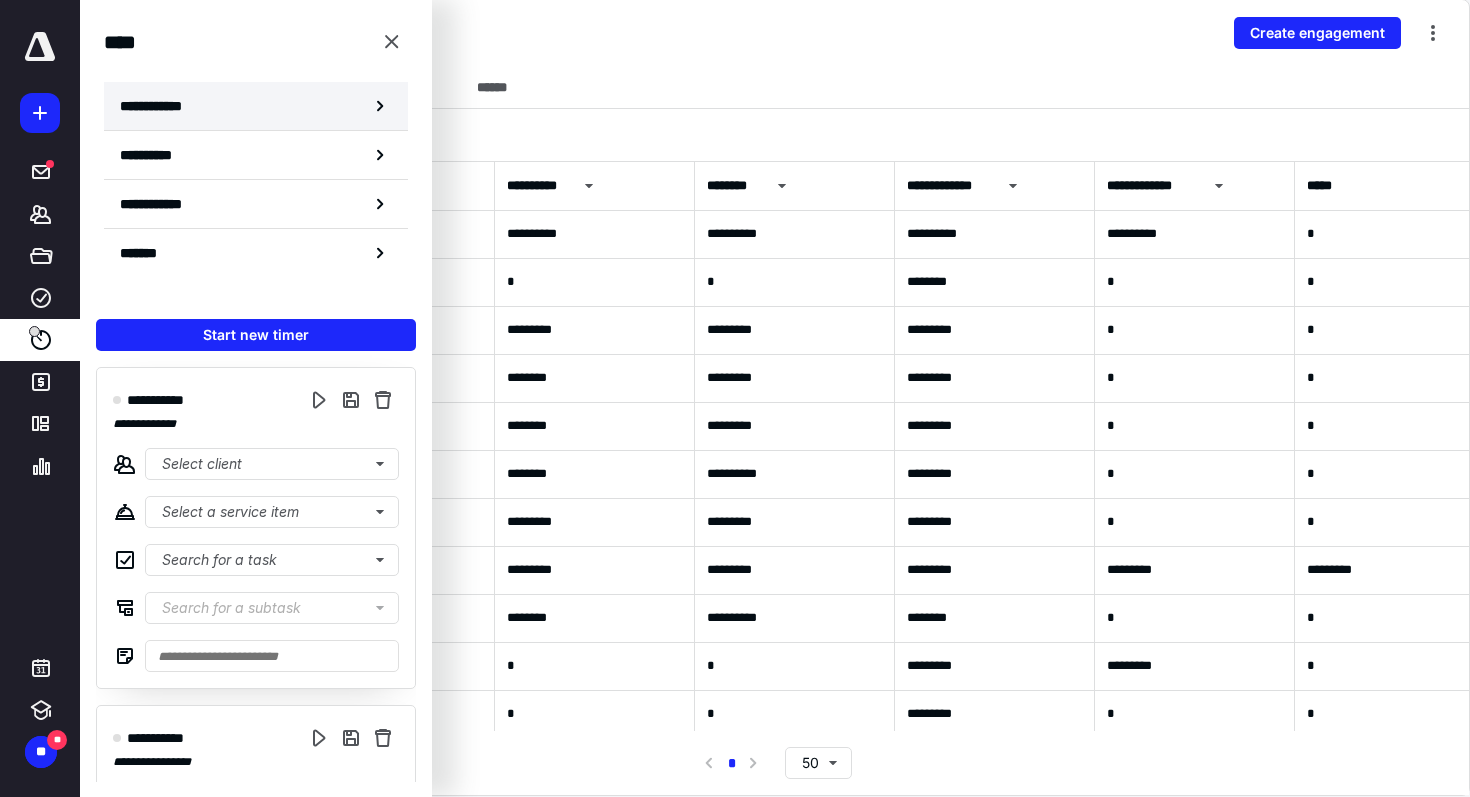 click on "**********" at bounding box center [162, 106] 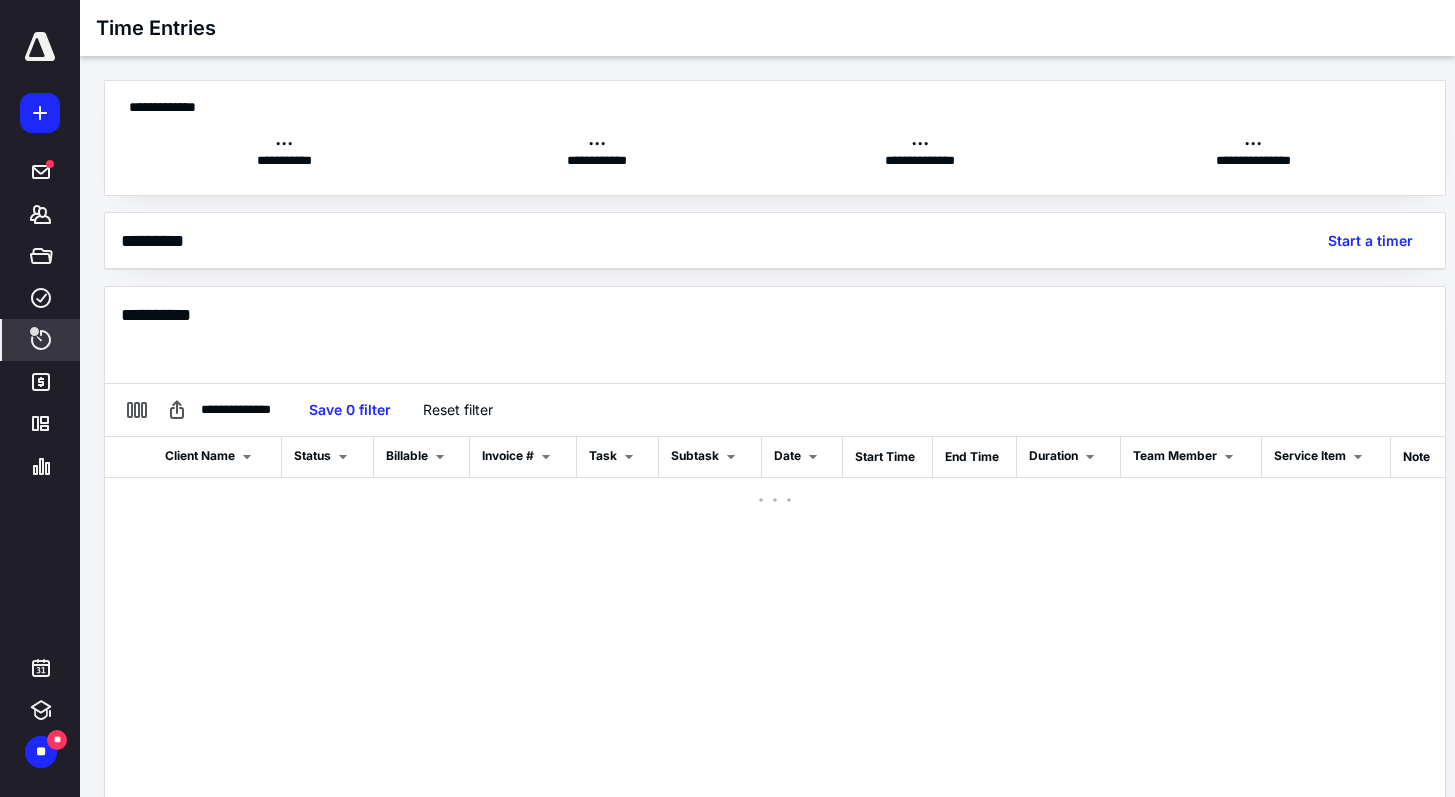 scroll, scrollTop: 0, scrollLeft: 0, axis: both 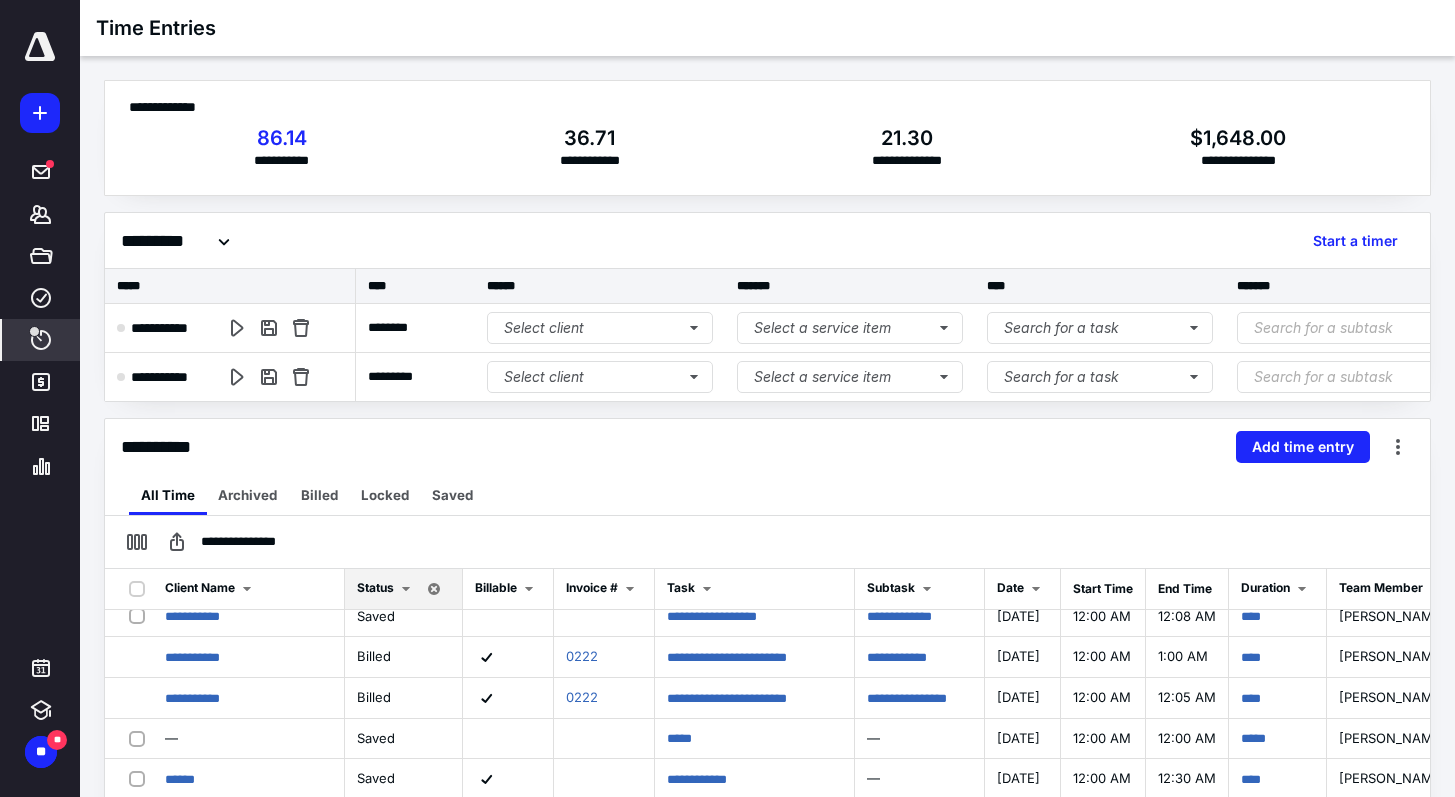 click at bounding box center [406, 589] 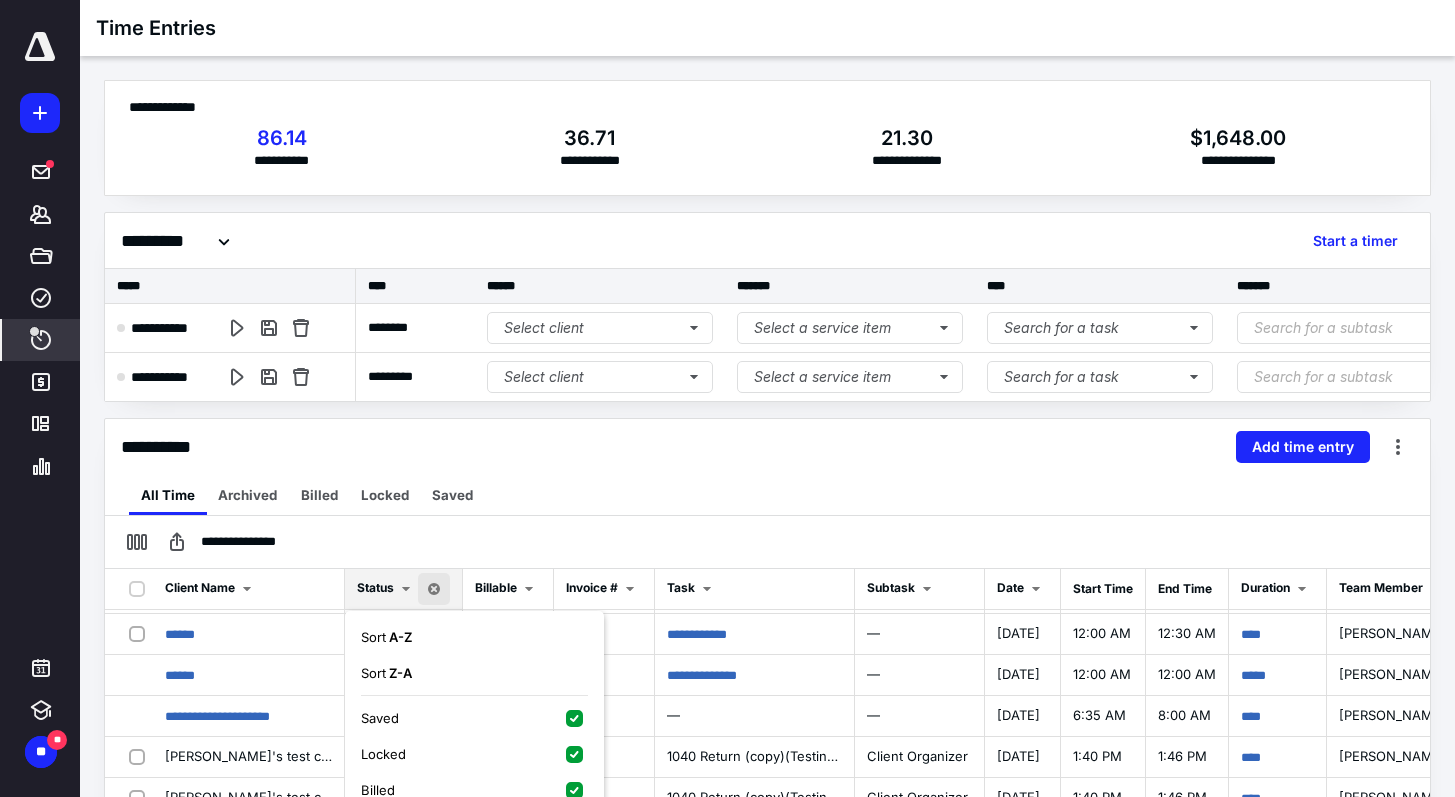 scroll, scrollTop: 541, scrollLeft: 0, axis: vertical 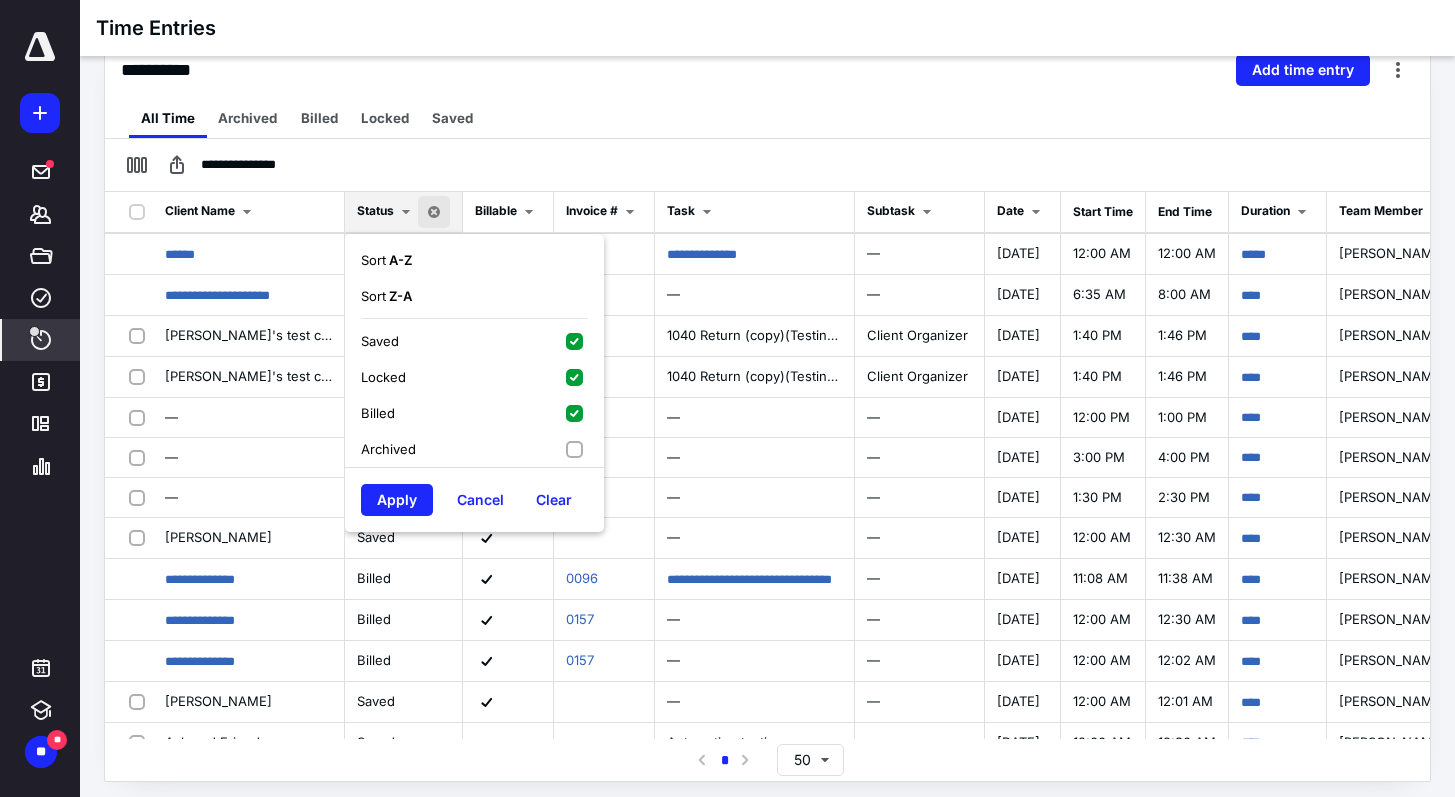 click on "Locked" at bounding box center (474, 377) 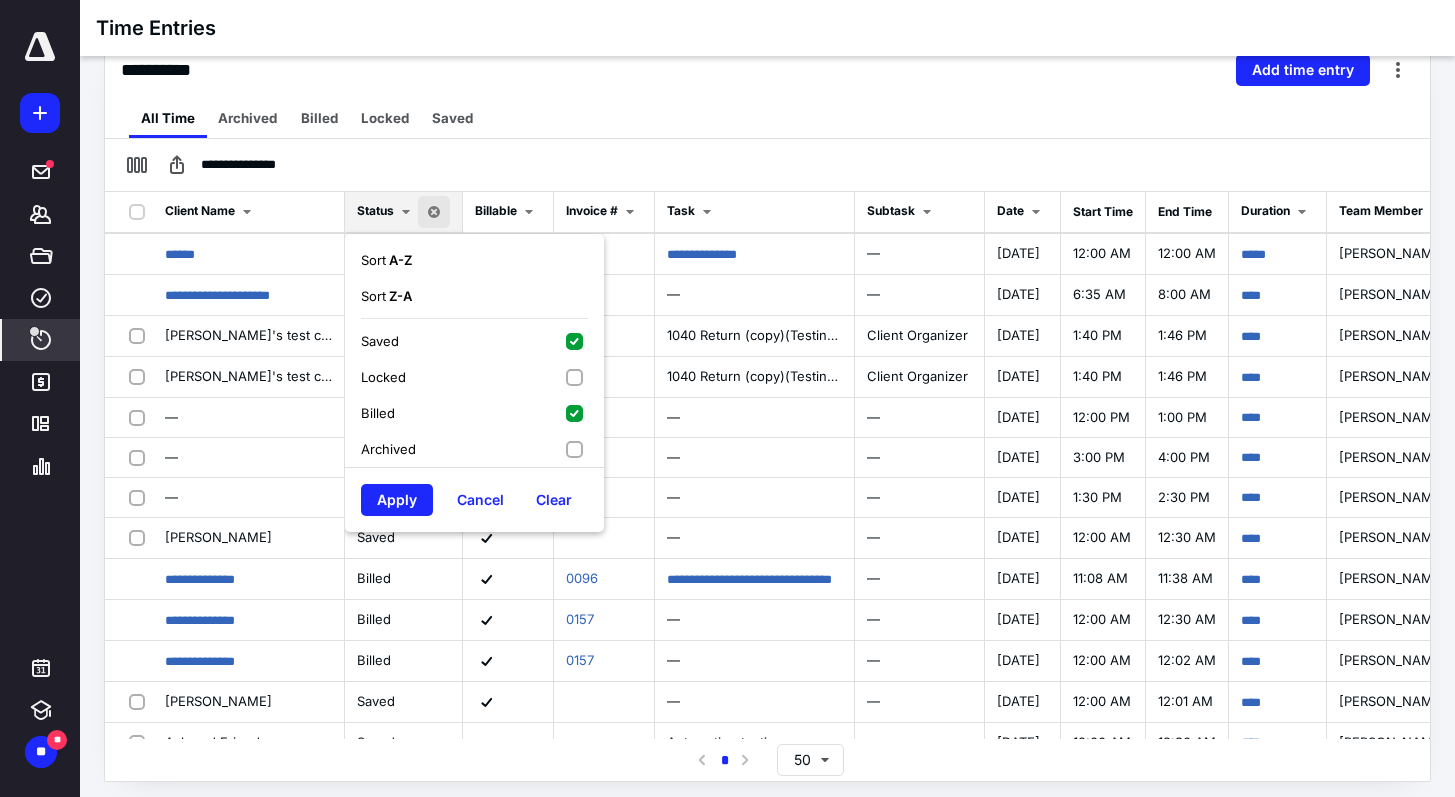 click on "Saved" at bounding box center [474, 341] 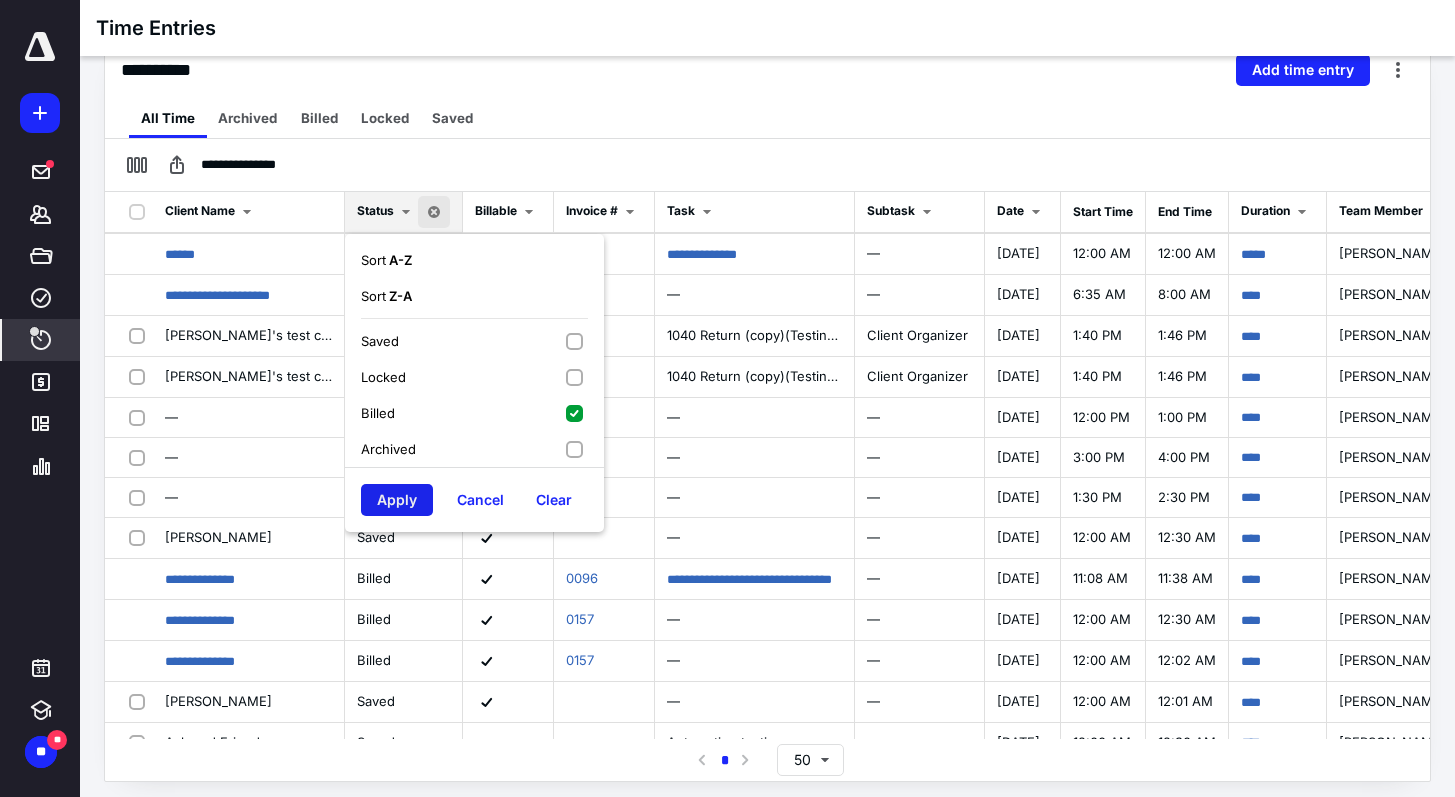 click on "Apply" at bounding box center (397, 500) 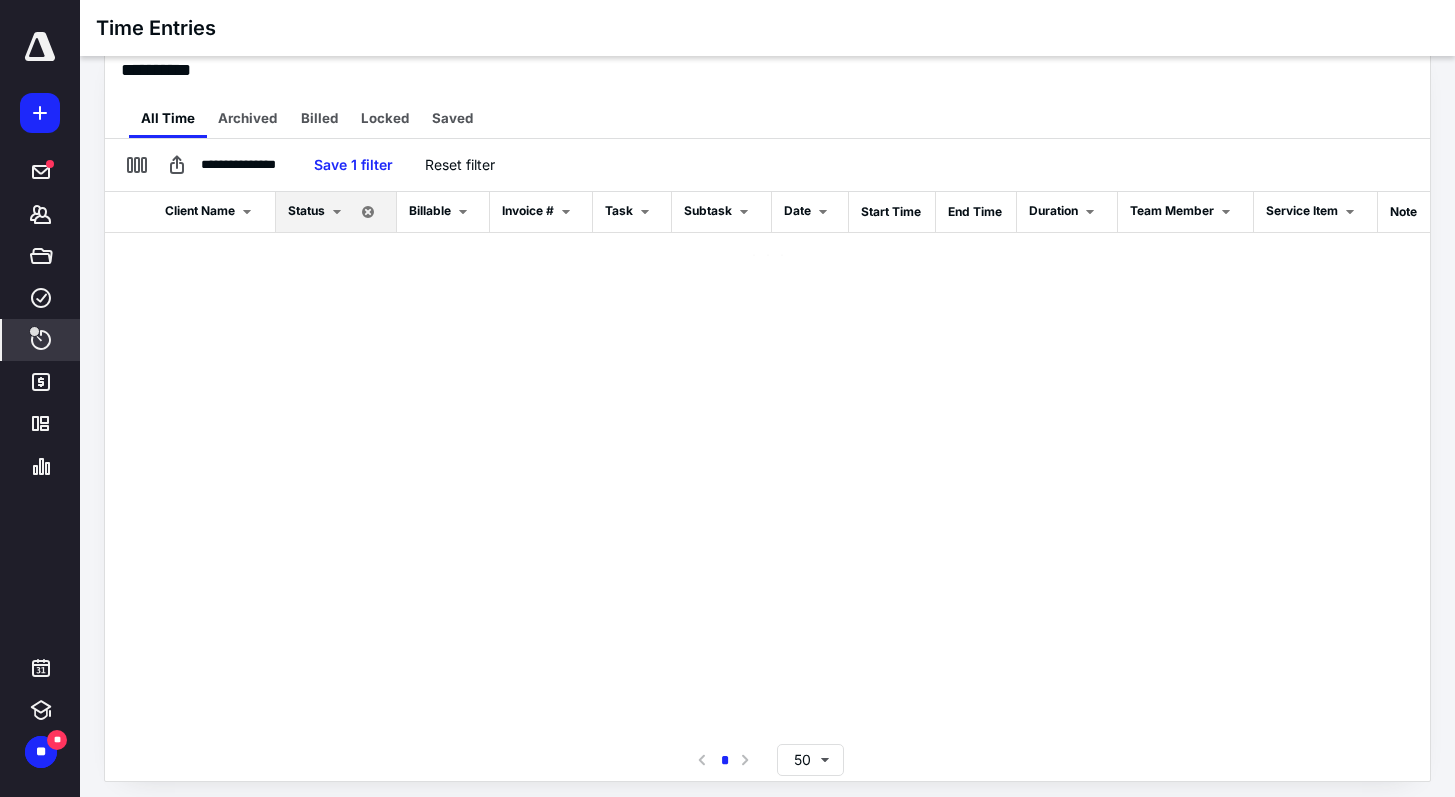 scroll, scrollTop: 0, scrollLeft: 0, axis: both 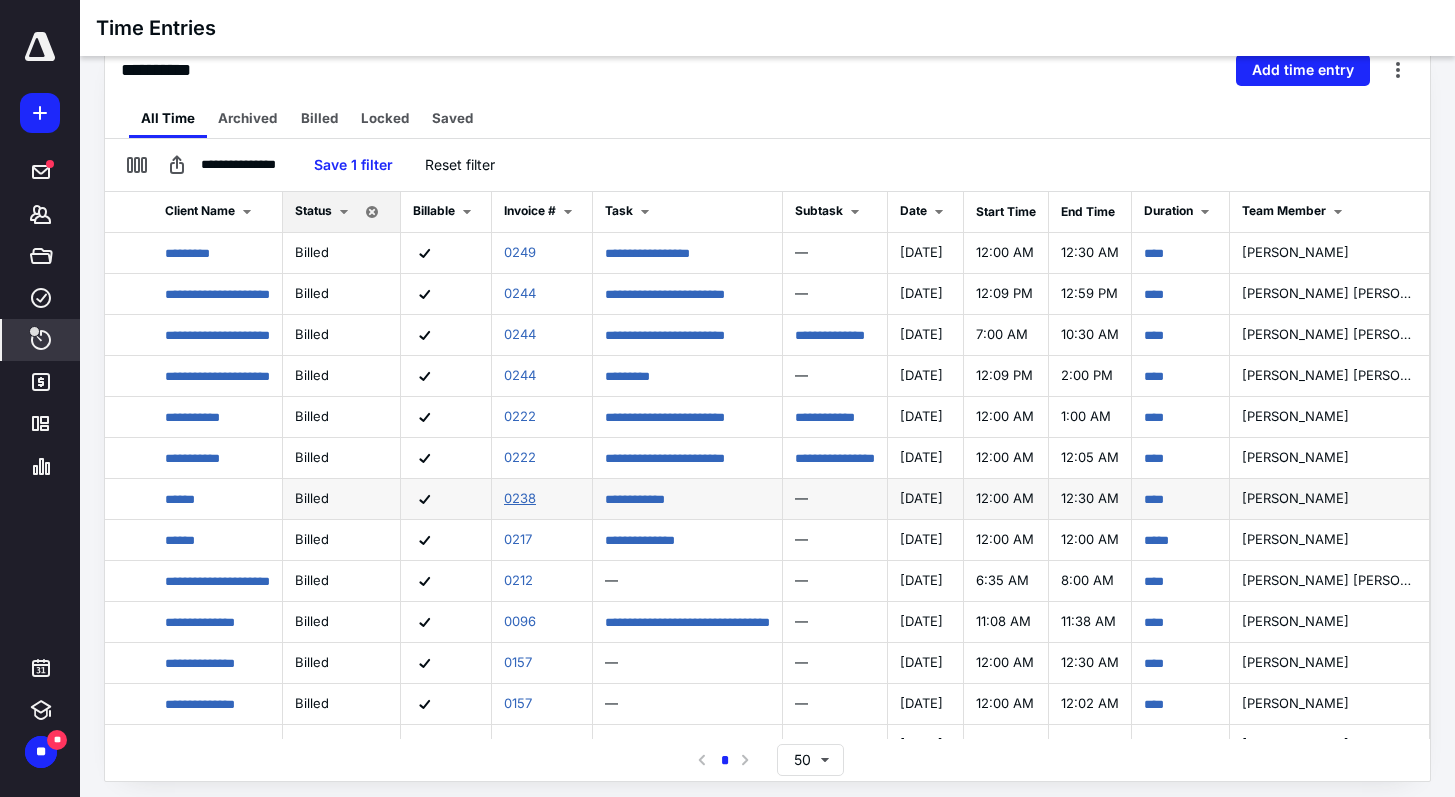 click on "0238" at bounding box center (520, 498) 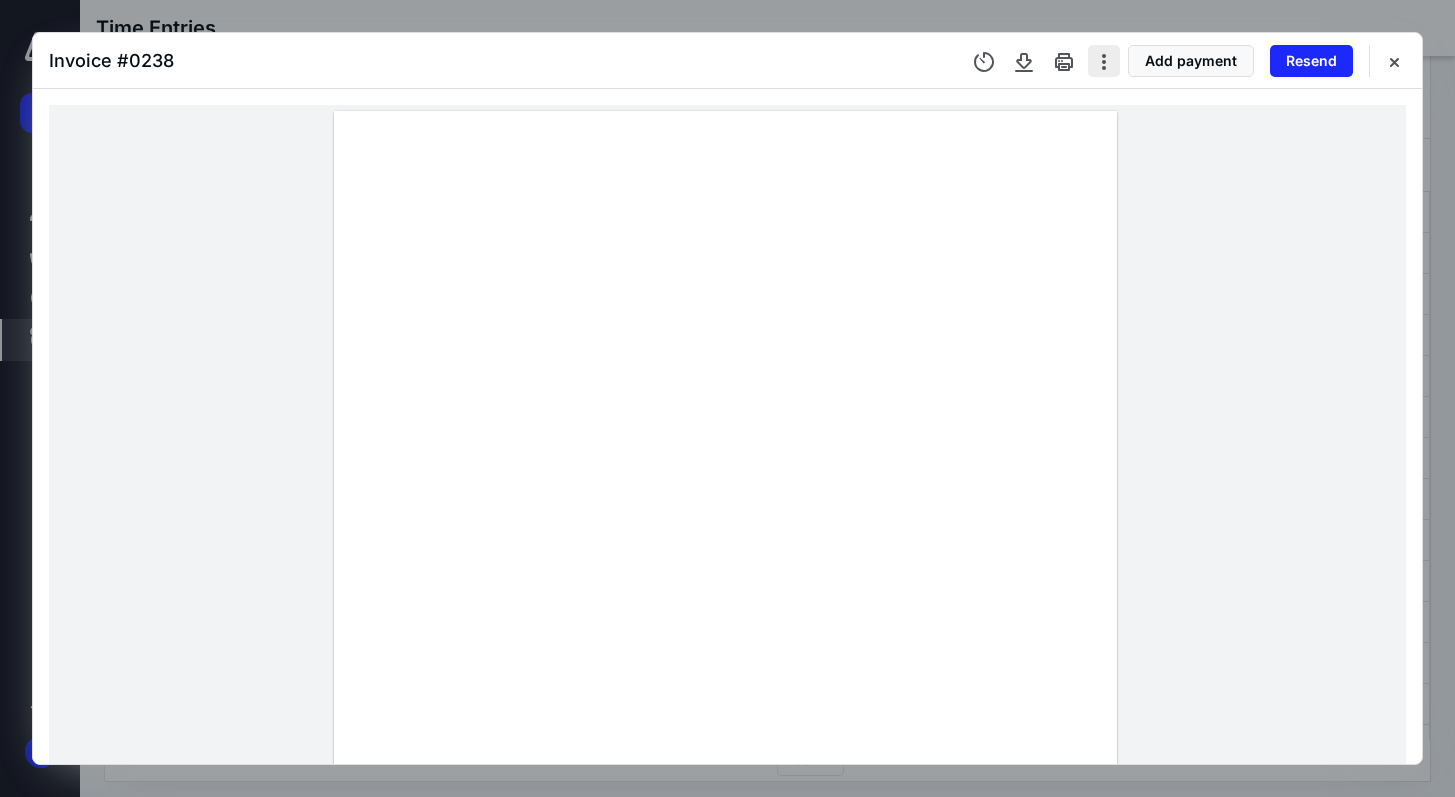click at bounding box center (1104, 61) 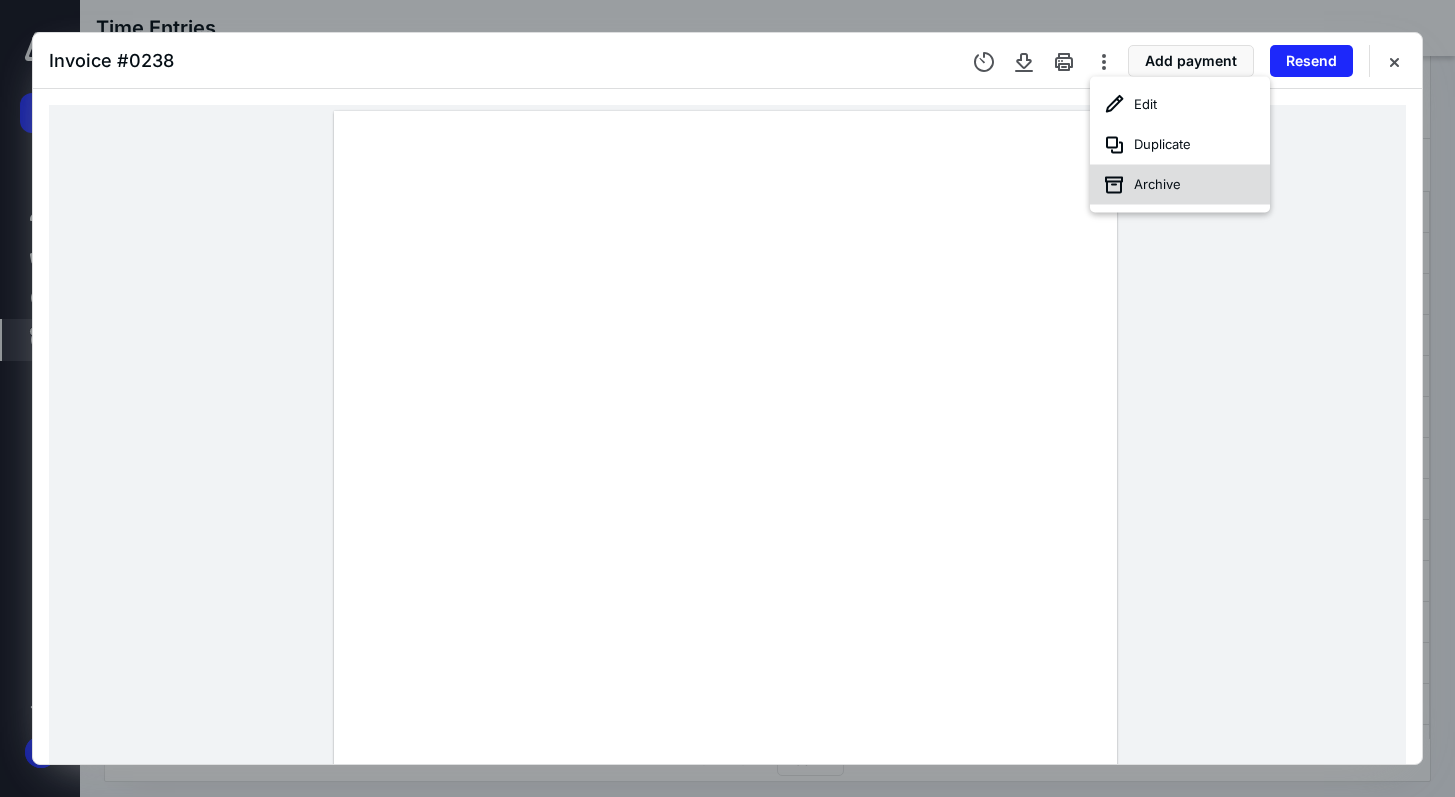 click on "Archive" at bounding box center [1180, 185] 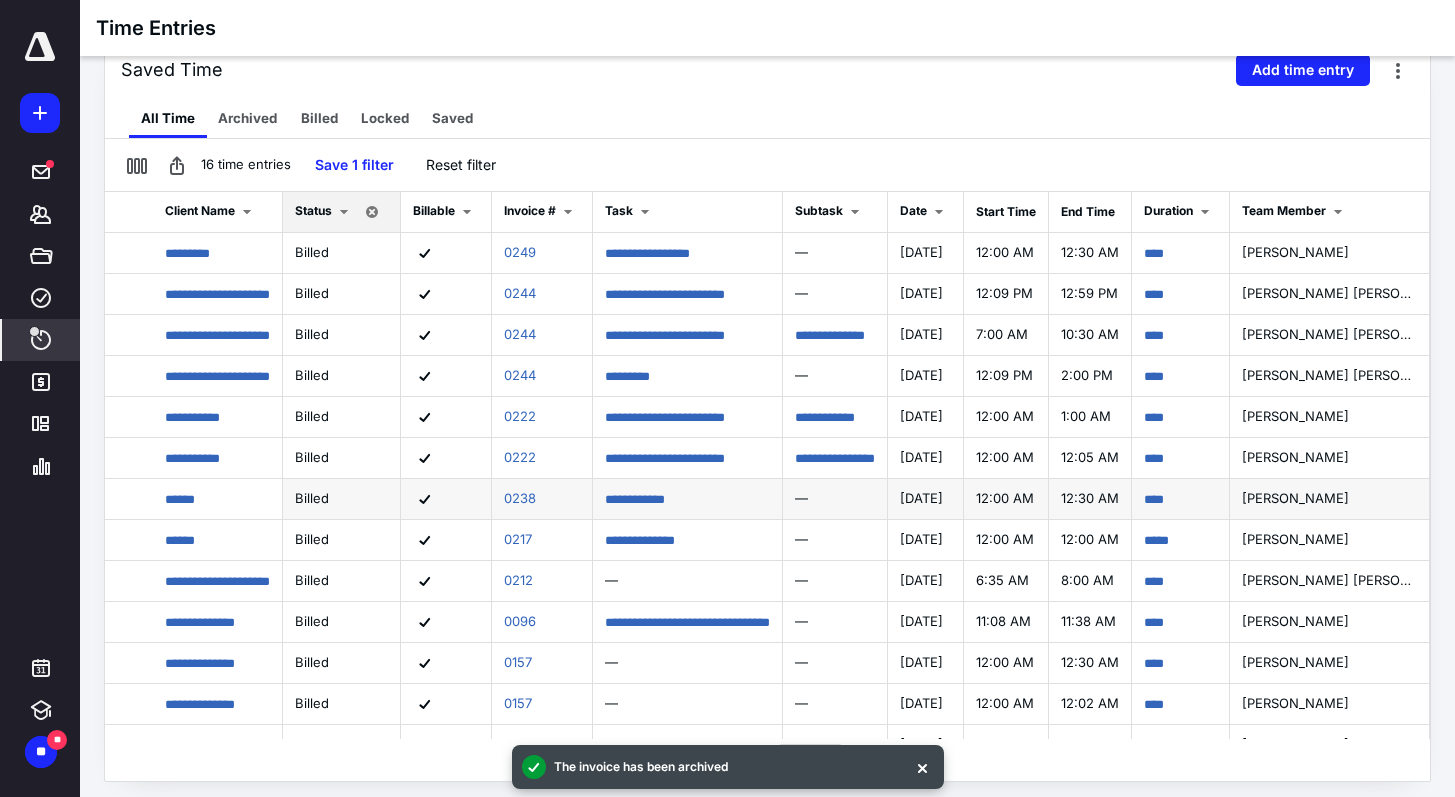 click 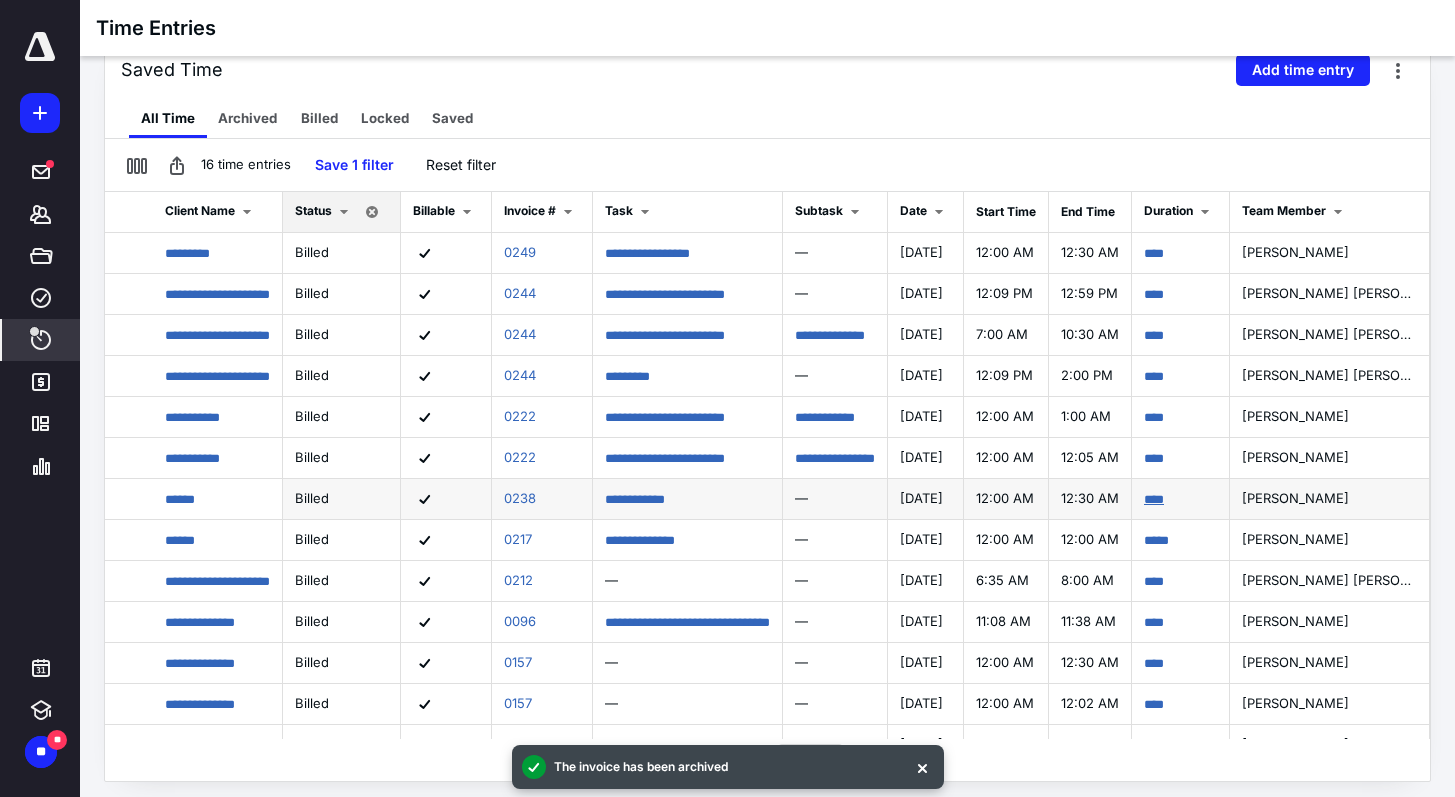 click on "****" at bounding box center (1154, 499) 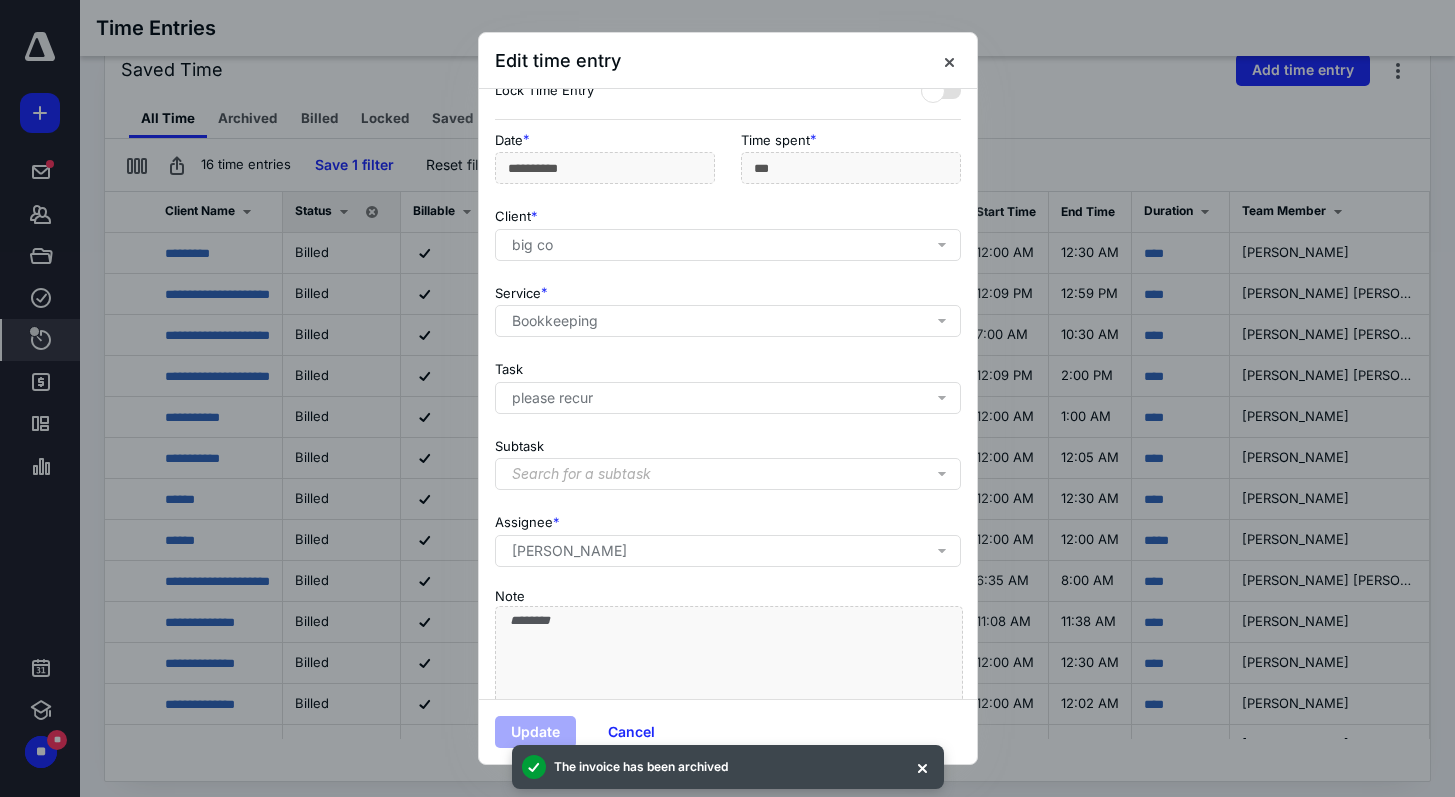 scroll, scrollTop: 136, scrollLeft: 0, axis: vertical 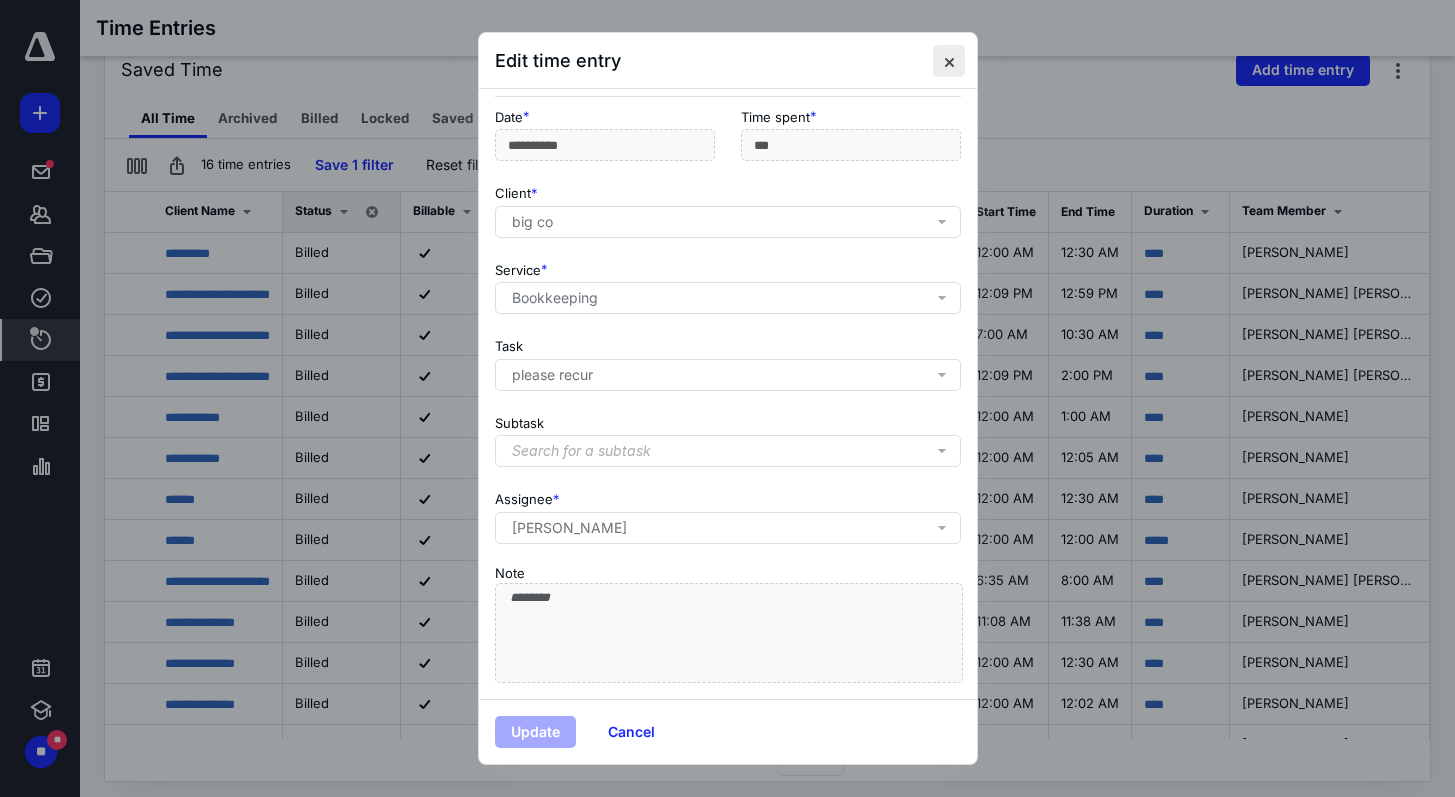 click at bounding box center (949, 61) 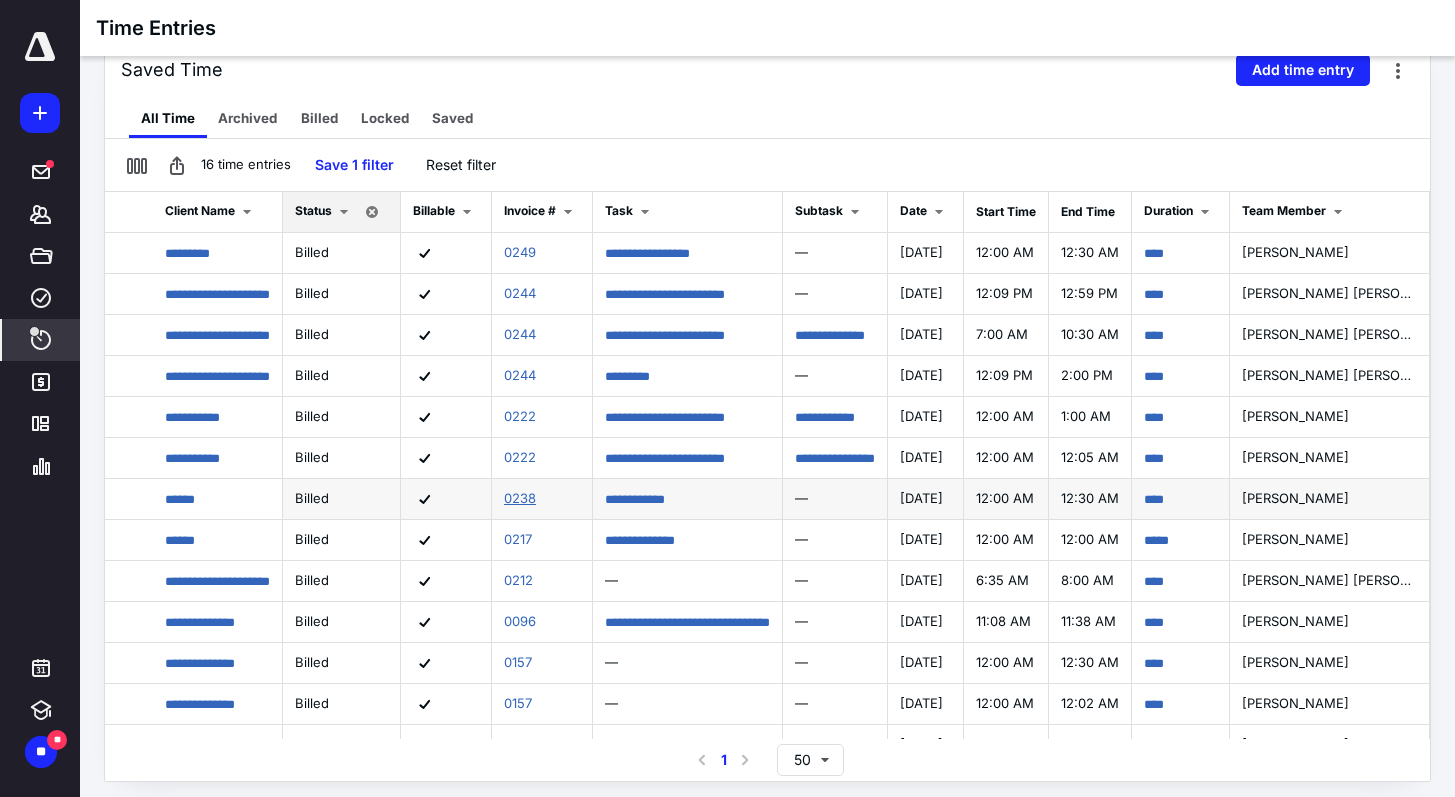 click on "0238" at bounding box center [520, 498] 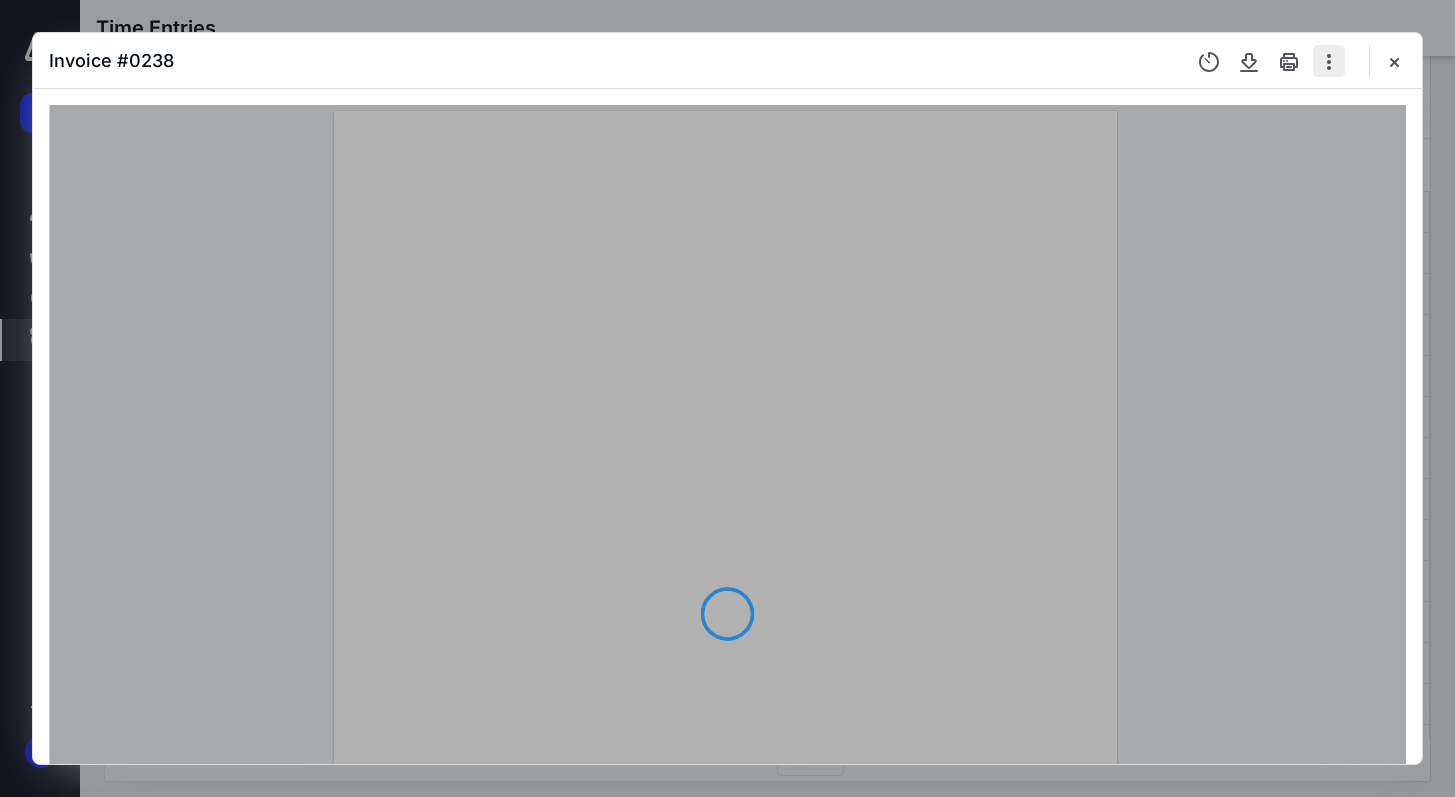 click at bounding box center [1329, 61] 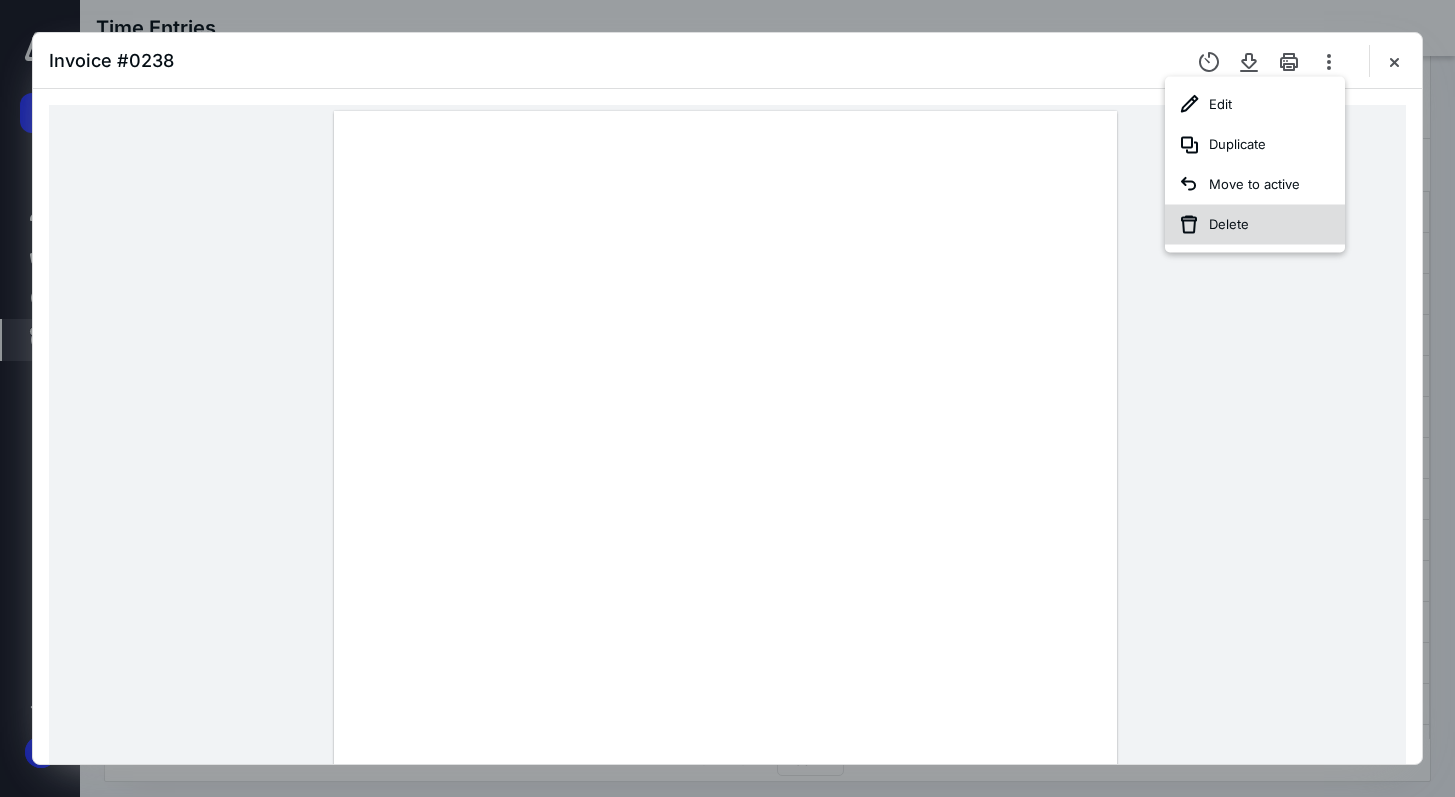 click on "Delete" at bounding box center [1255, 225] 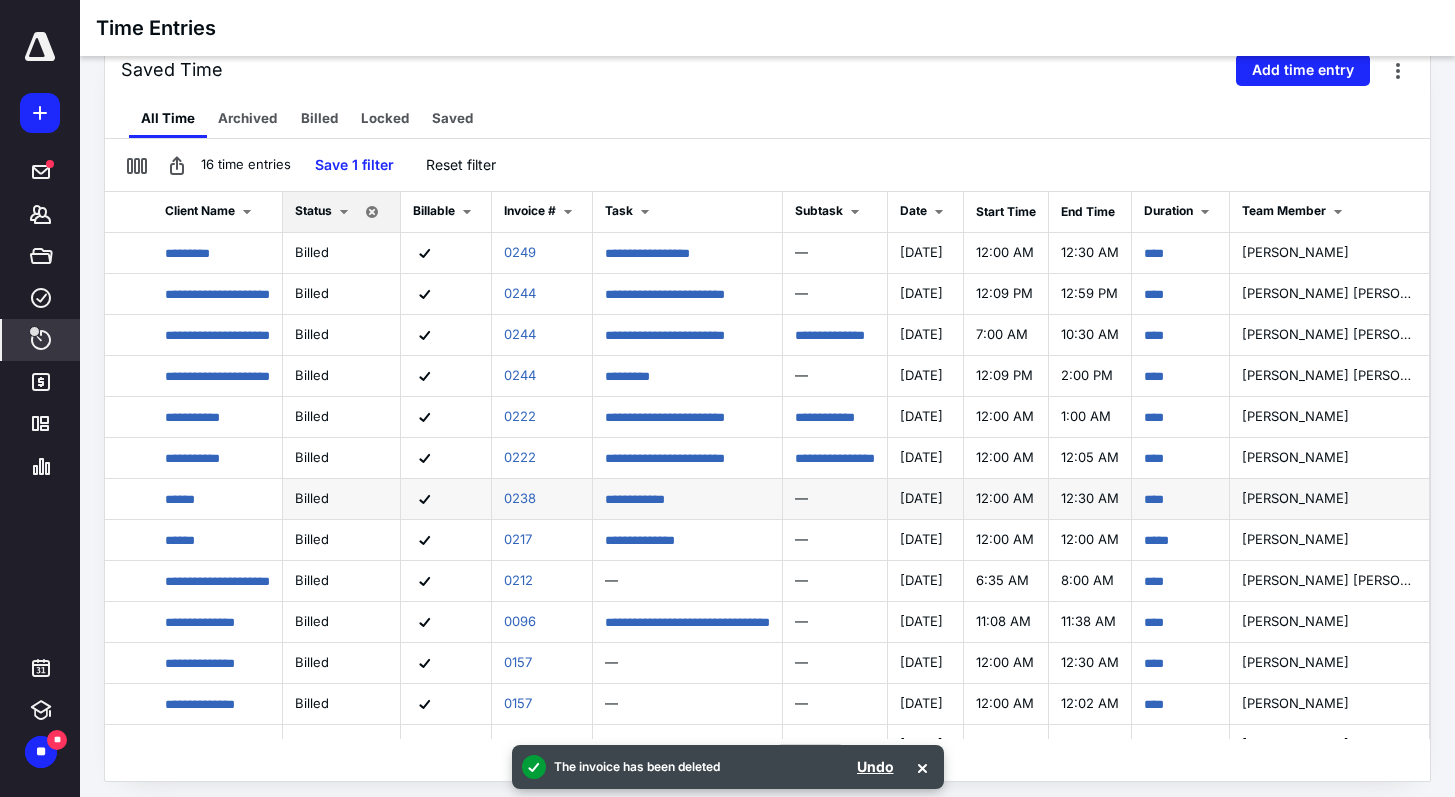 click on "0238" at bounding box center [542, 499] 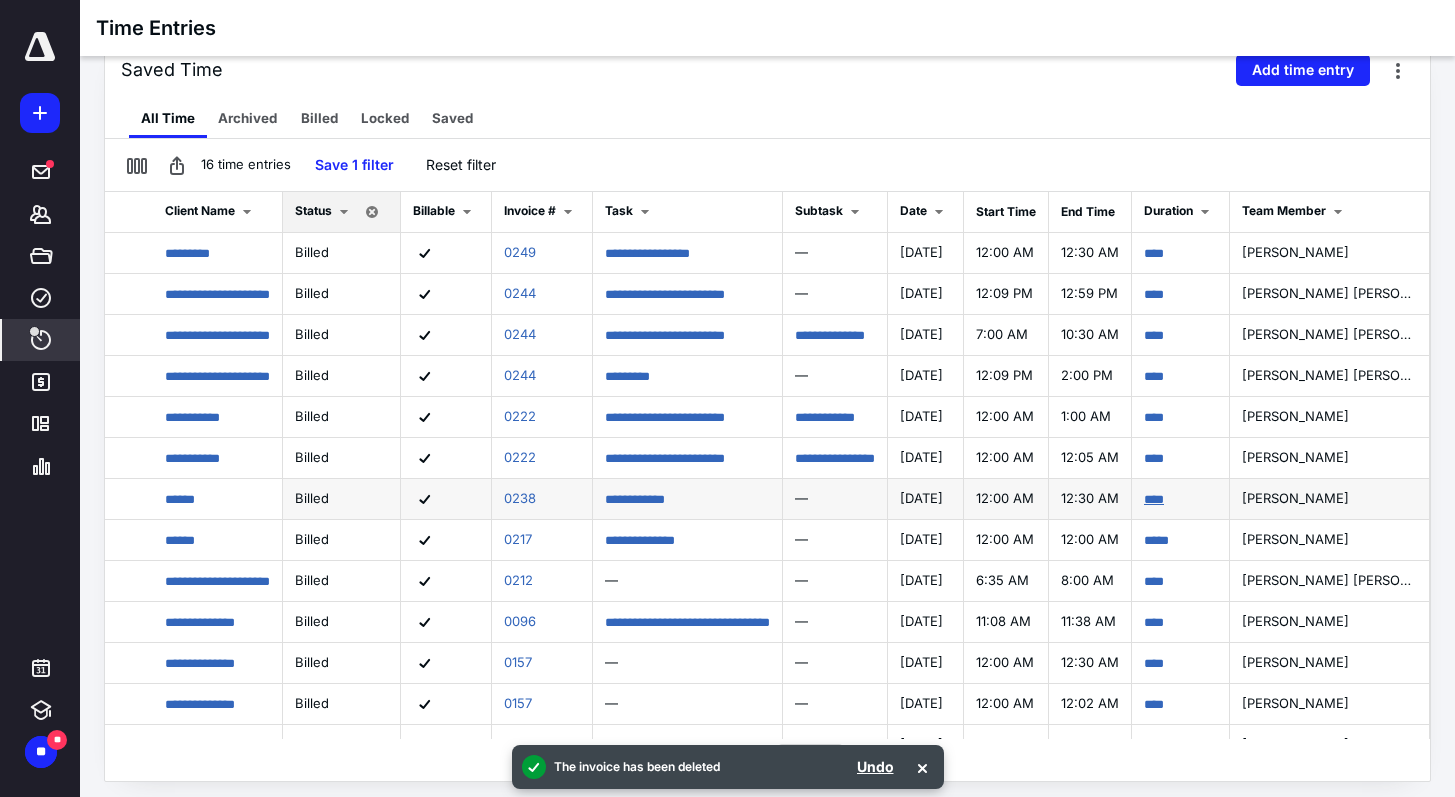 click on "****" at bounding box center [1154, 499] 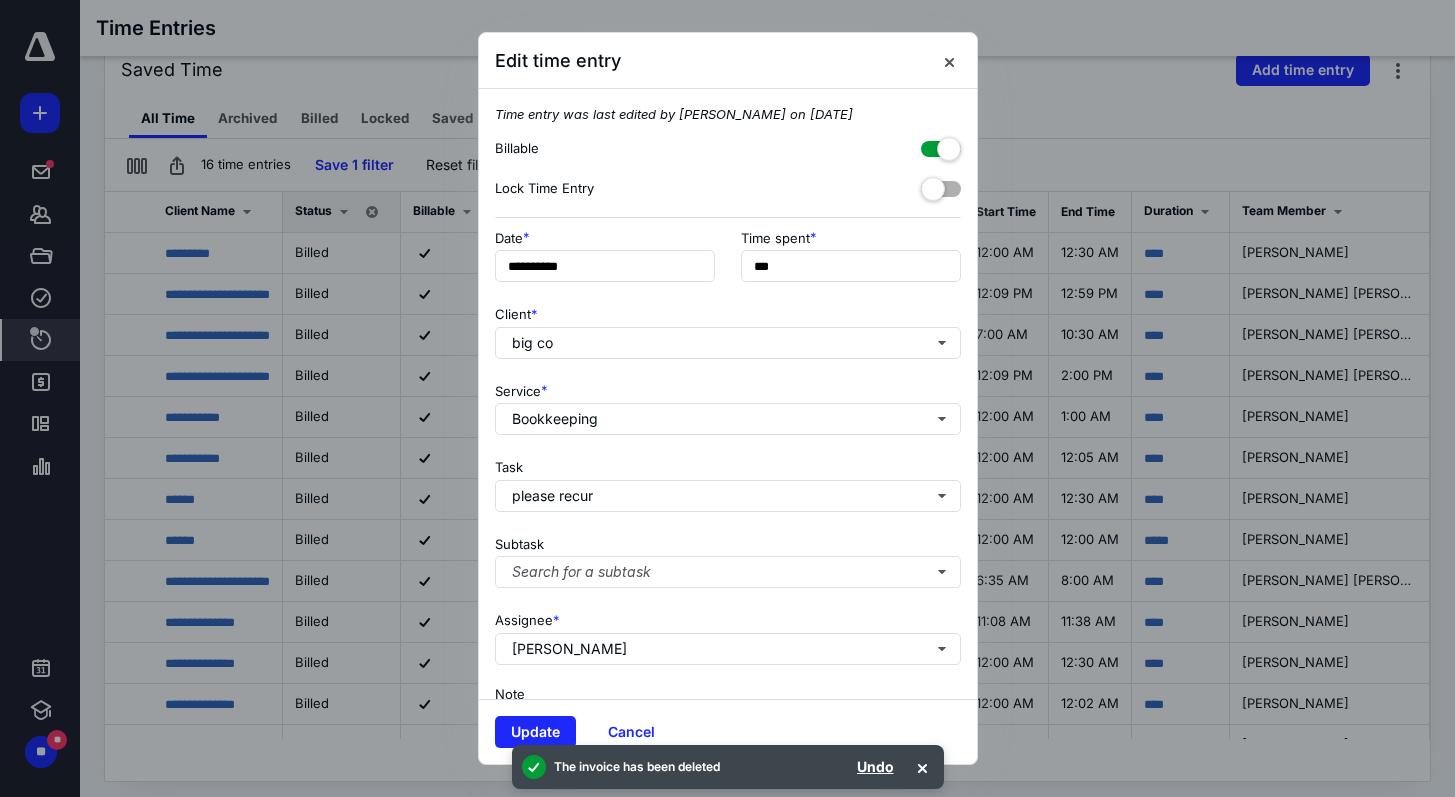 scroll, scrollTop: 136, scrollLeft: 0, axis: vertical 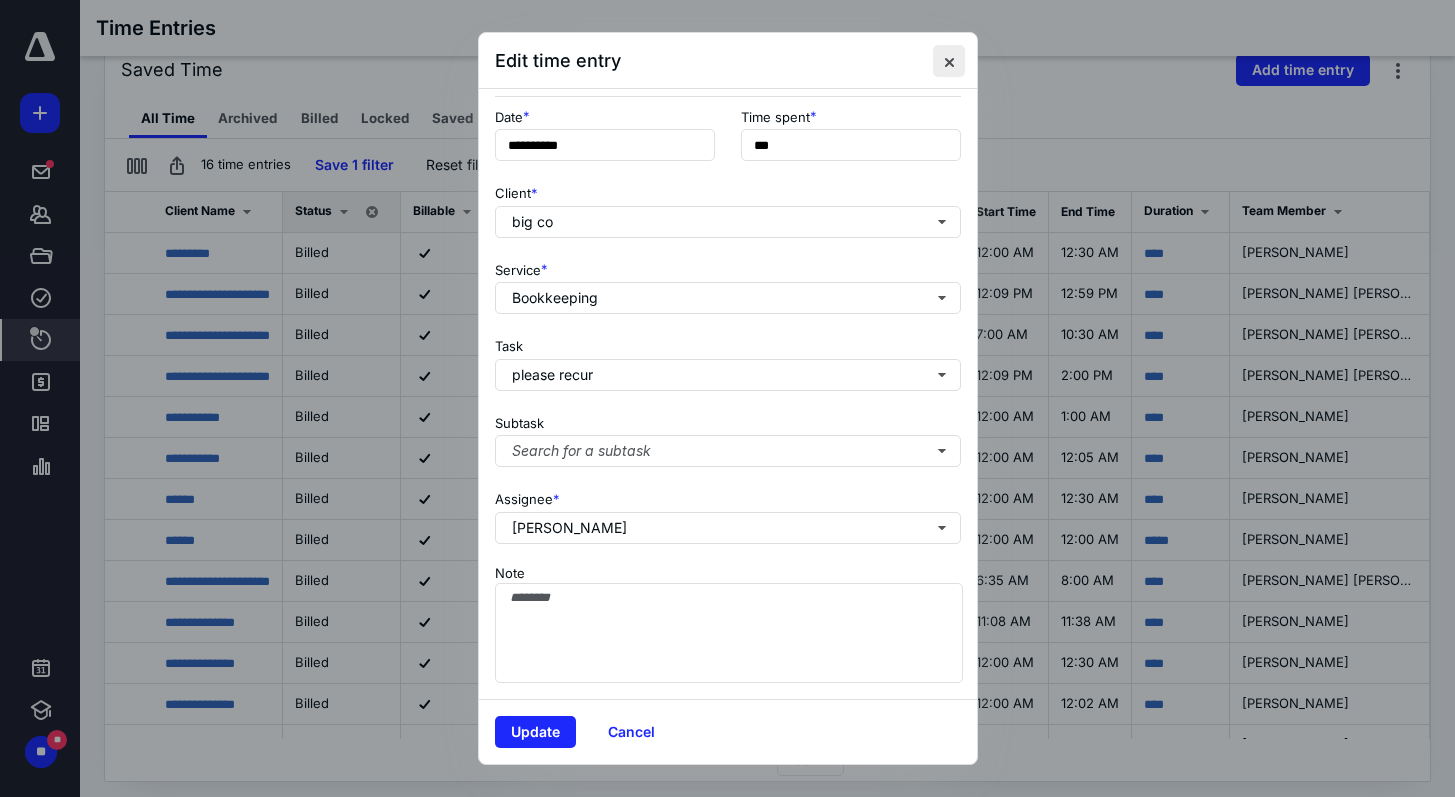 click at bounding box center [949, 61] 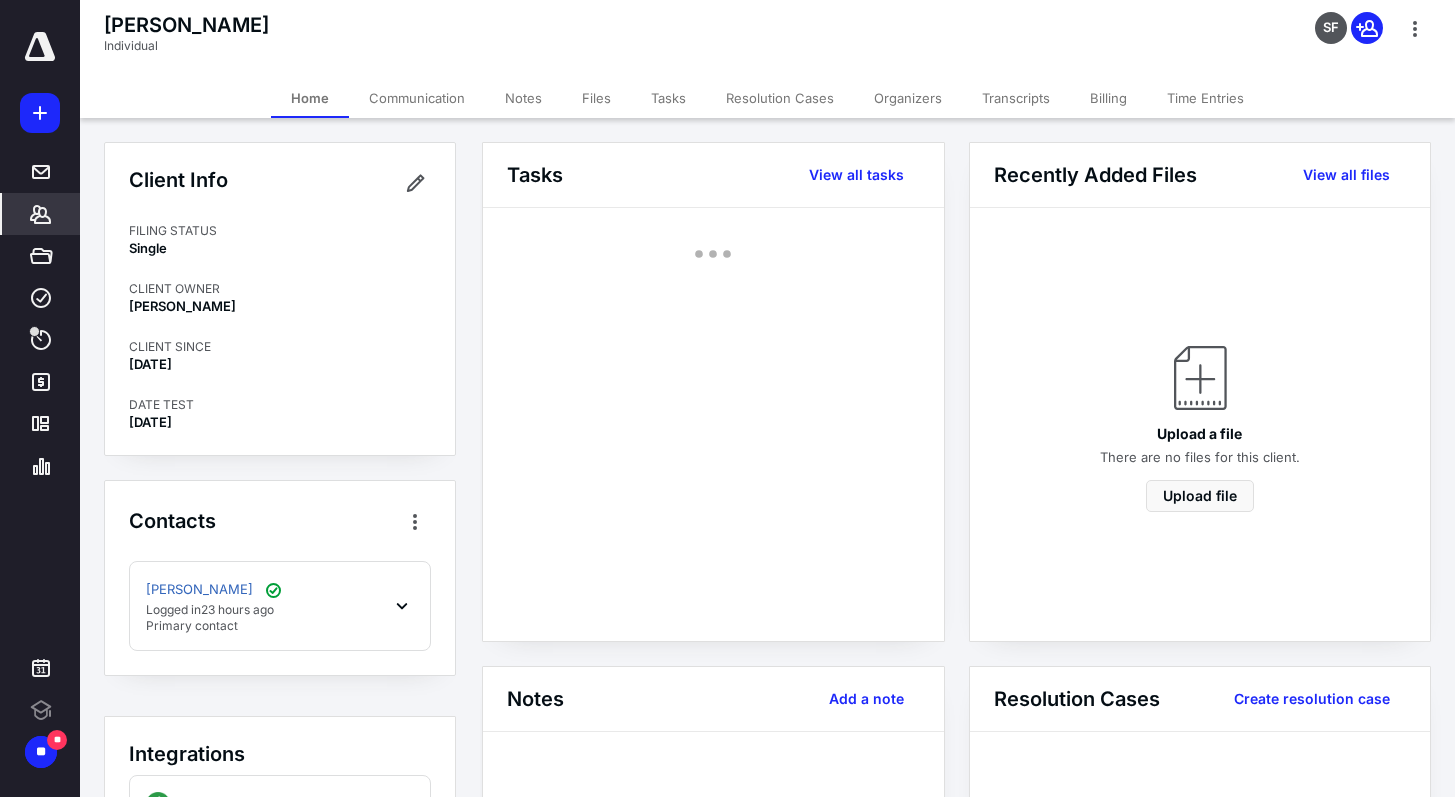 scroll, scrollTop: 0, scrollLeft: 0, axis: both 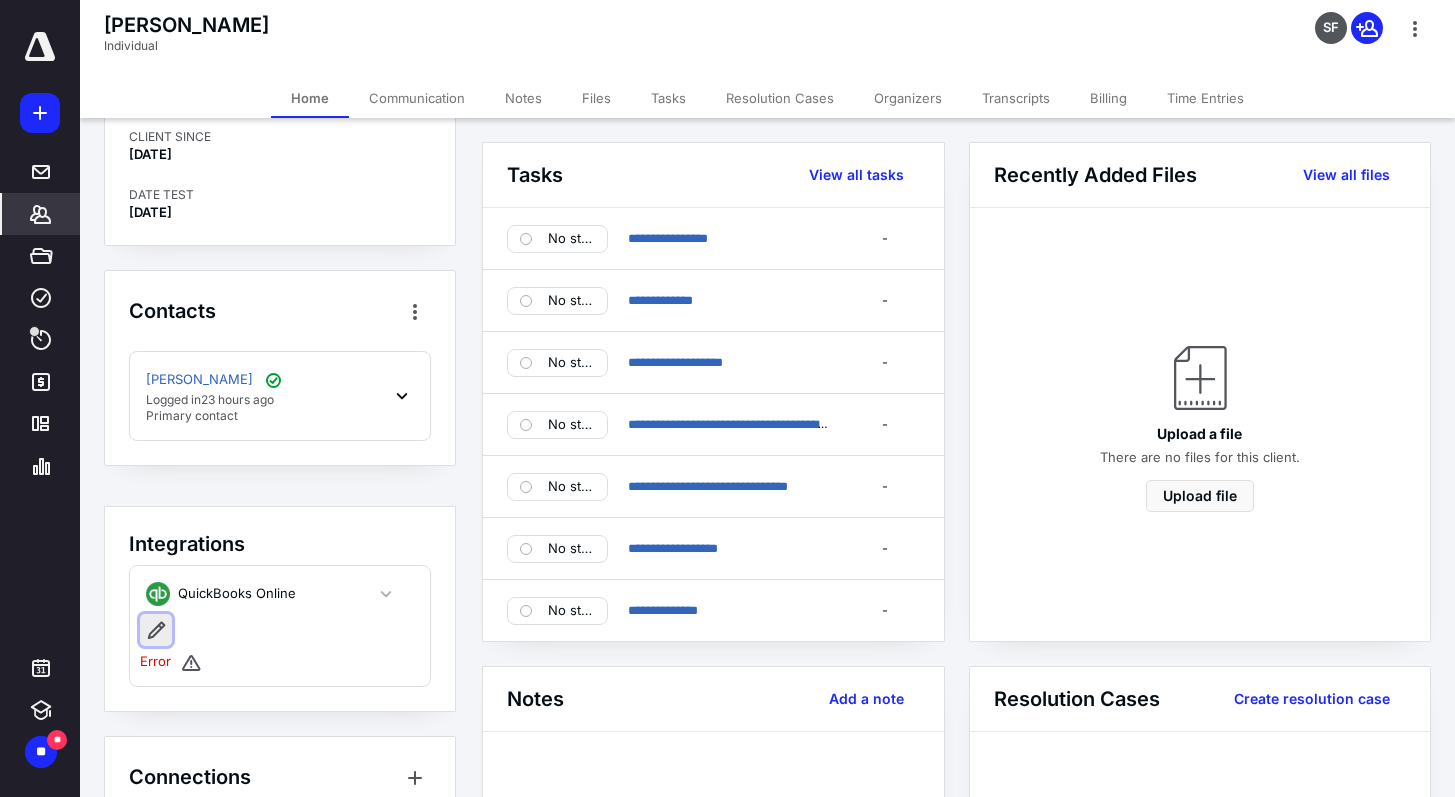 click at bounding box center (156, 630) 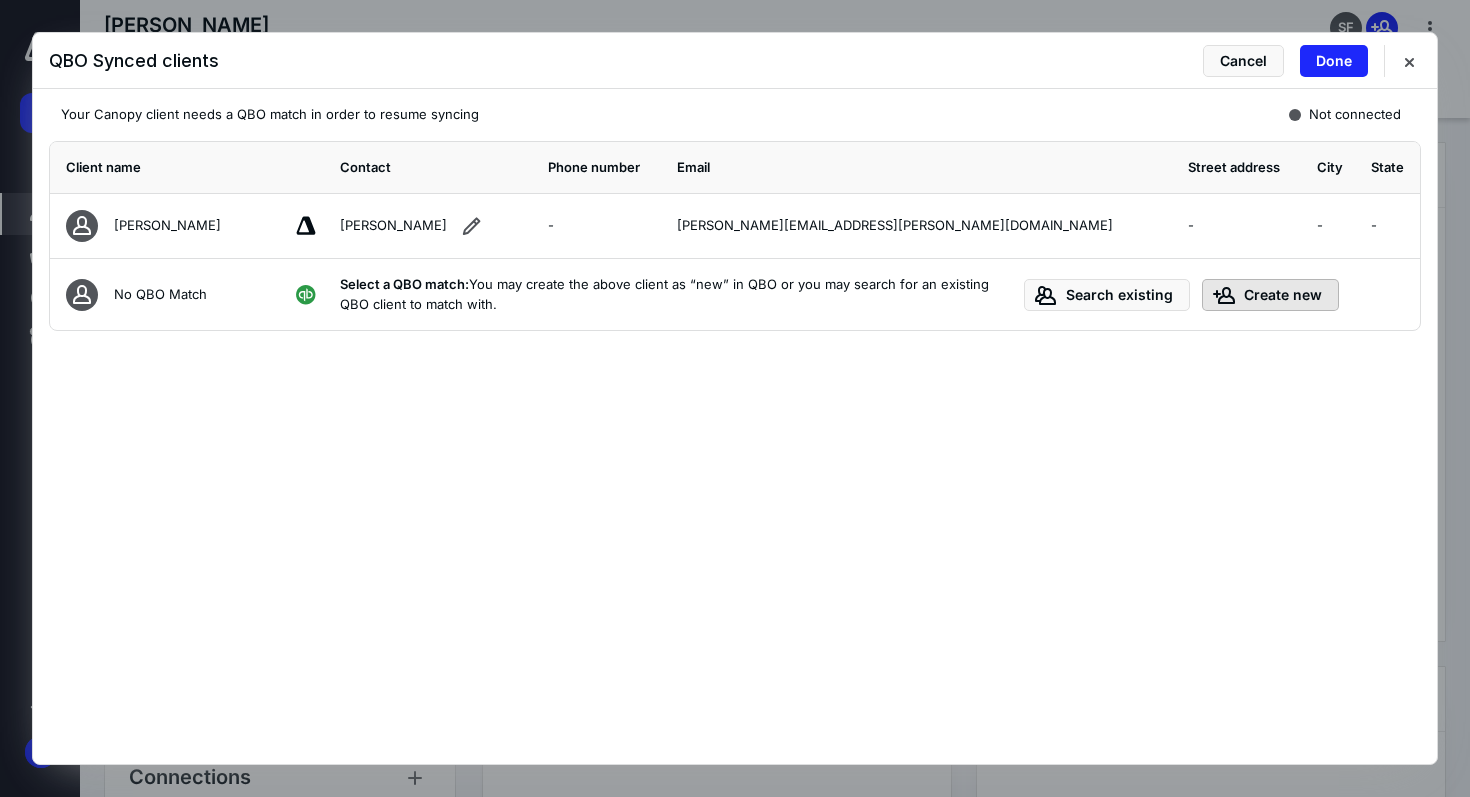 click on "Create new" at bounding box center (1270, 295) 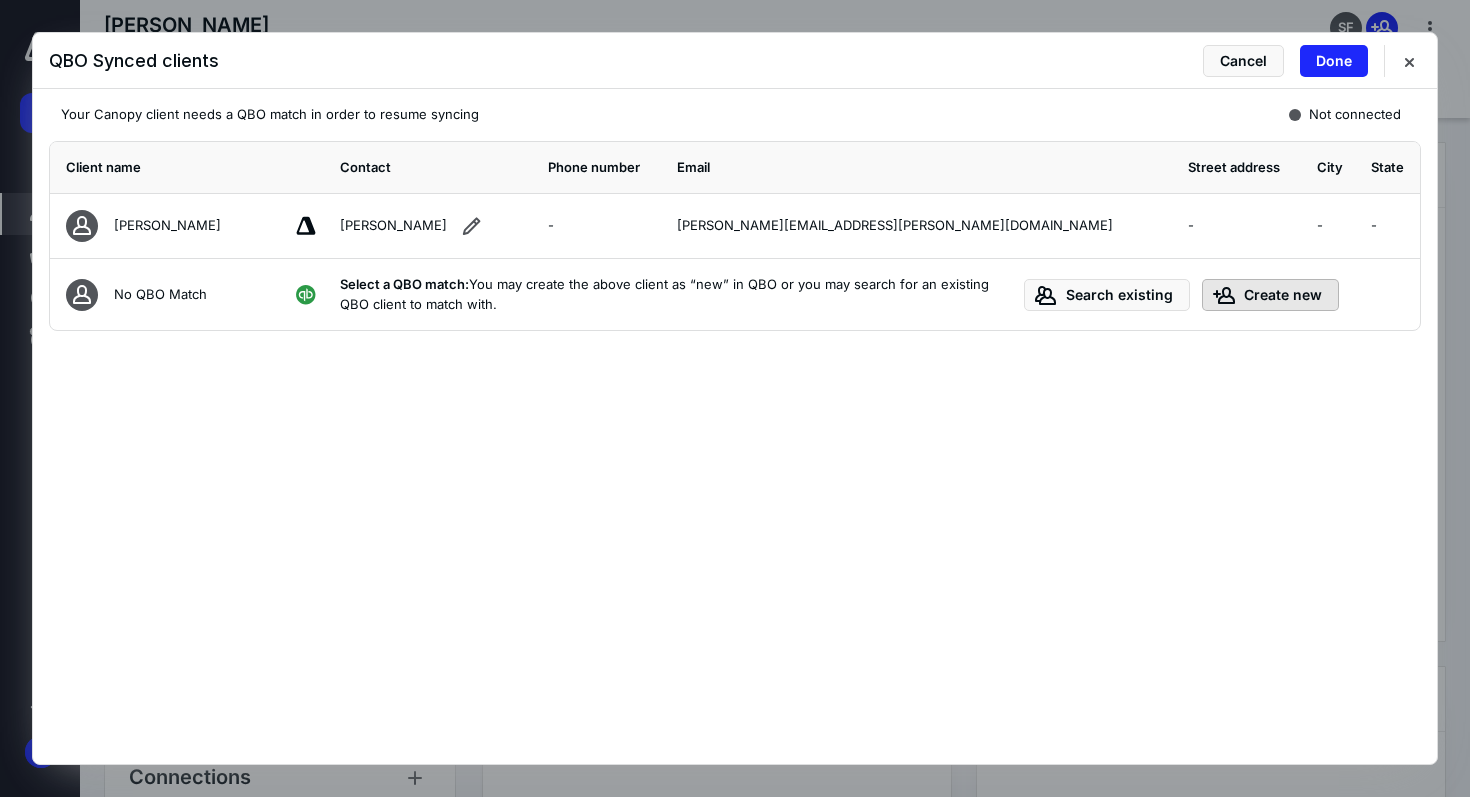 click on "Create new" at bounding box center (1270, 295) 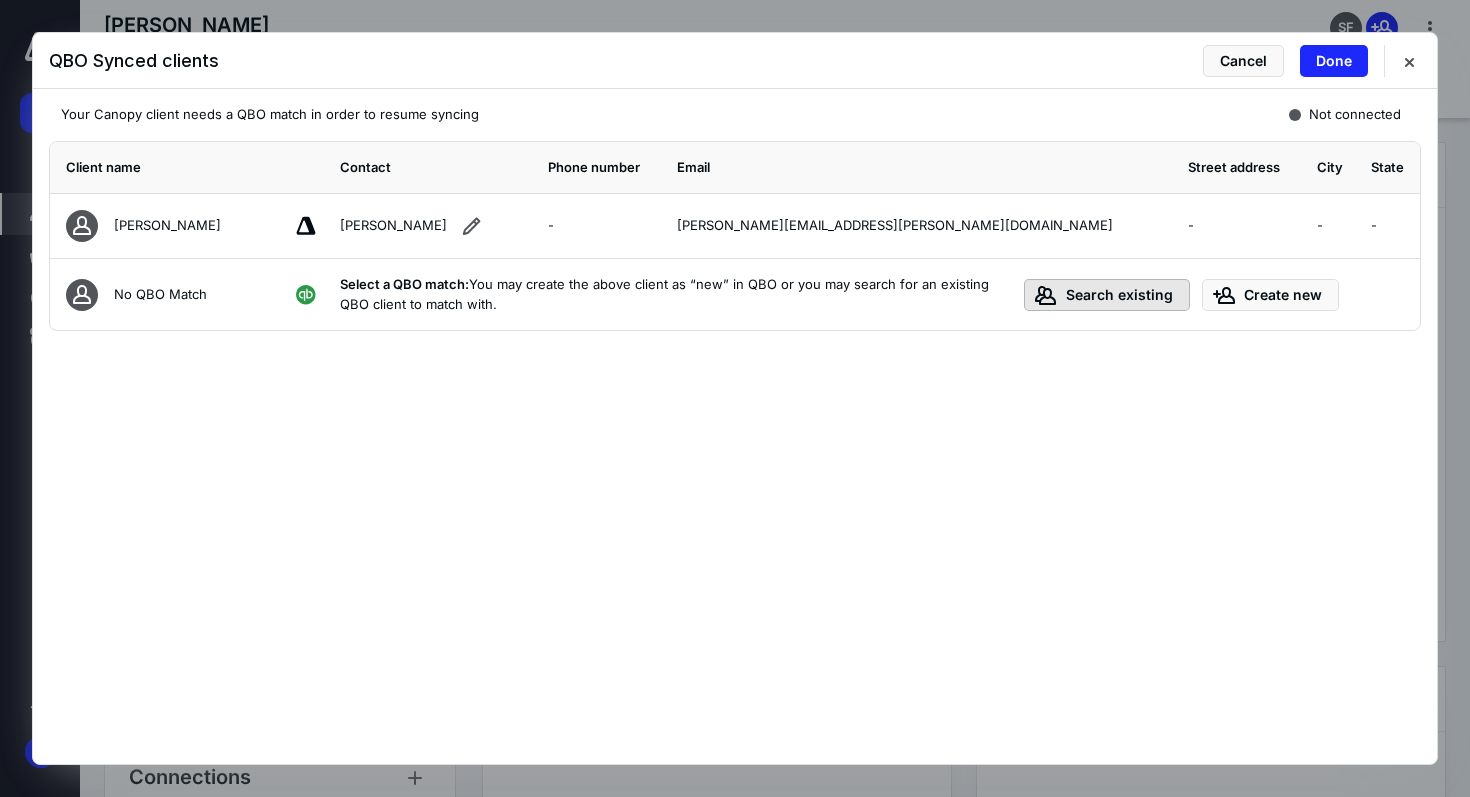 click on "Search existing" at bounding box center [1107, 295] 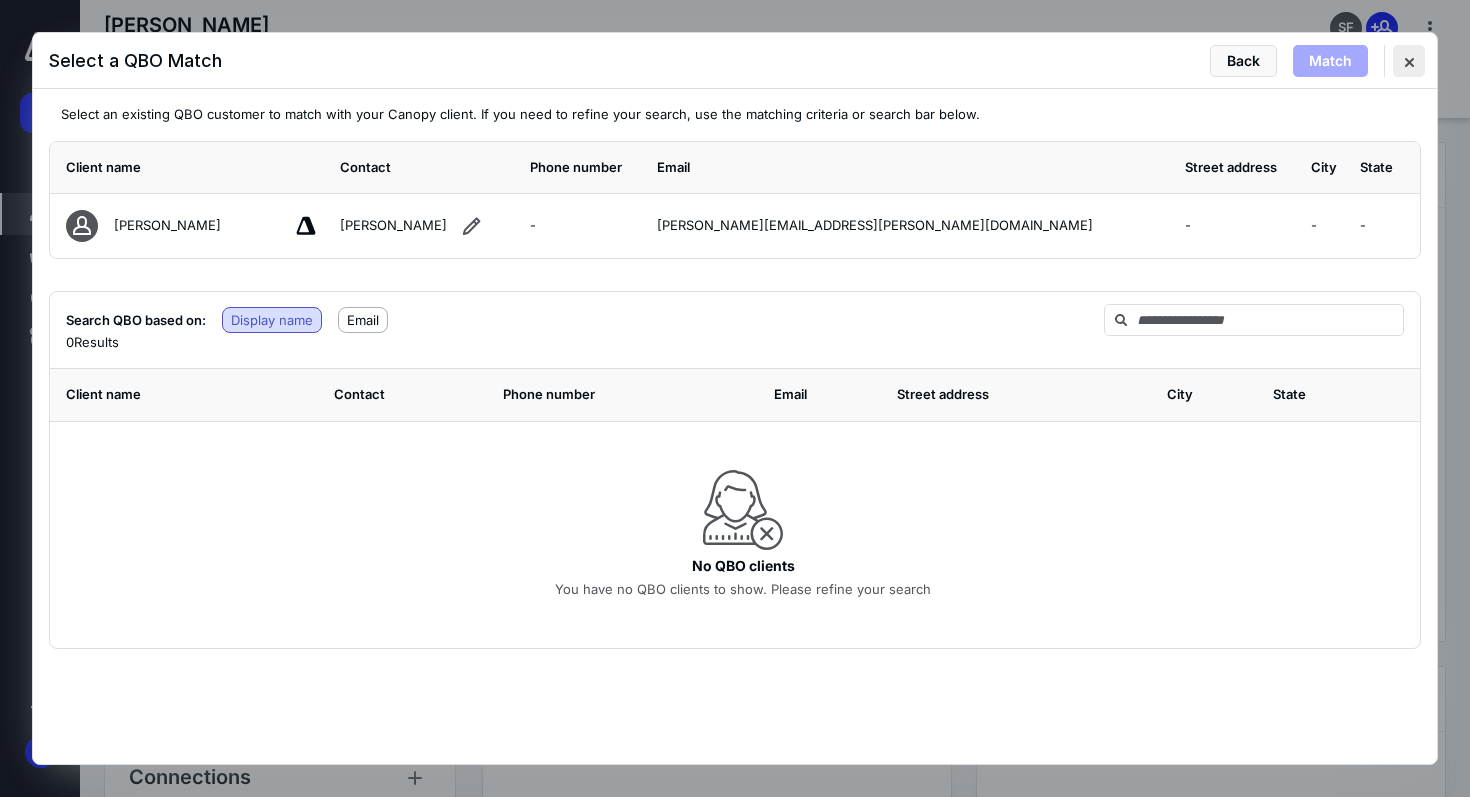 click at bounding box center [1409, 61] 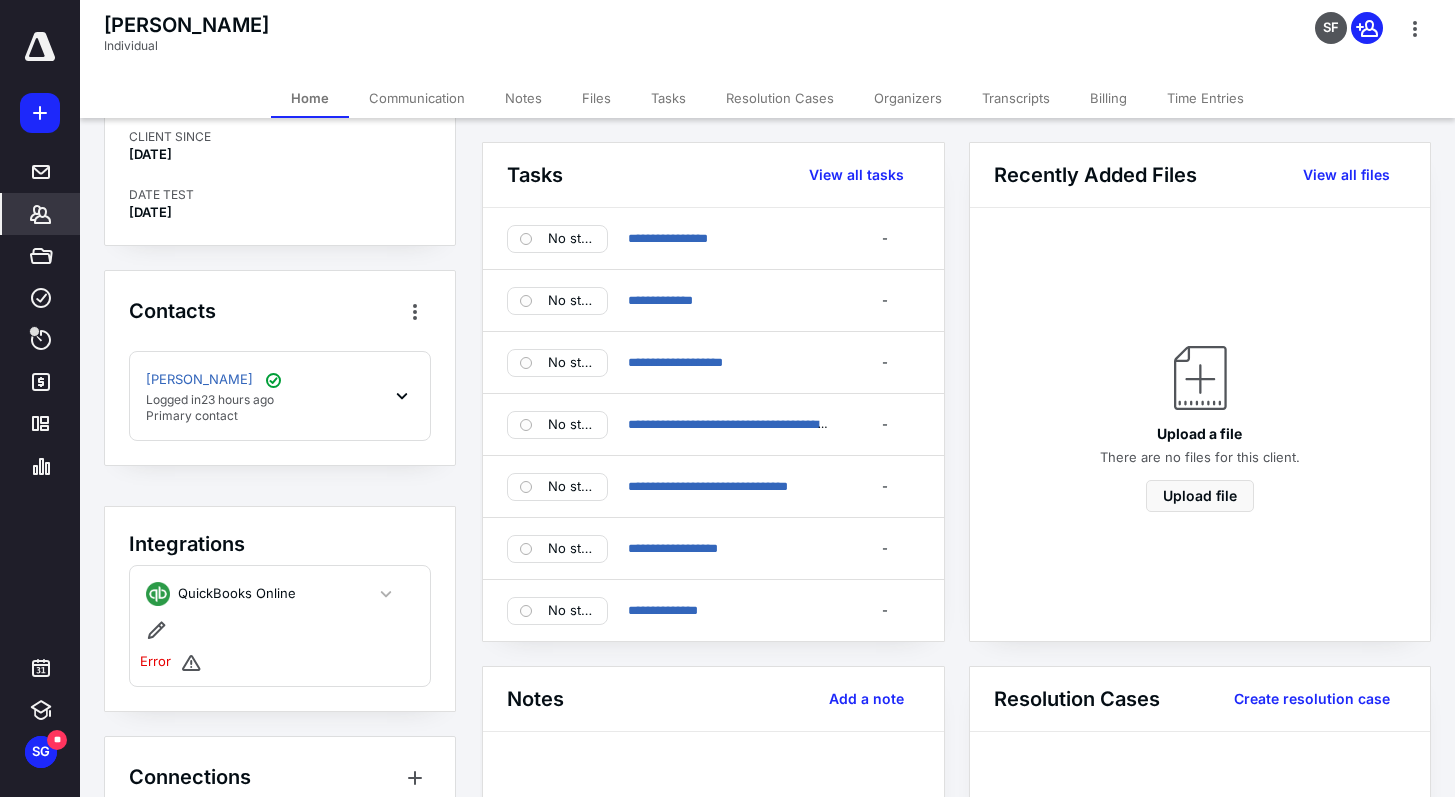 click on "Error" at bounding box center [155, 662] 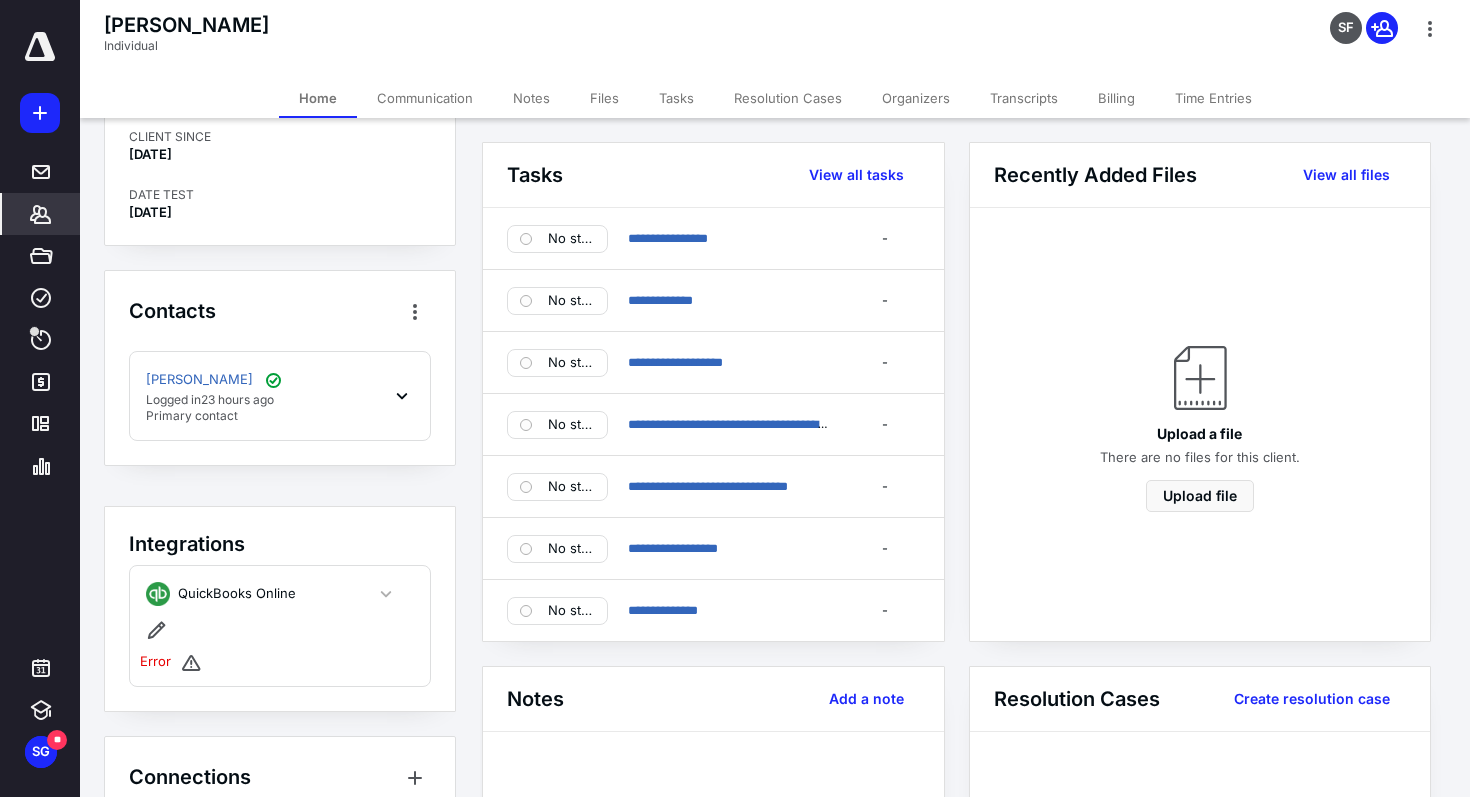 click at bounding box center (735, 398) 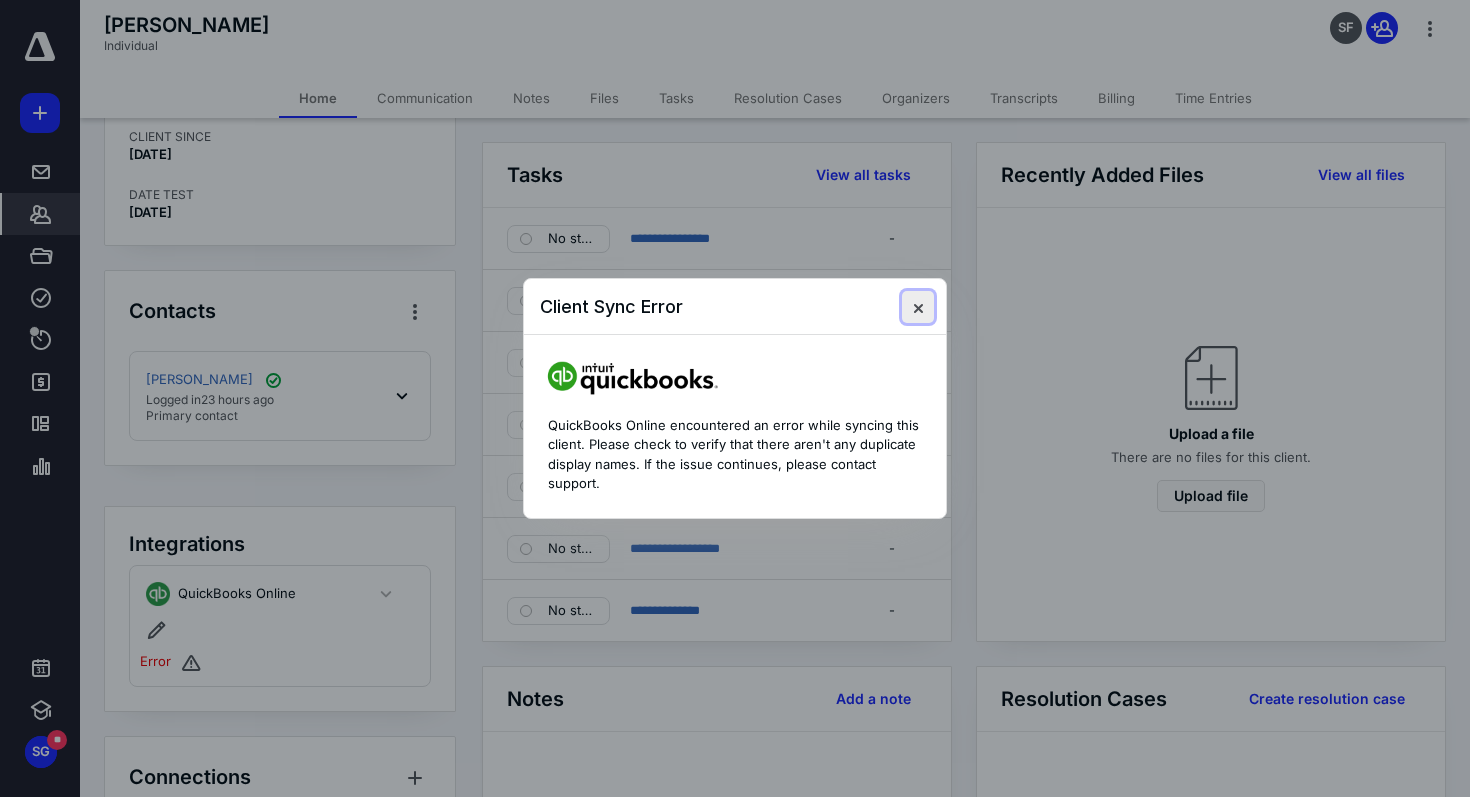 click at bounding box center [918, 307] 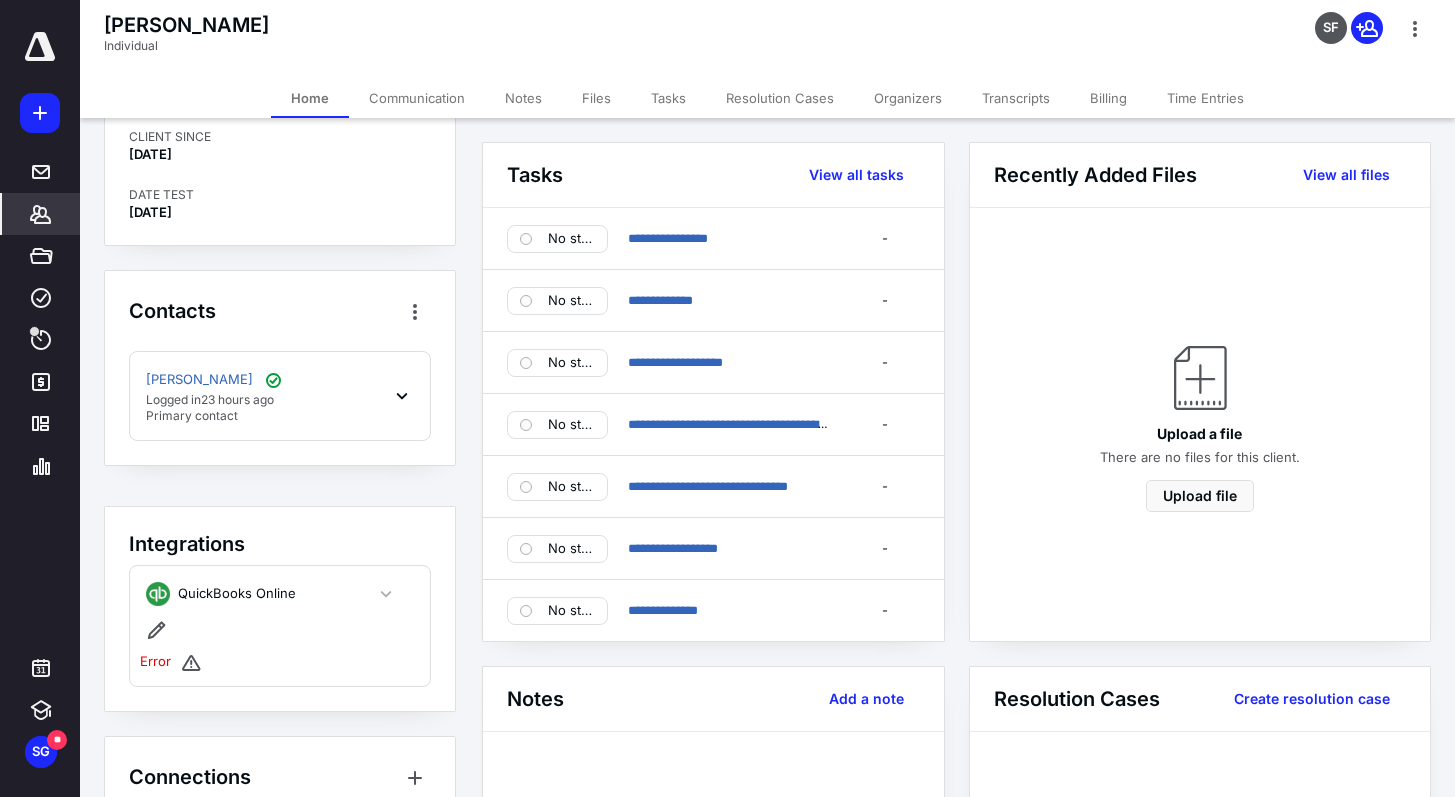 click 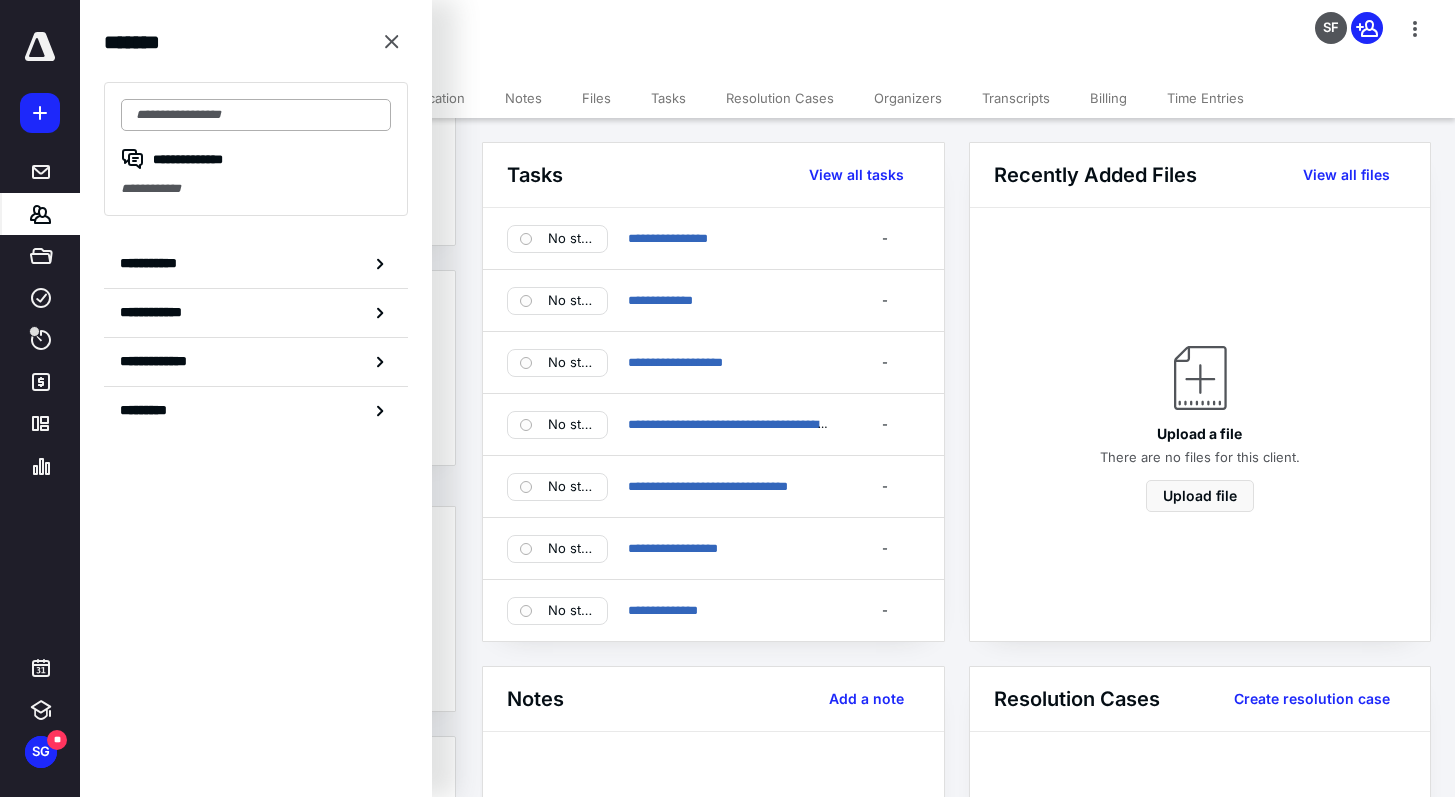 click at bounding box center (256, 115) 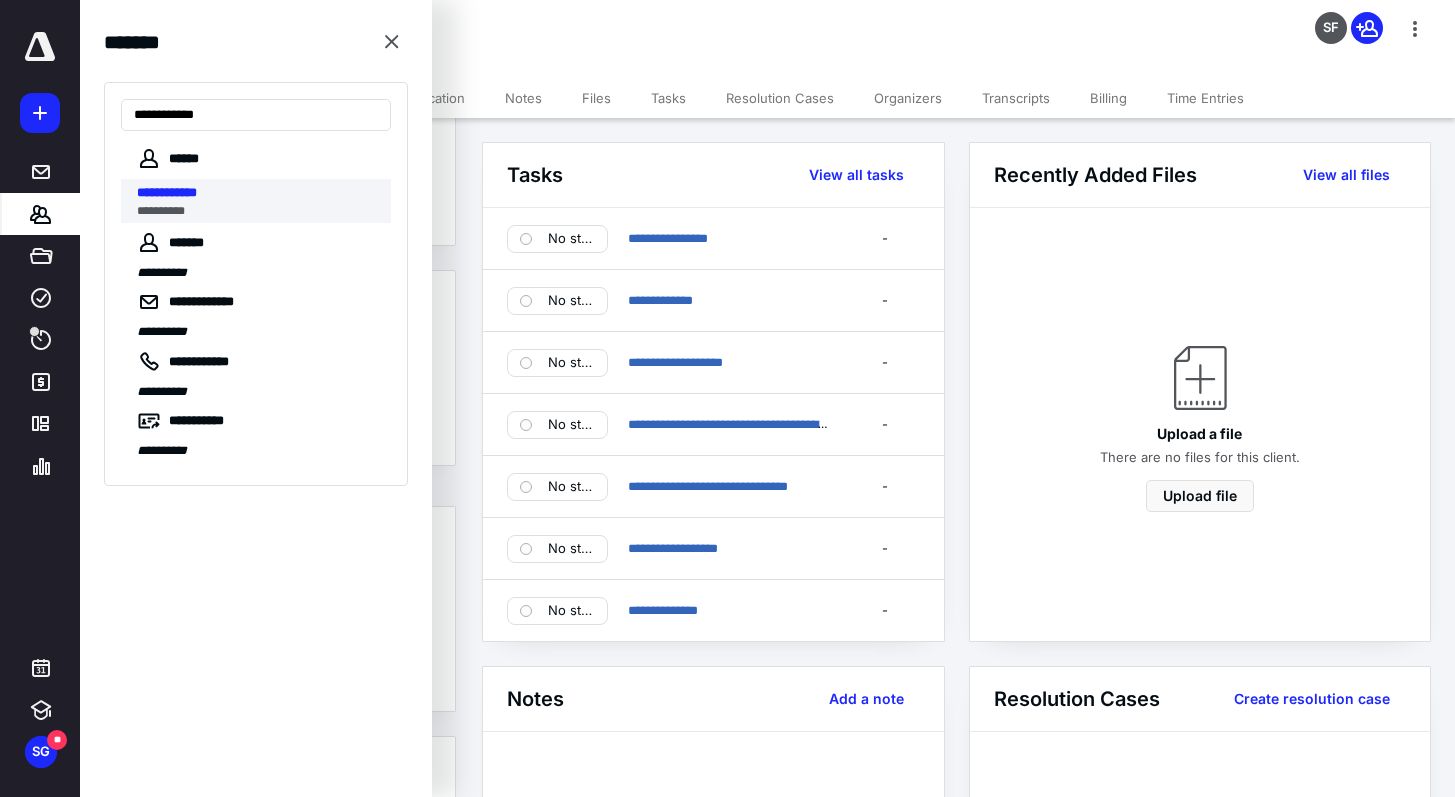 type on "**********" 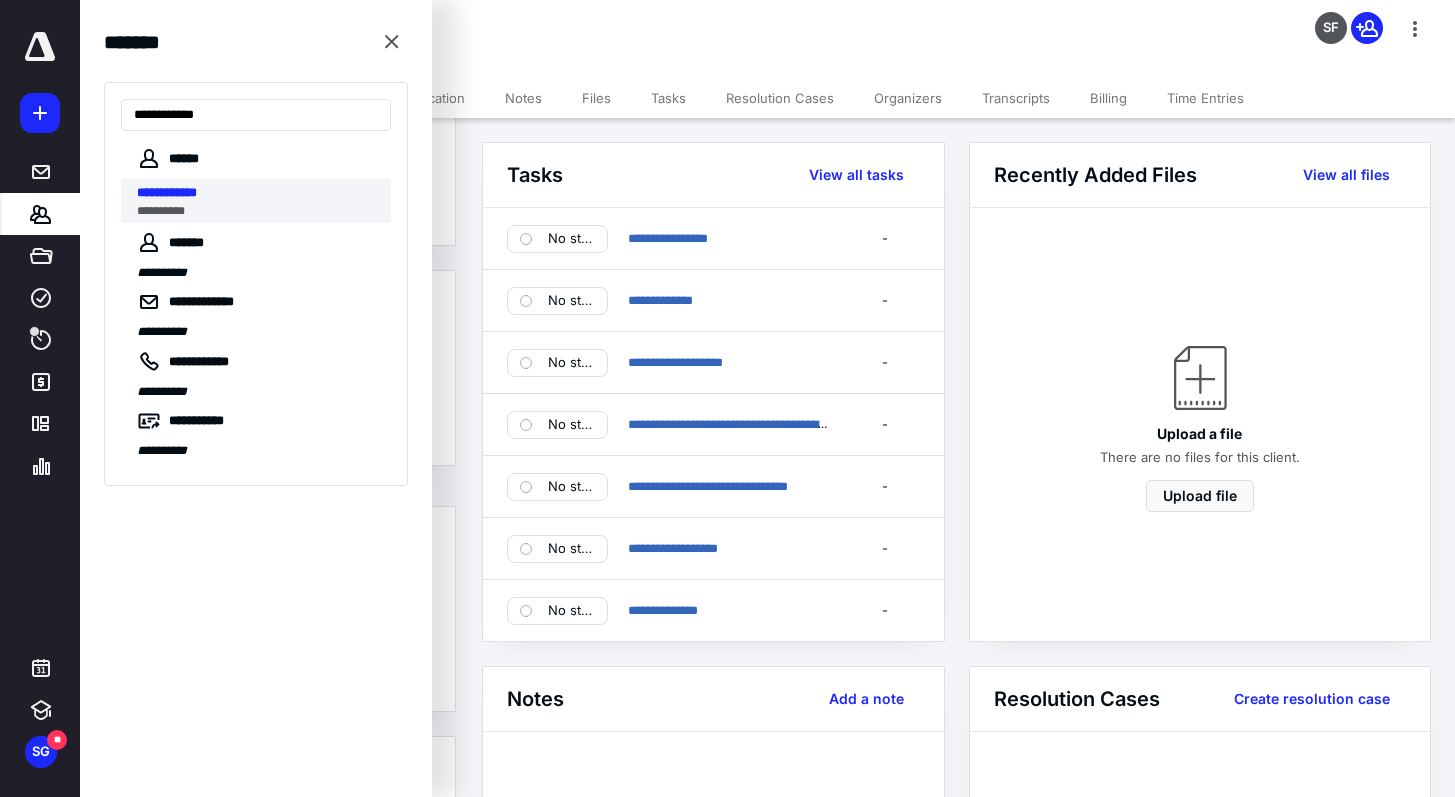 click on "**********" at bounding box center [258, 193] 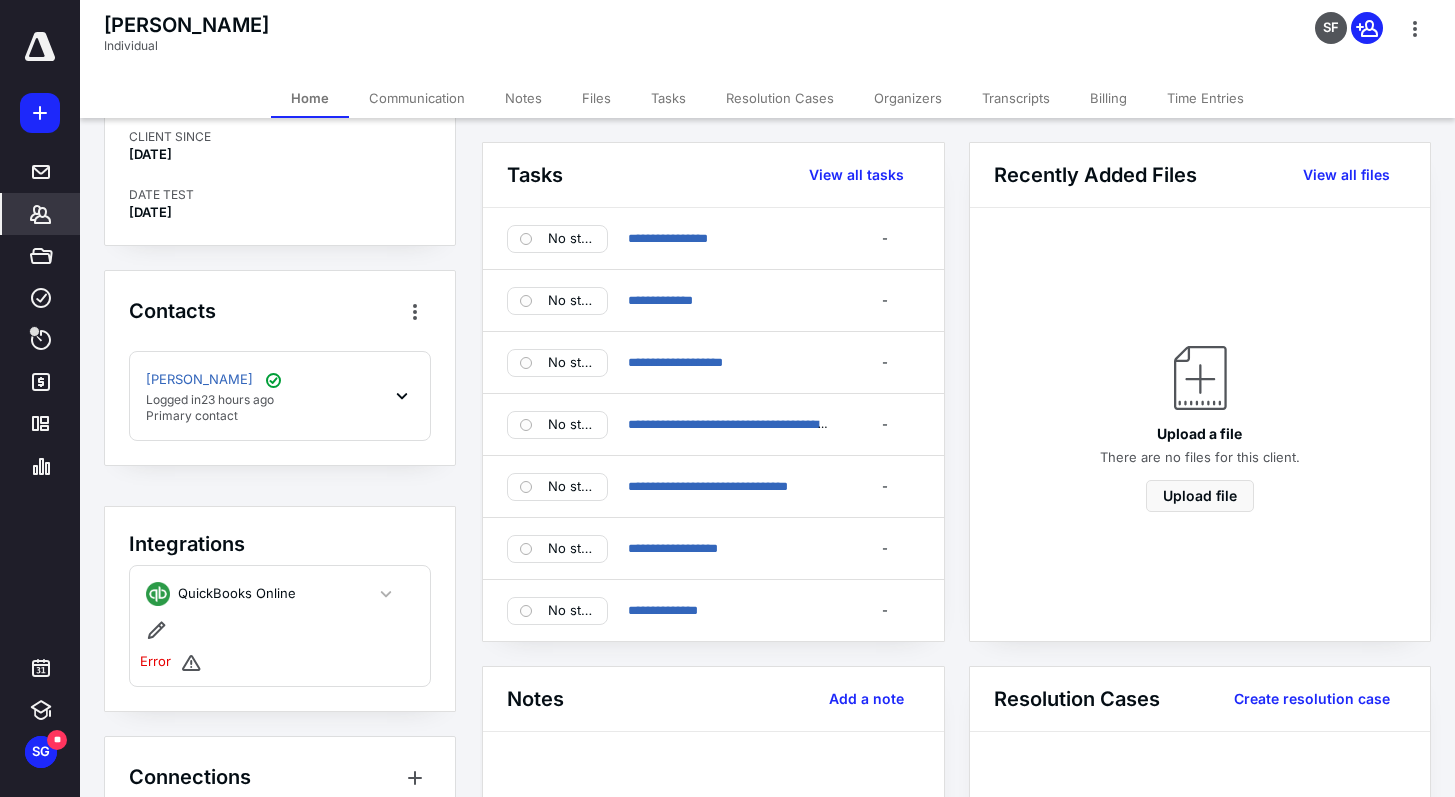 scroll, scrollTop: 255, scrollLeft: 0, axis: vertical 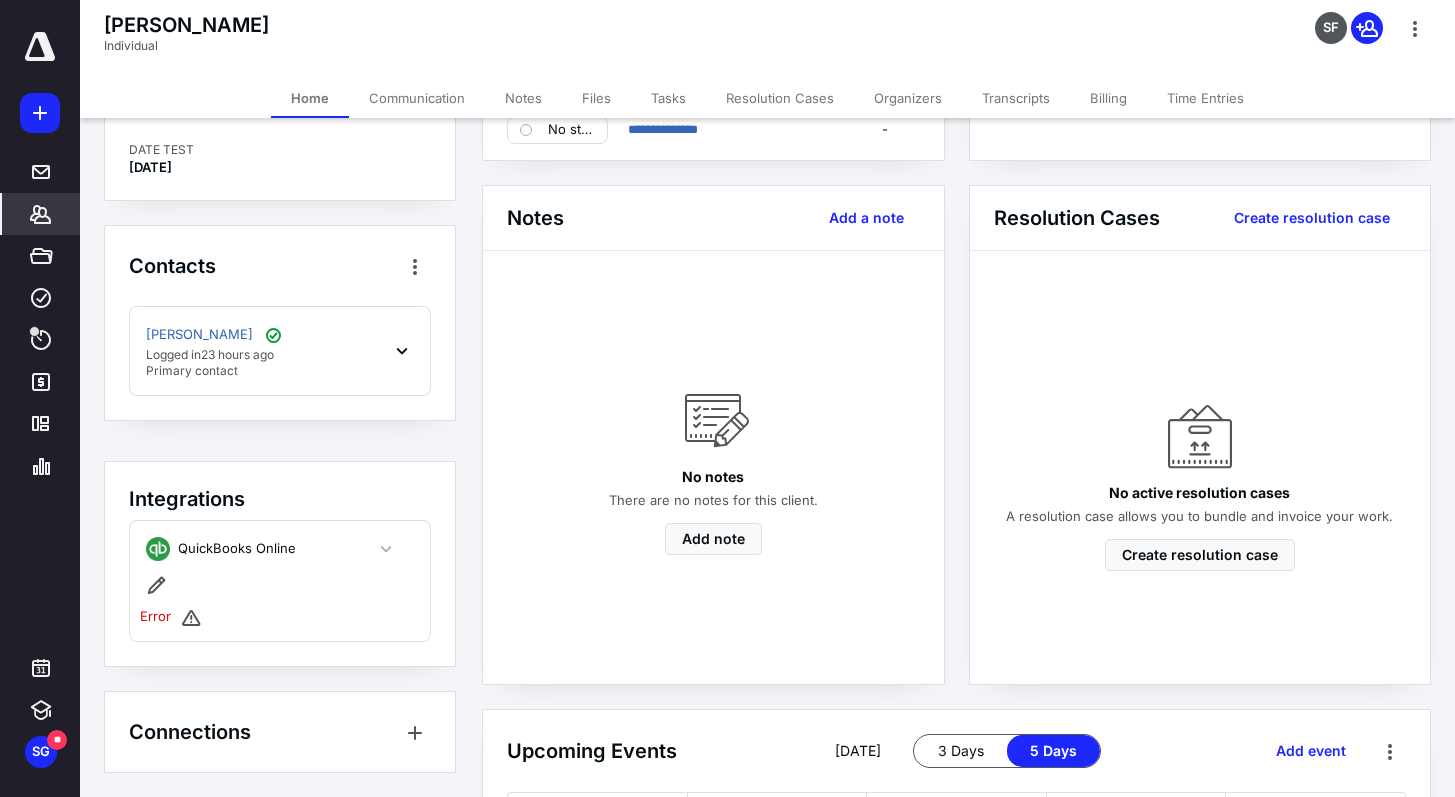 click on "Error" at bounding box center [155, 617] 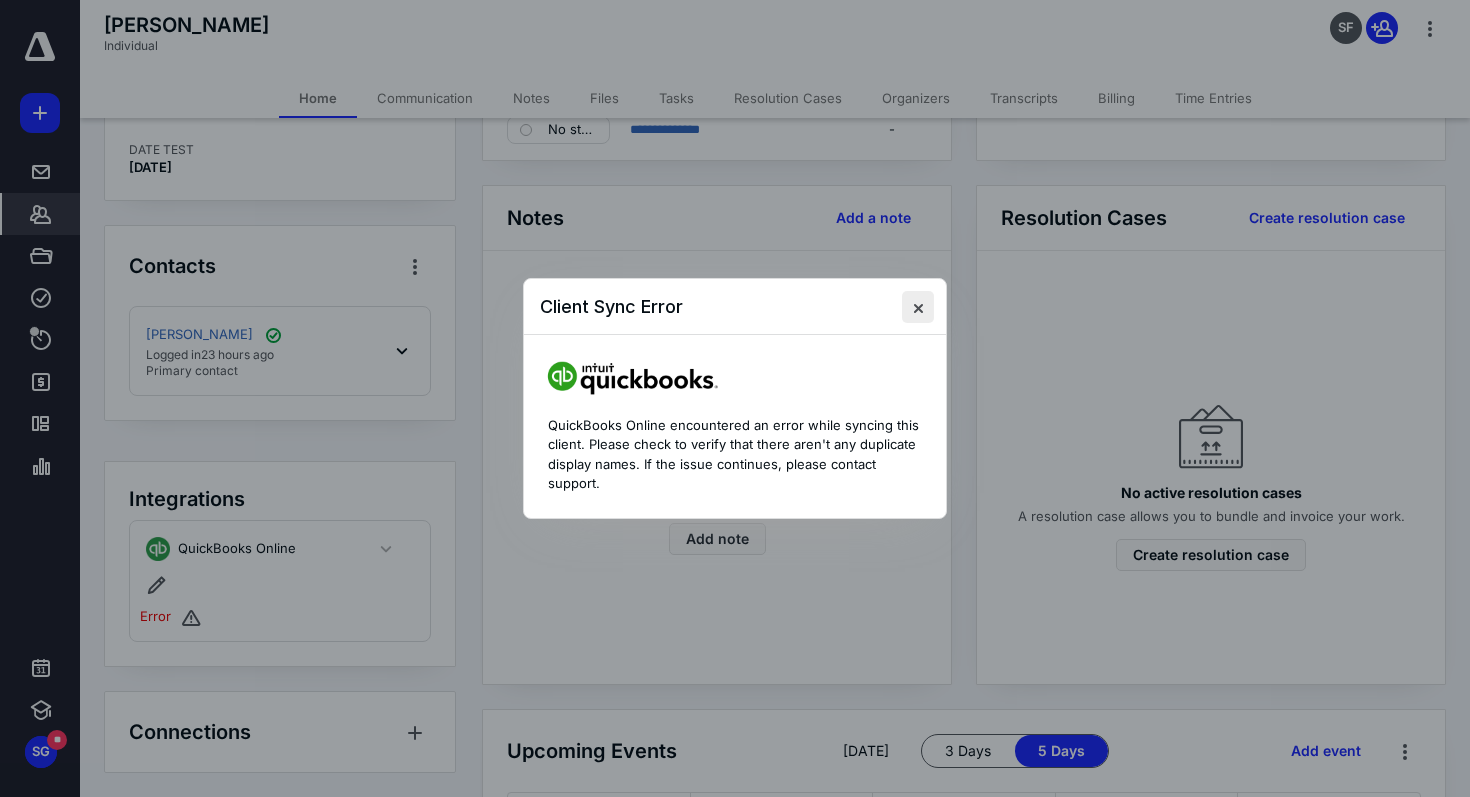 click at bounding box center (918, 307) 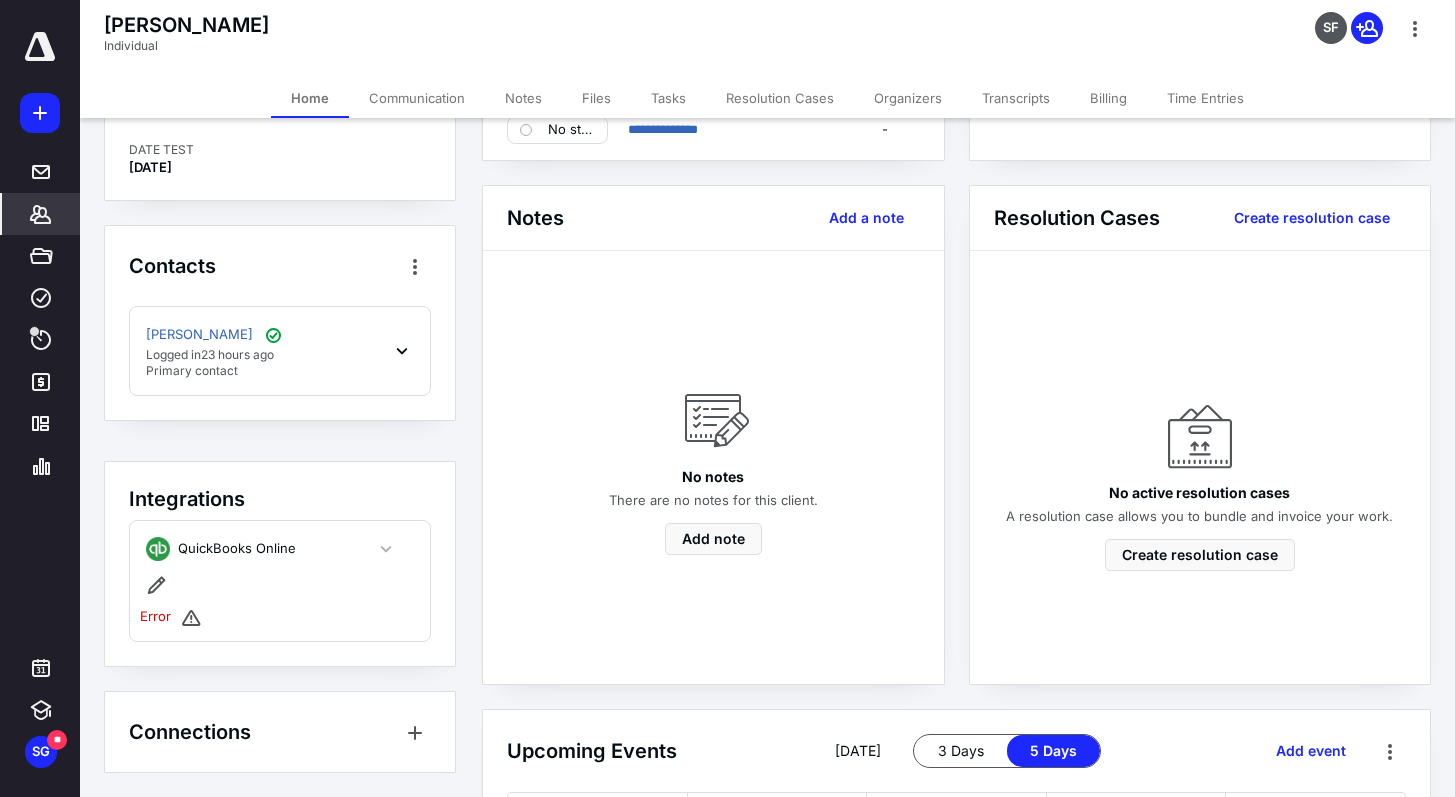 click on "Error" at bounding box center (155, 617) 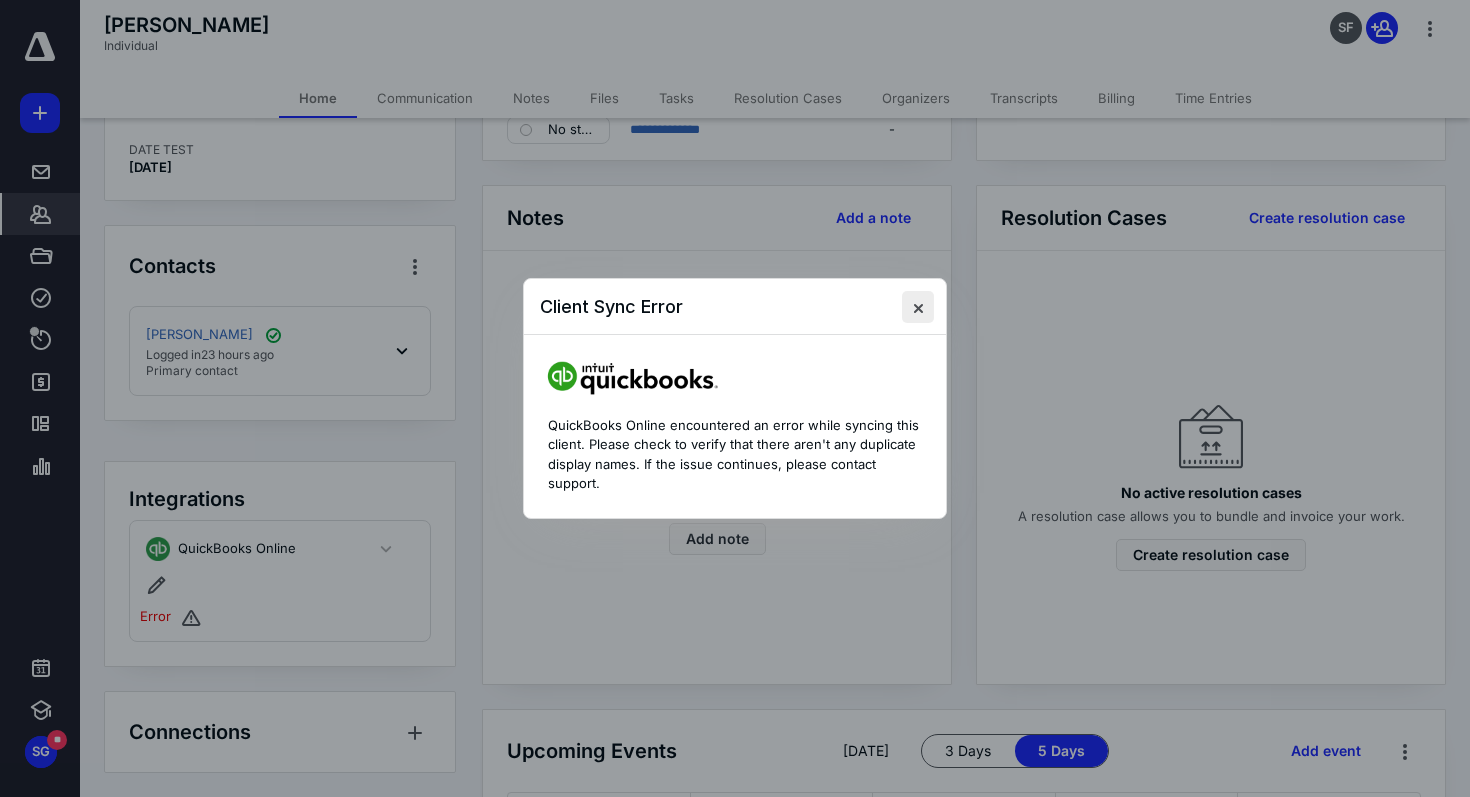 click at bounding box center [918, 307] 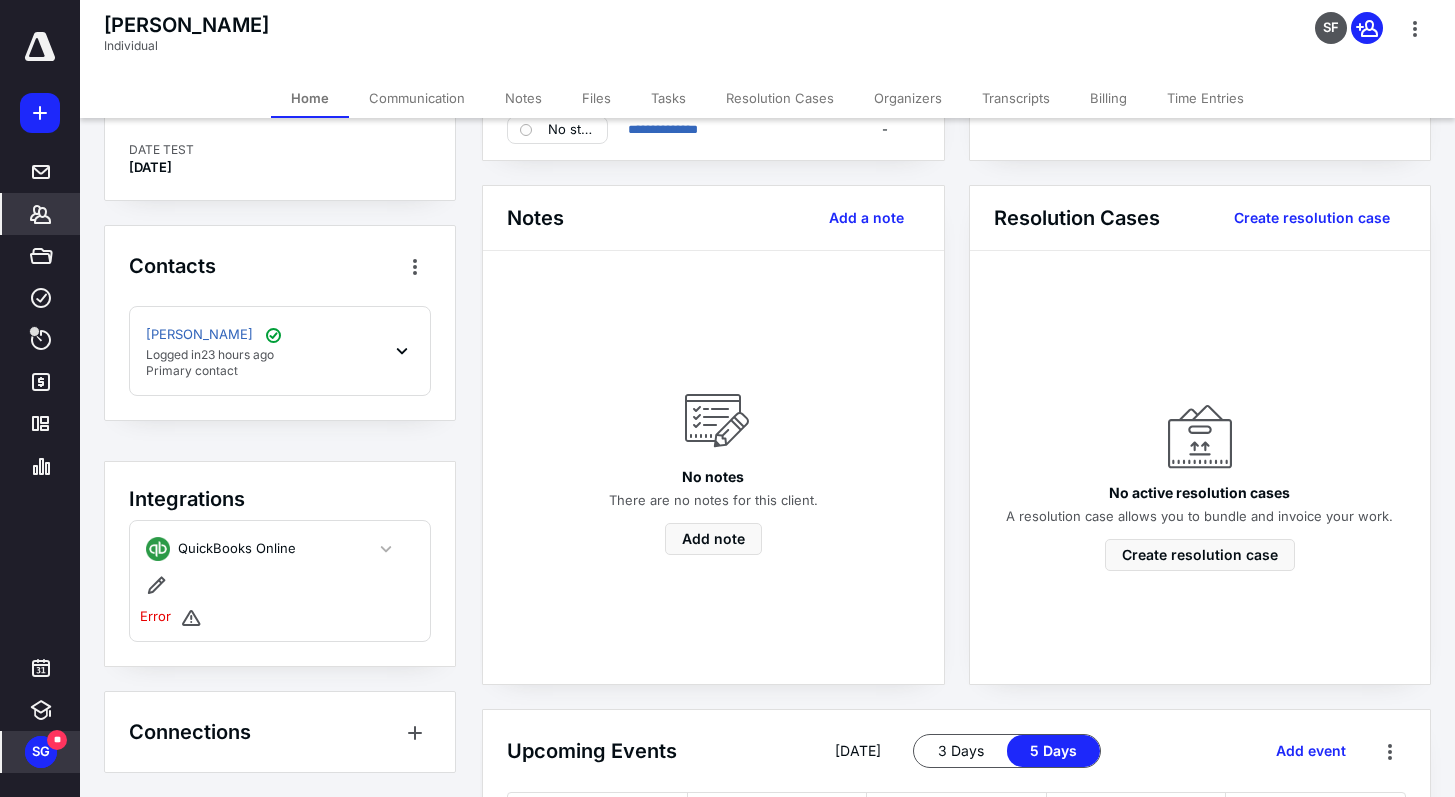 click on "**" at bounding box center (57, 740) 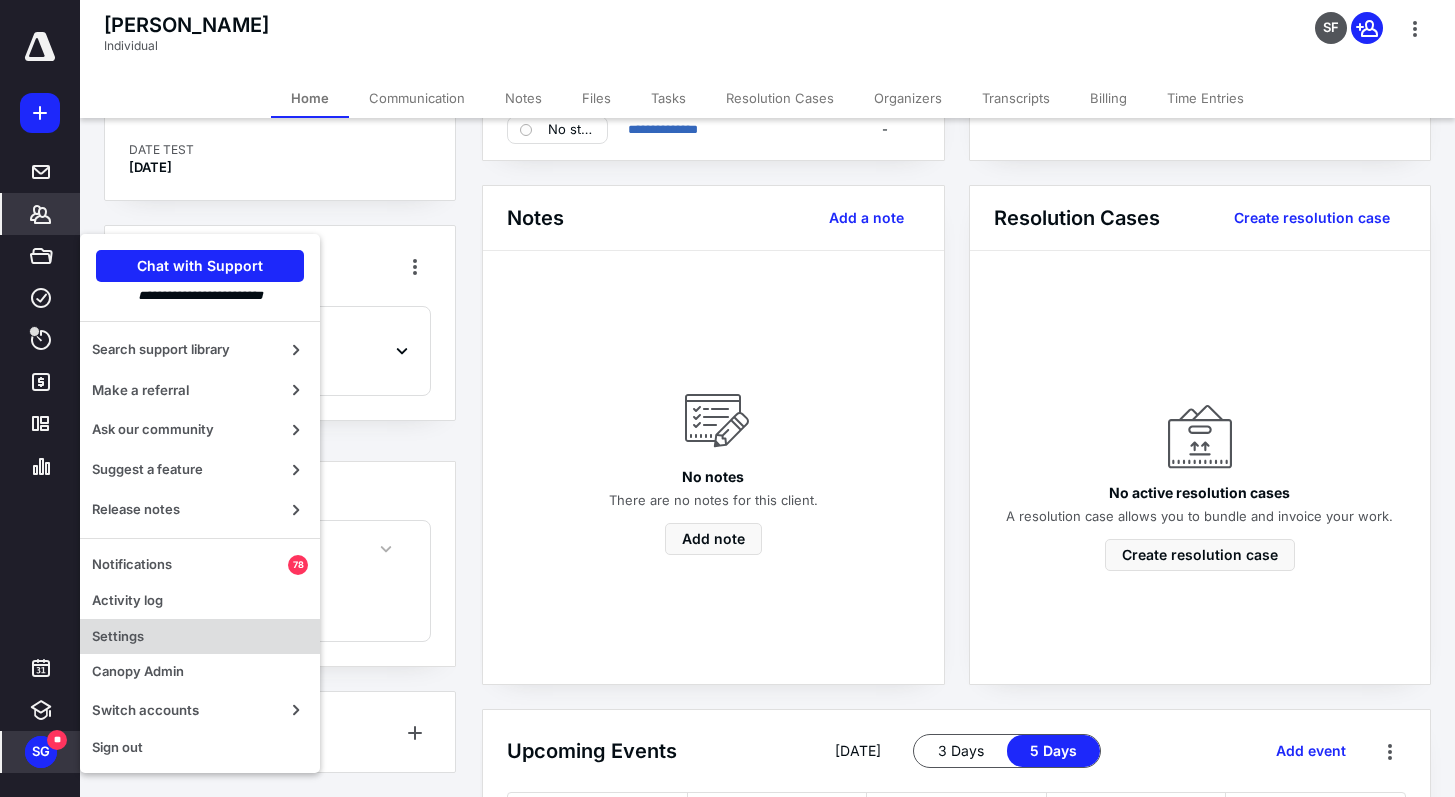 click on "Settings" at bounding box center [200, 637] 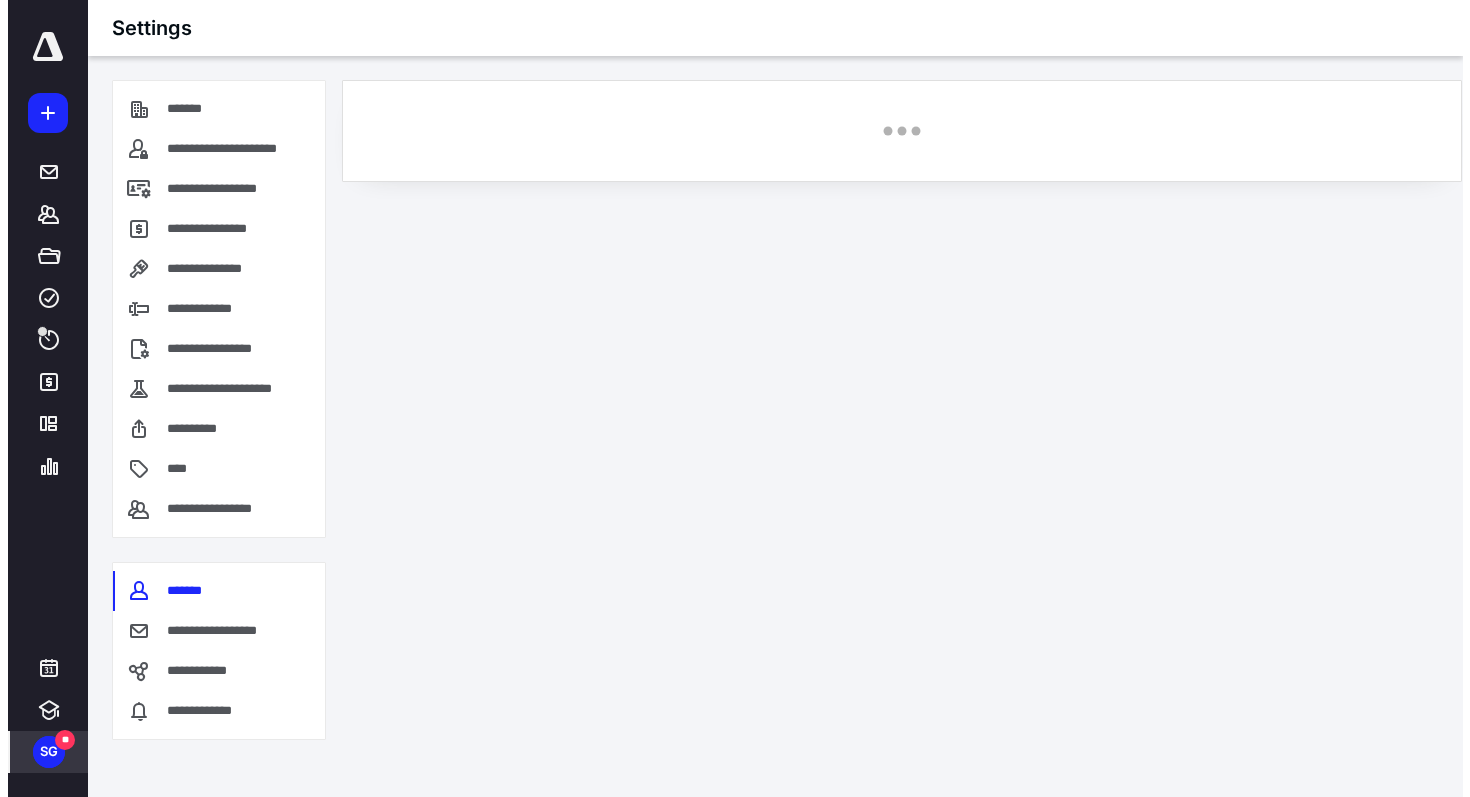 scroll, scrollTop: 0, scrollLeft: 0, axis: both 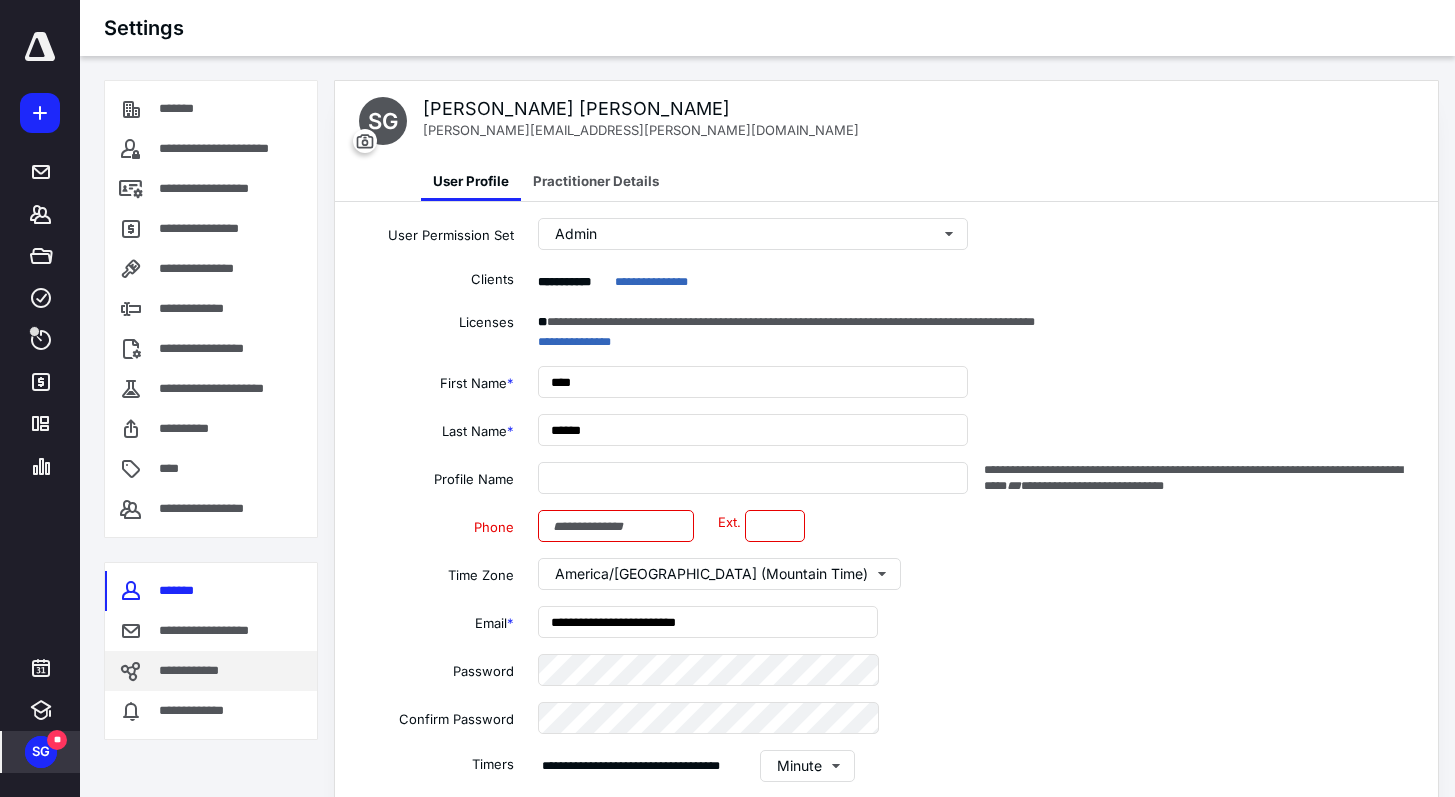 click on "**********" at bounding box center (211, 671) 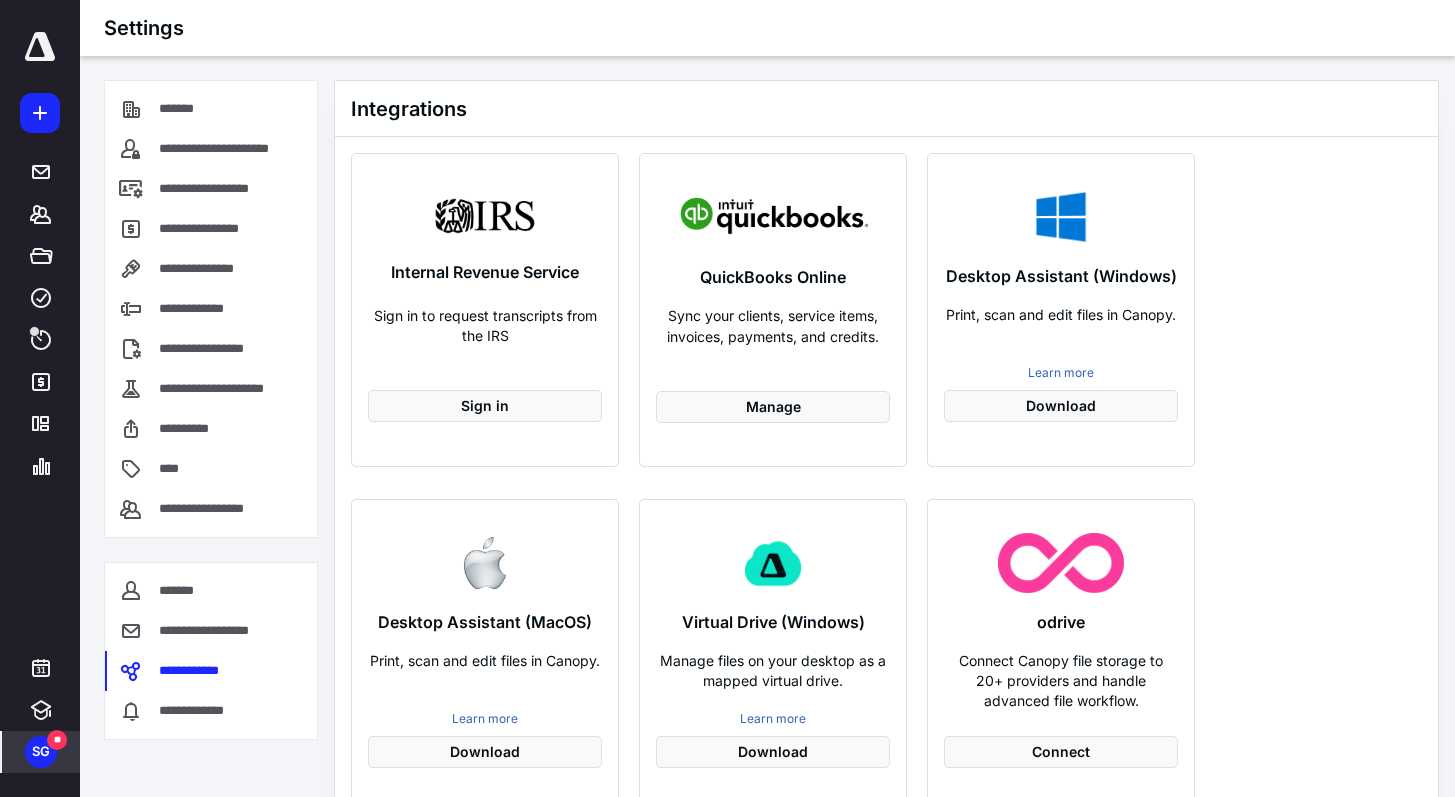 click on "QuickBooks Online Sync your clients, service items, invoices, payments, and credits. Manage" at bounding box center (773, 310) 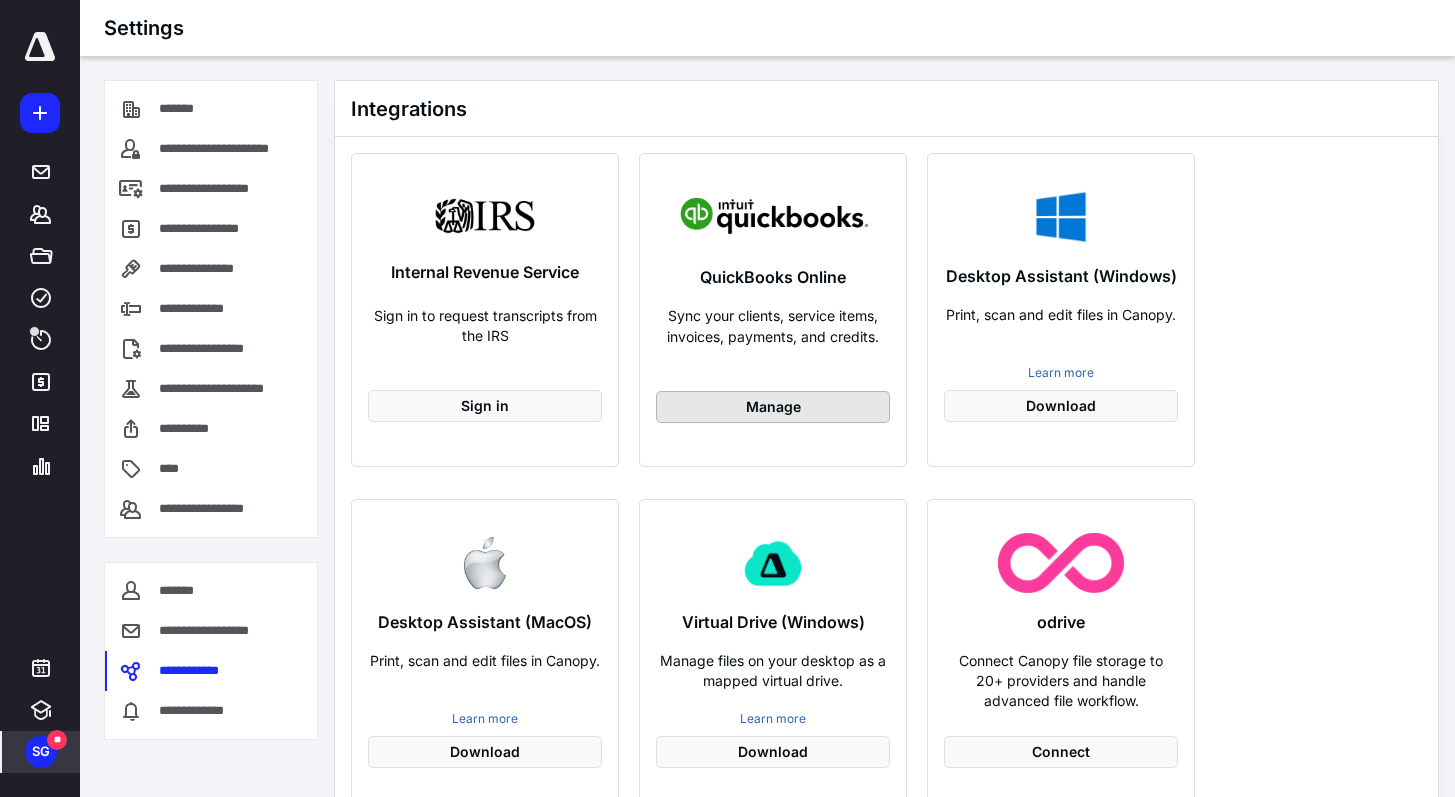 click on "Manage" at bounding box center (773, 407) 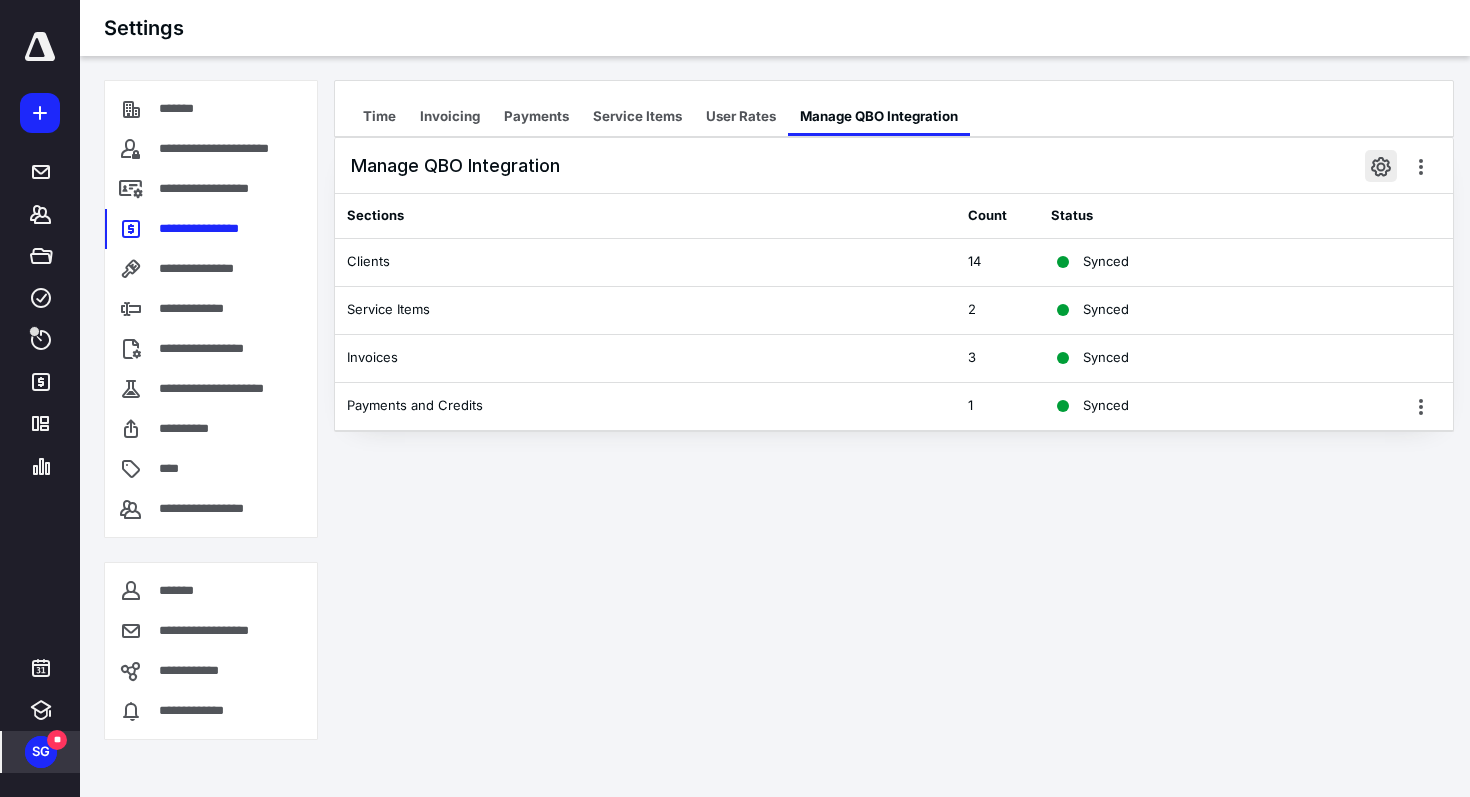 click at bounding box center [1381, 166] 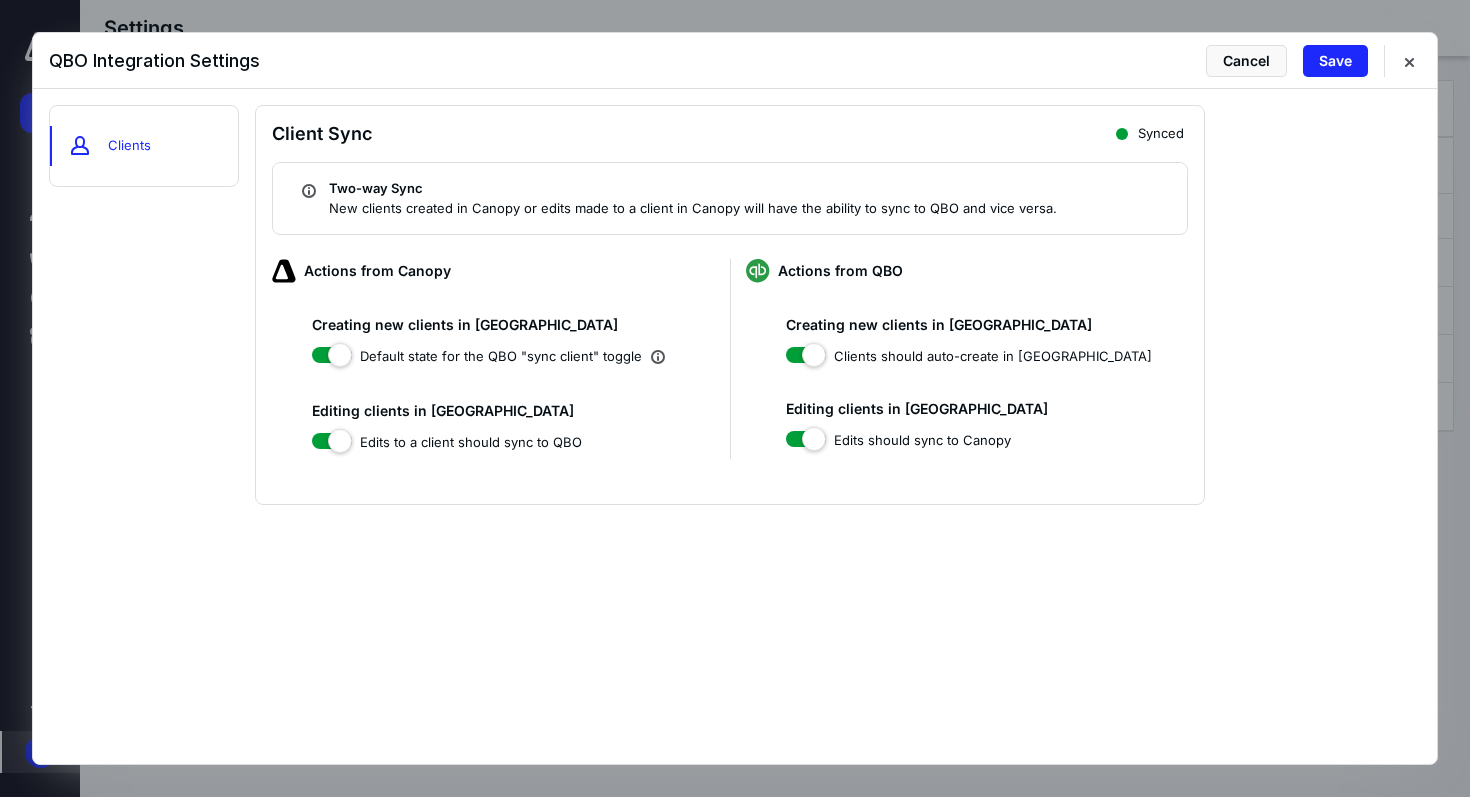 click on "Actions from QBO" at bounding box center [840, 271] 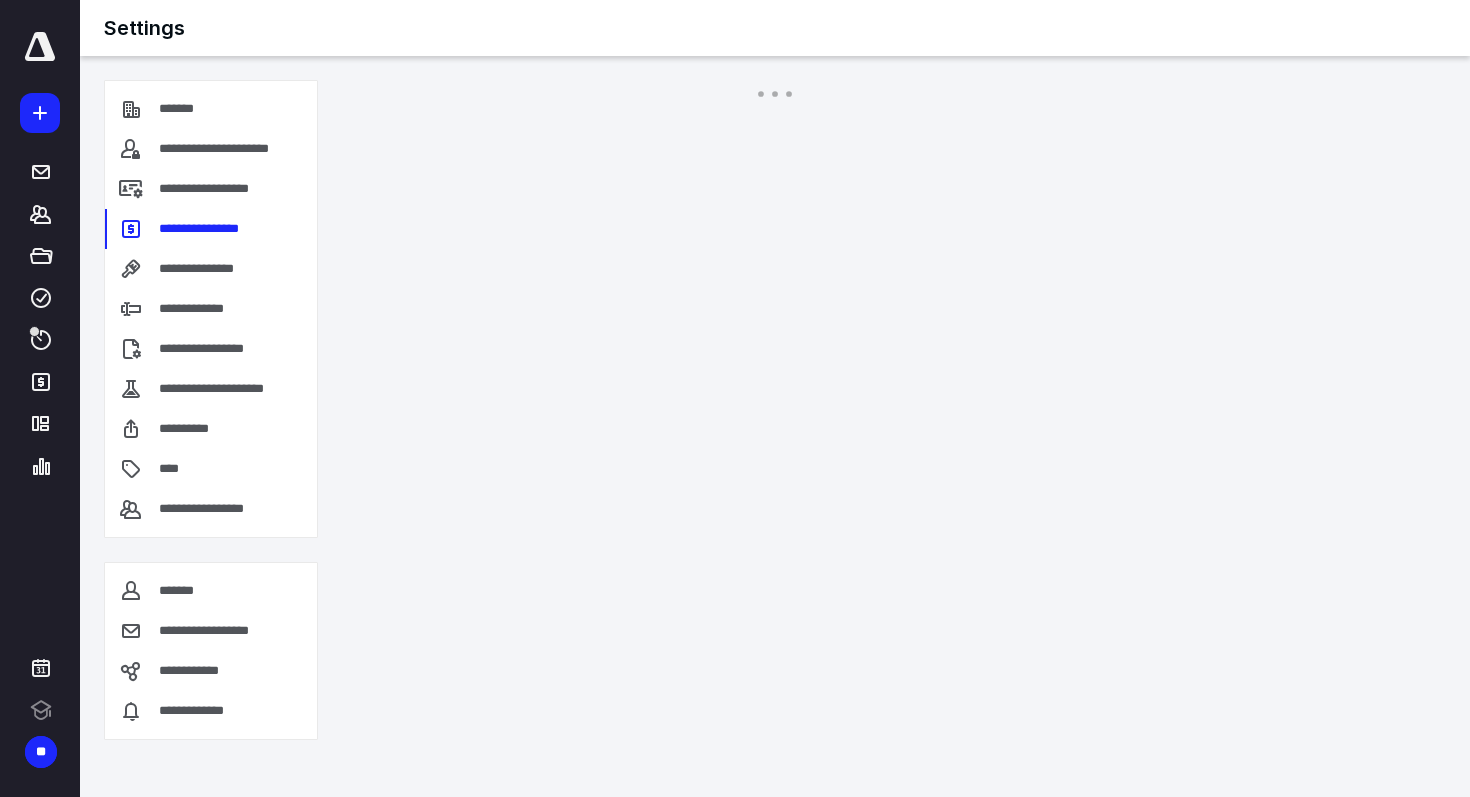scroll, scrollTop: 0, scrollLeft: 0, axis: both 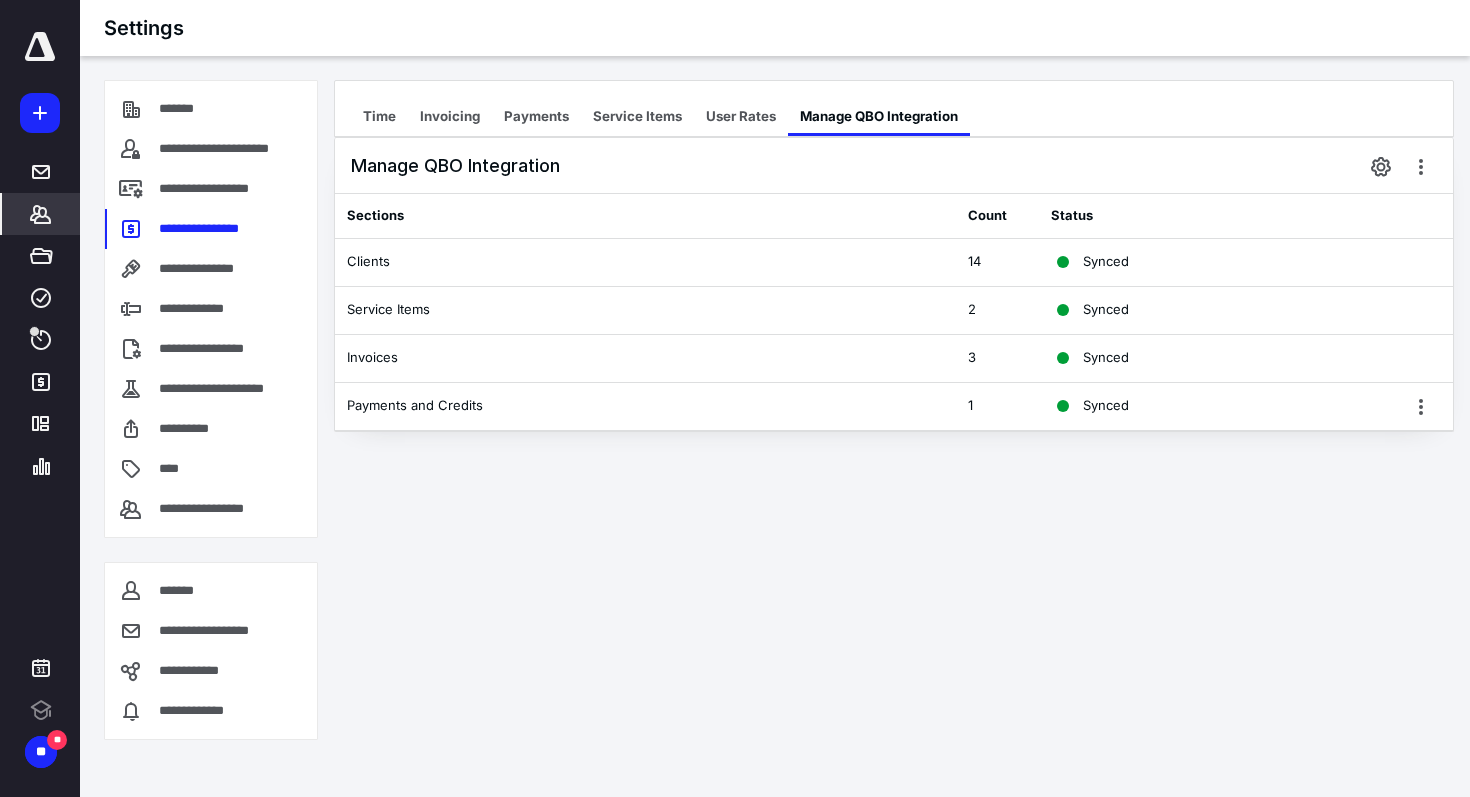 click on "*******" at bounding box center [41, 214] 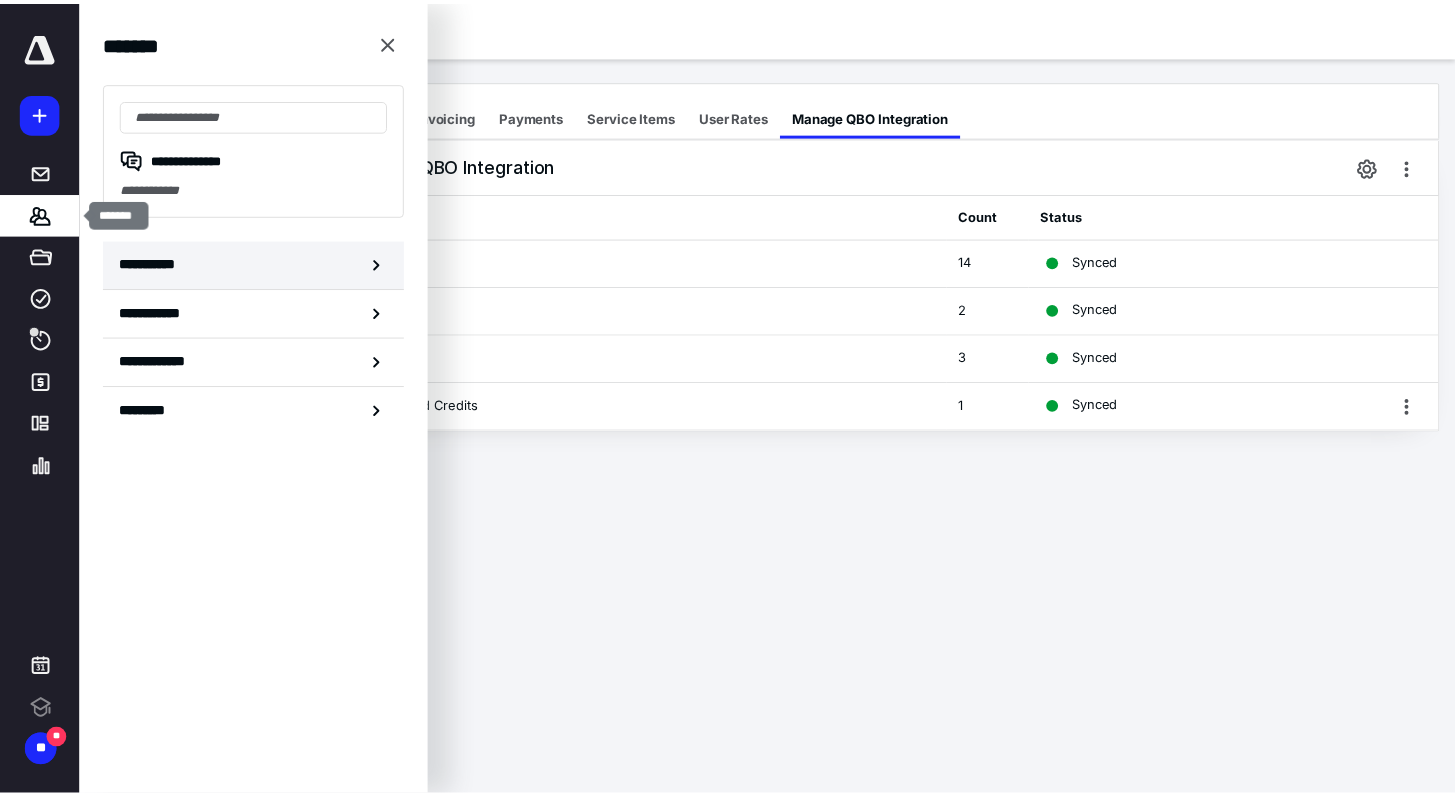 scroll, scrollTop: 0, scrollLeft: 0, axis: both 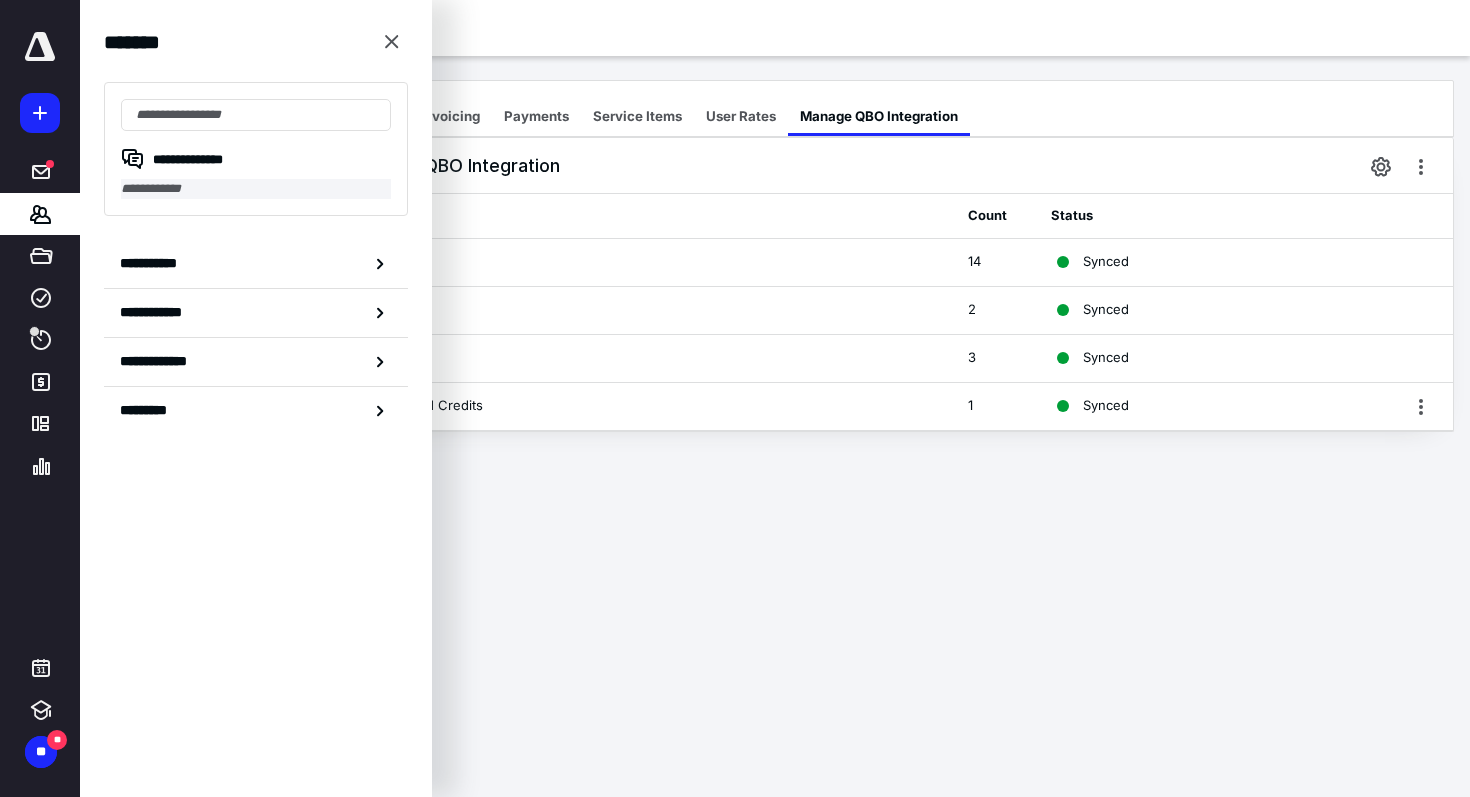 click on "**********" at bounding box center (256, 189) 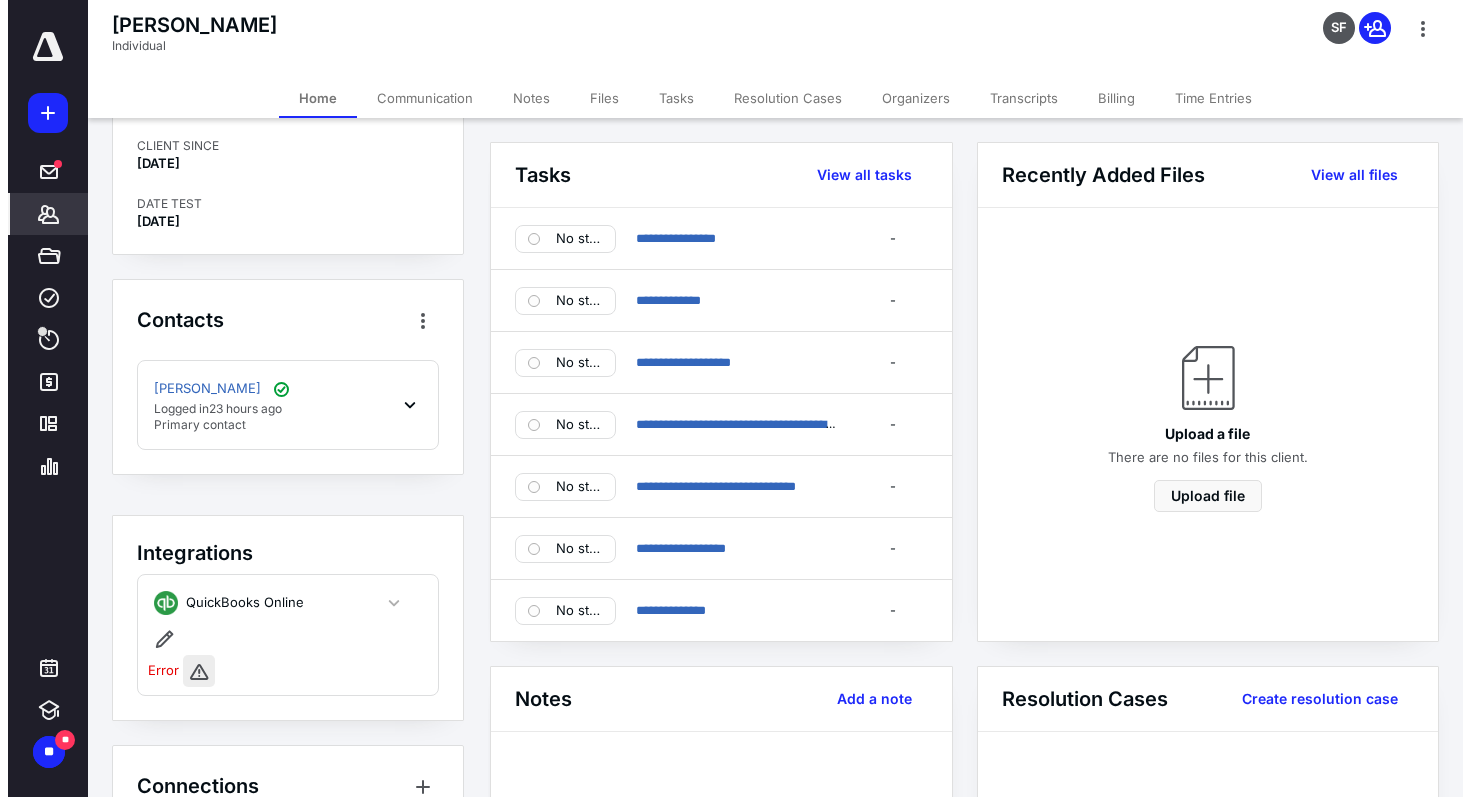 scroll, scrollTop: 208, scrollLeft: 0, axis: vertical 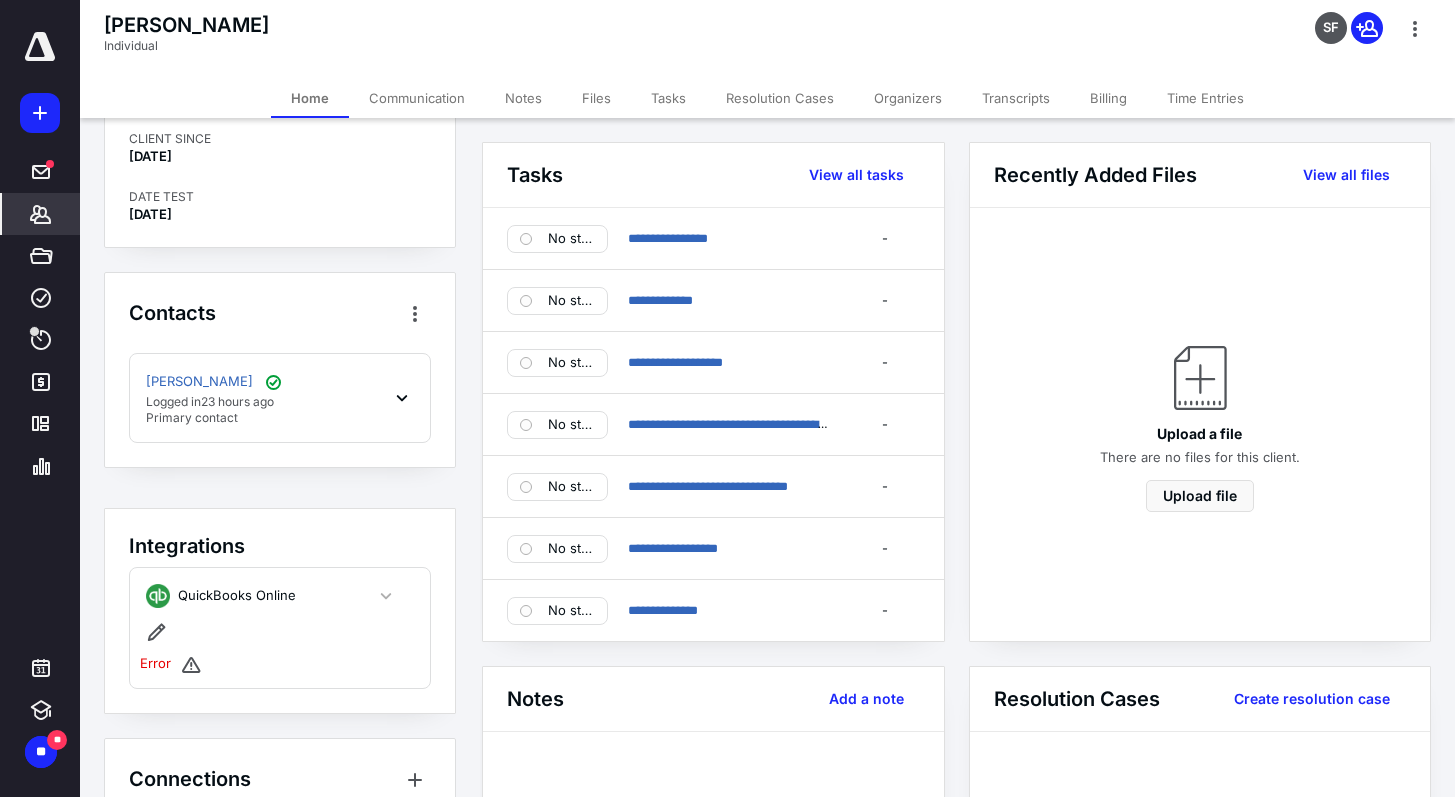 click on "Error" at bounding box center (155, 664) 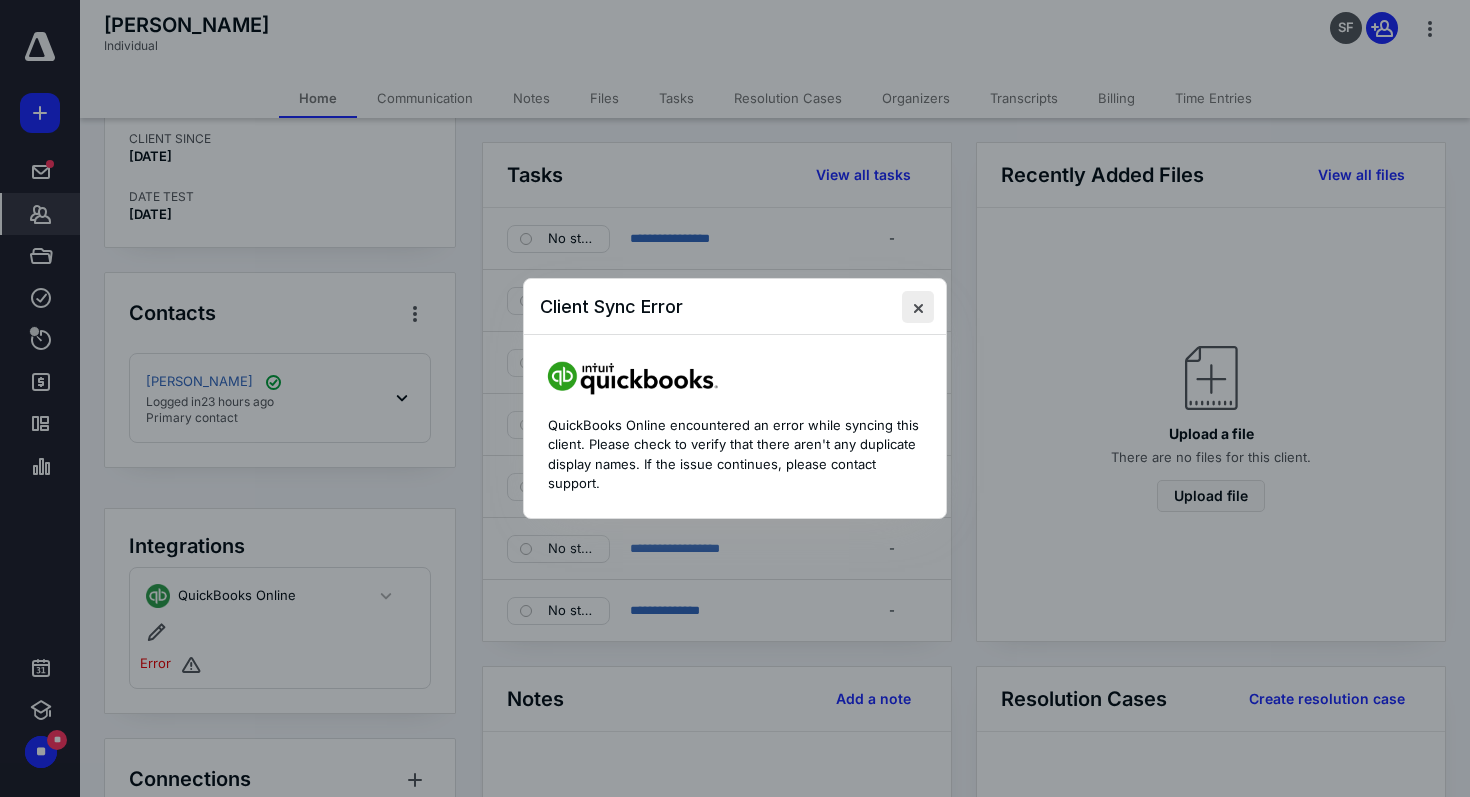 click at bounding box center (918, 307) 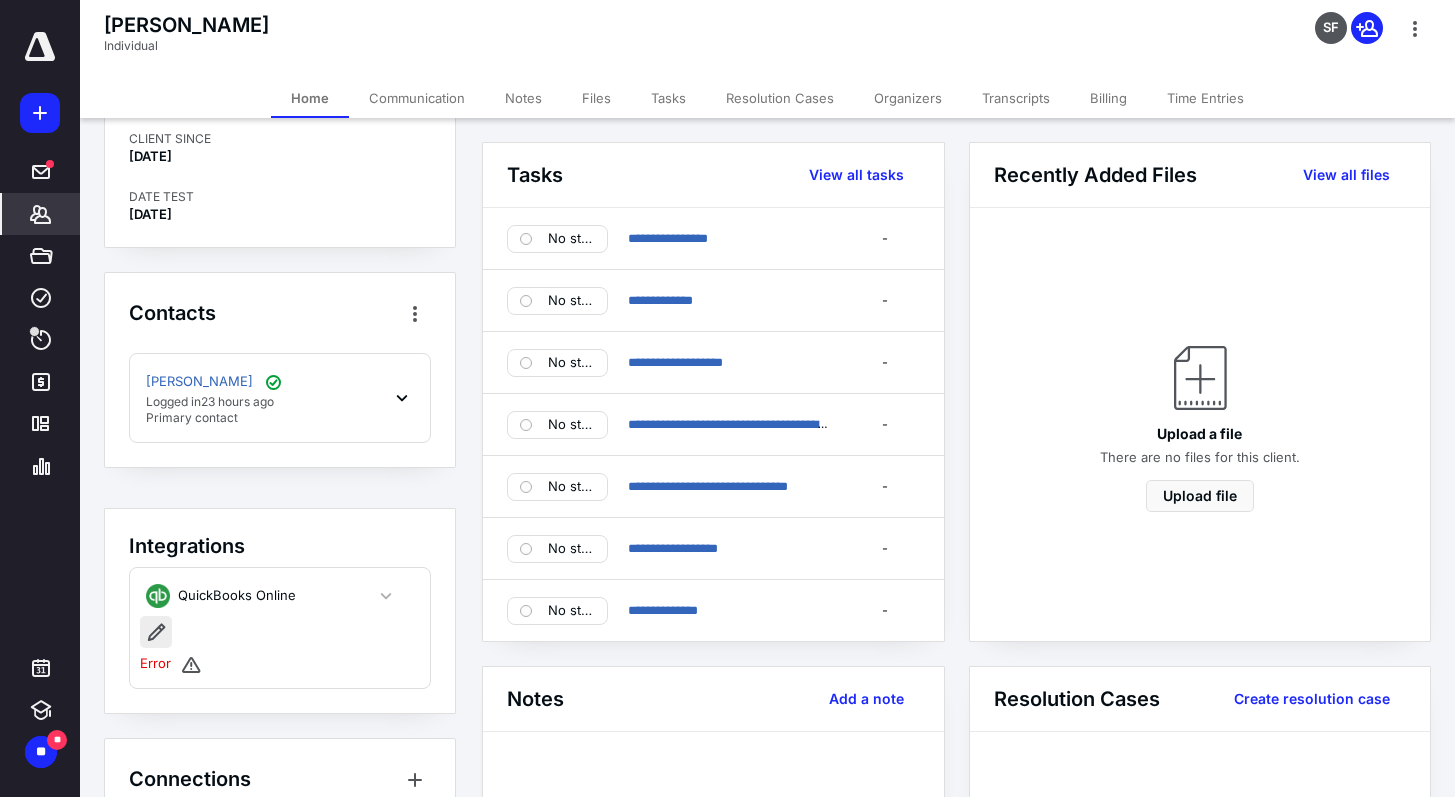 click at bounding box center (156, 632) 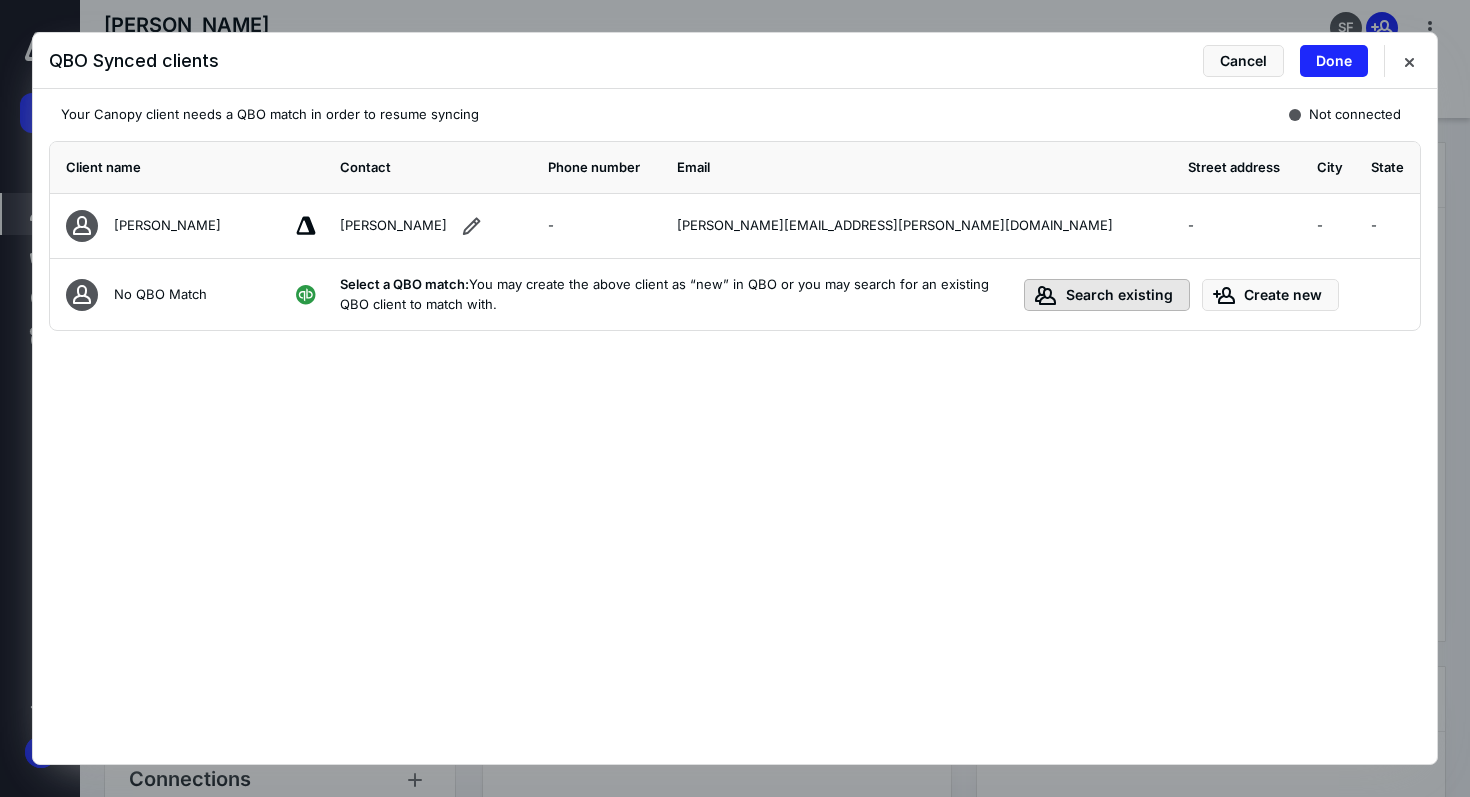 click on "Search existing" at bounding box center (1107, 295) 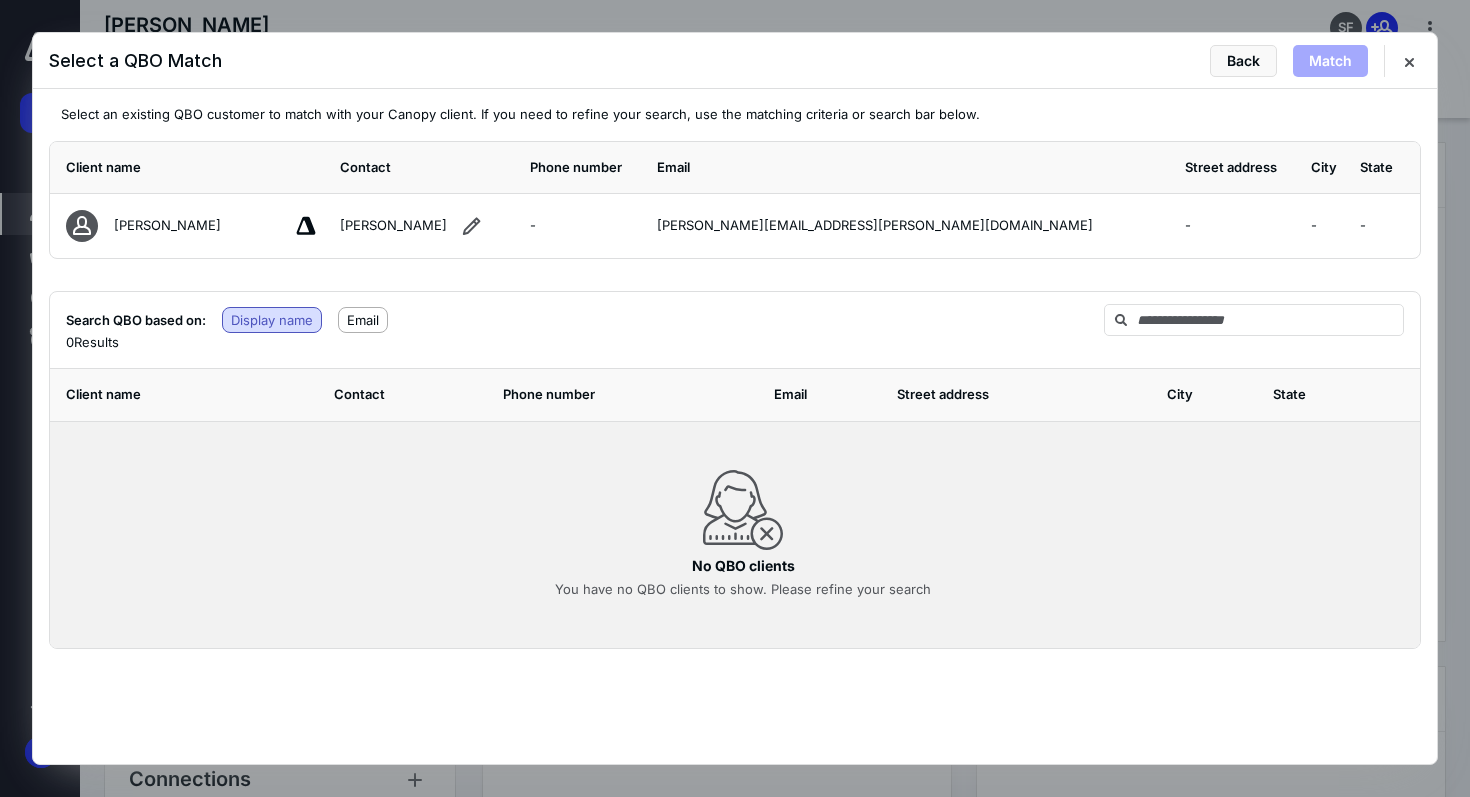 click at bounding box center (743, 510) 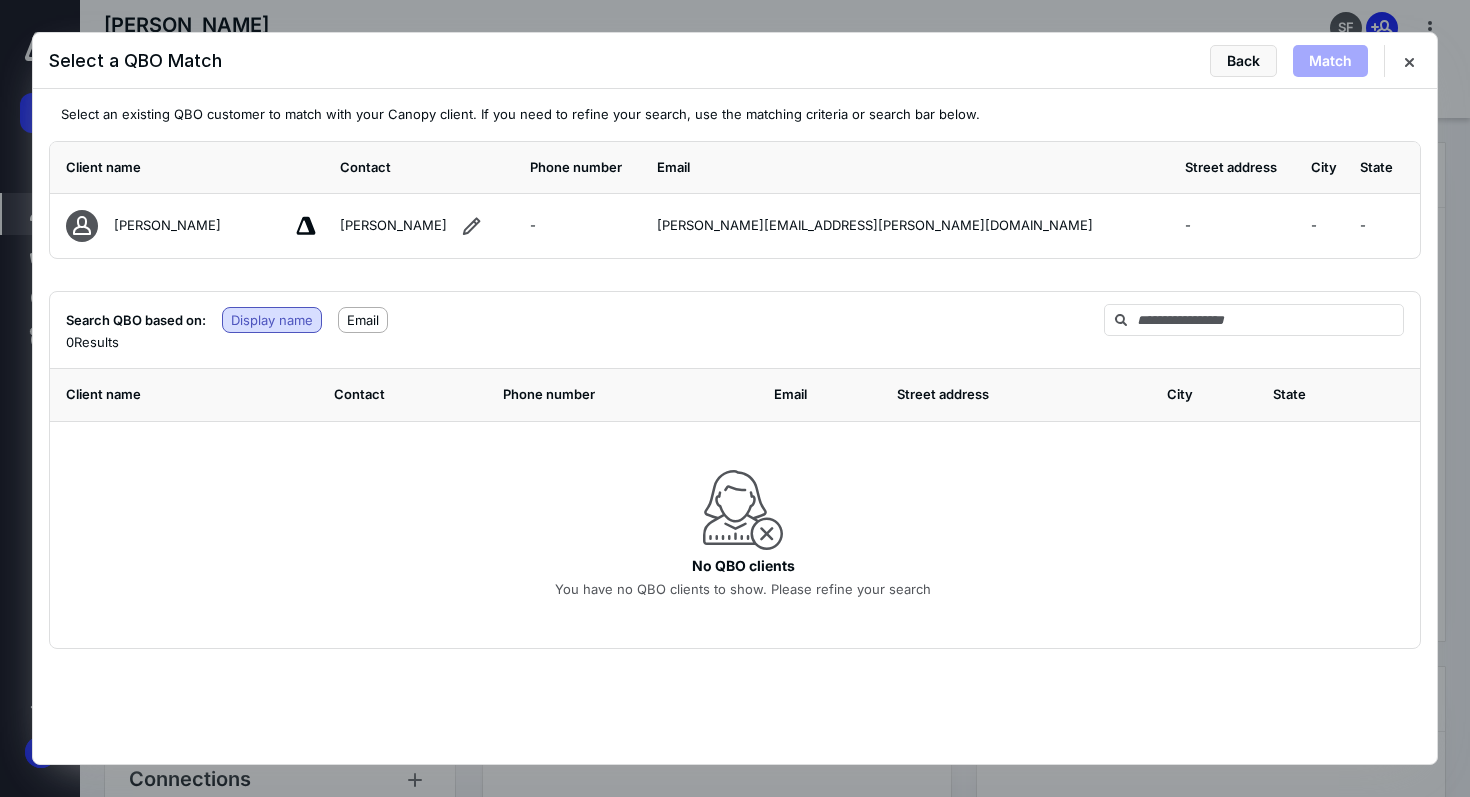 click on "Display name" at bounding box center [272, 320] 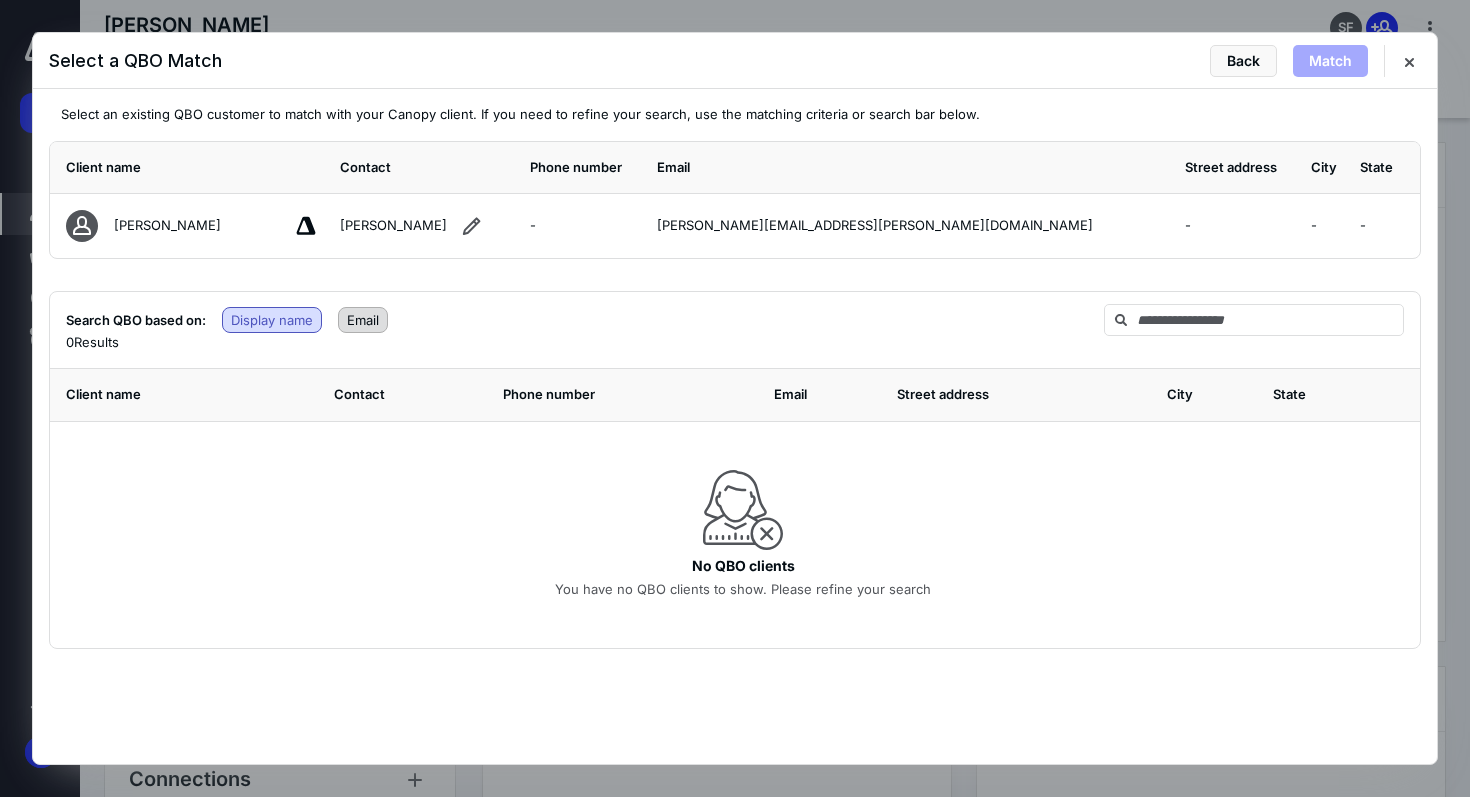 click on "Email" at bounding box center [363, 320] 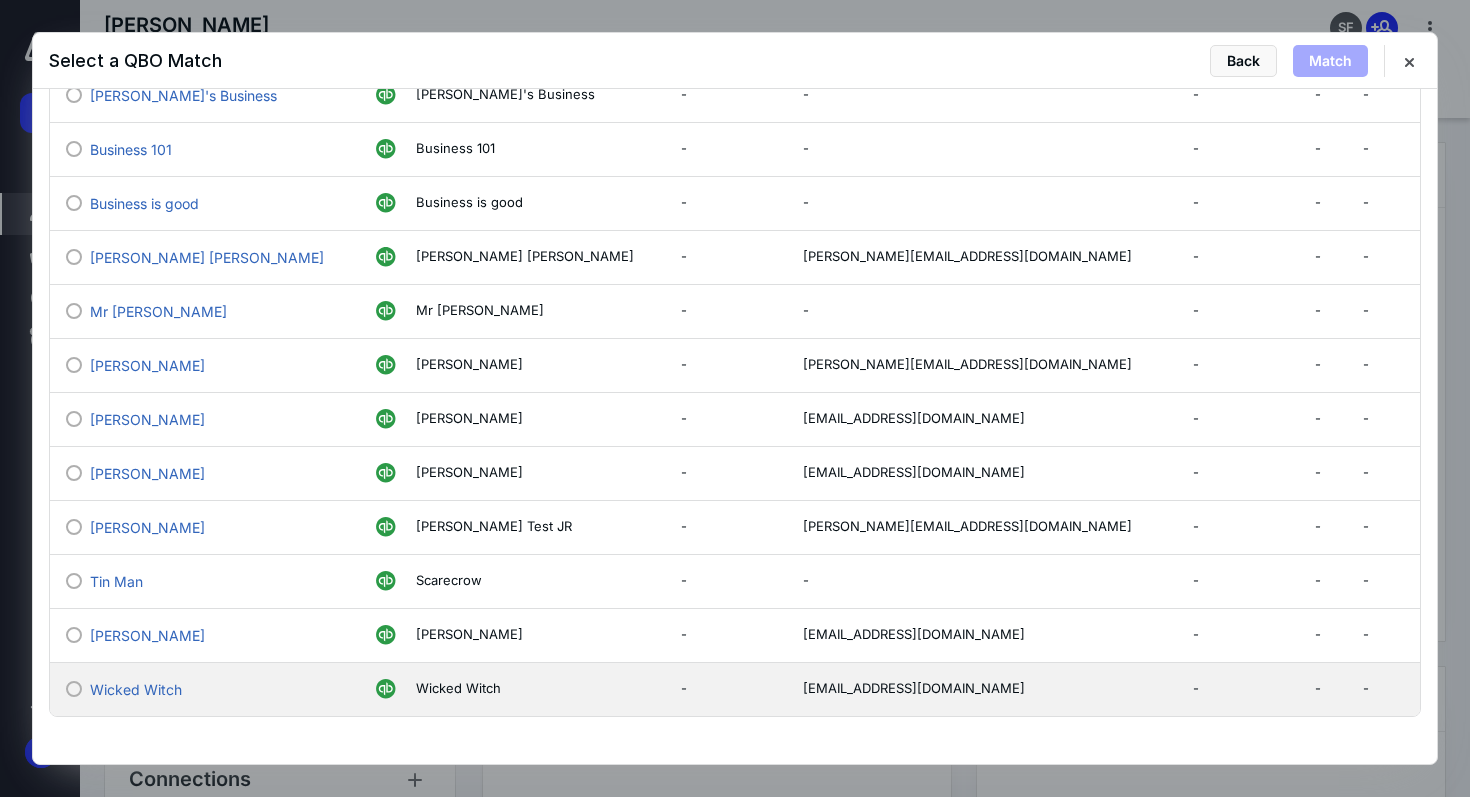 scroll, scrollTop: 0, scrollLeft: 0, axis: both 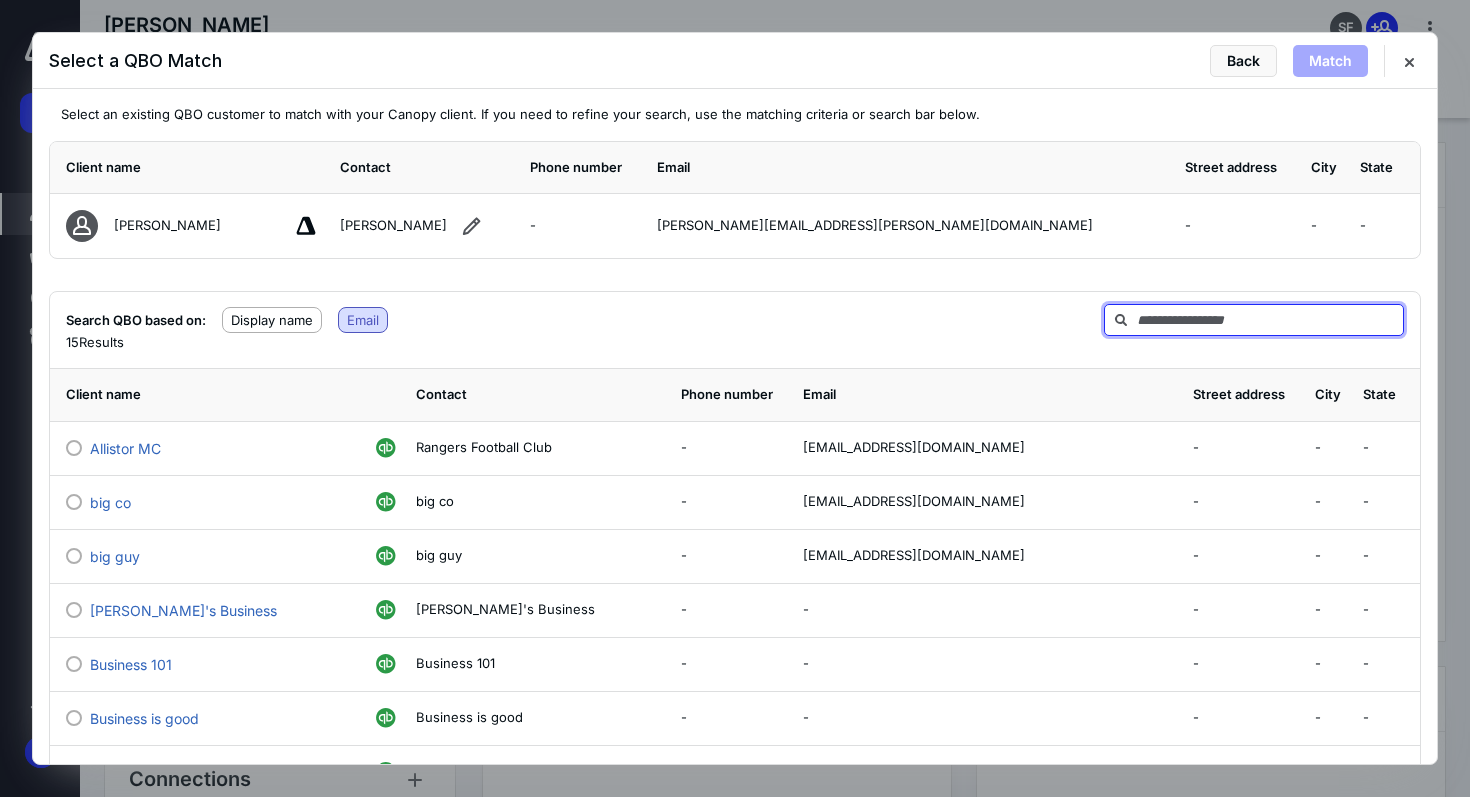 click at bounding box center (1254, 320) 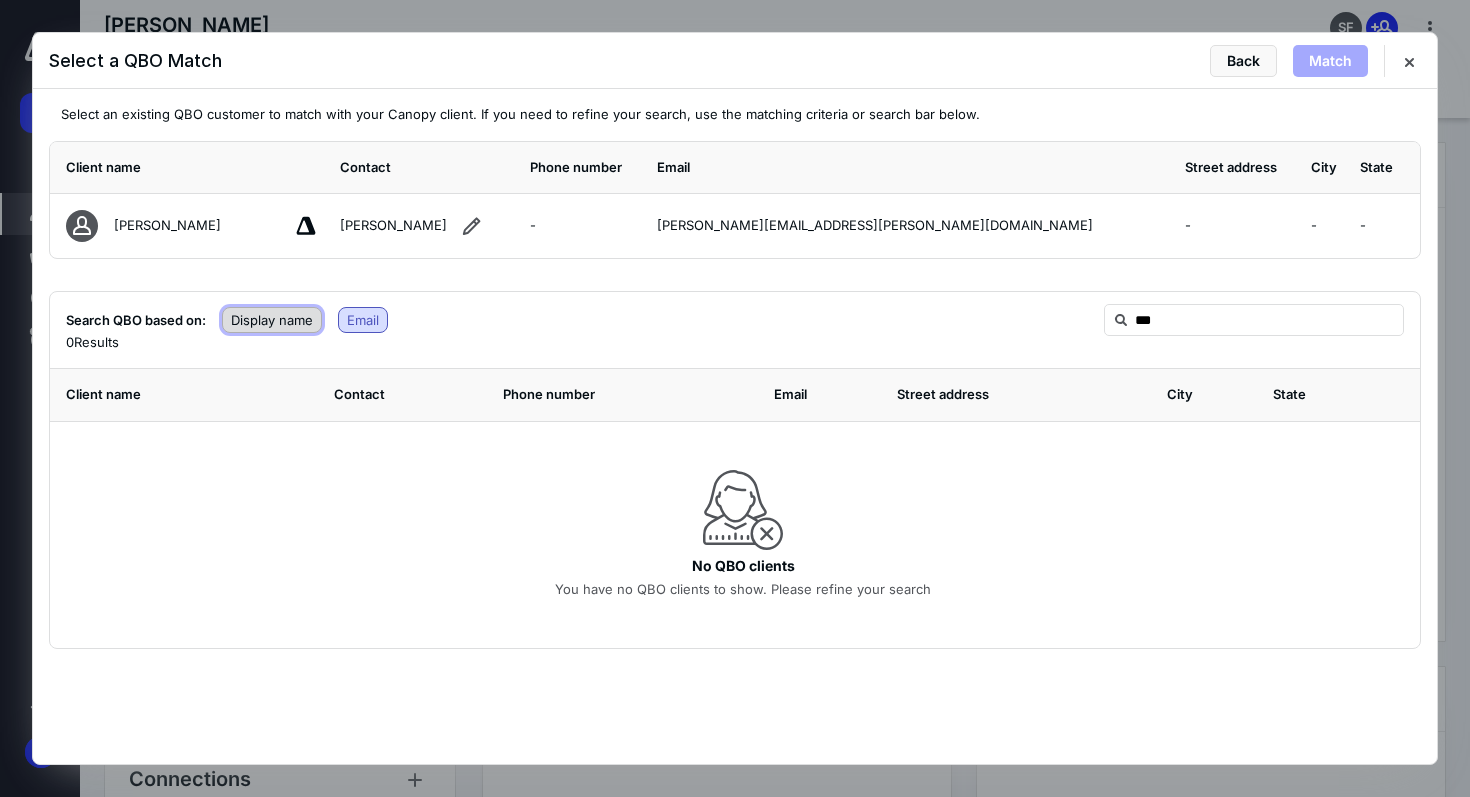 click on "Display name" at bounding box center [272, 320] 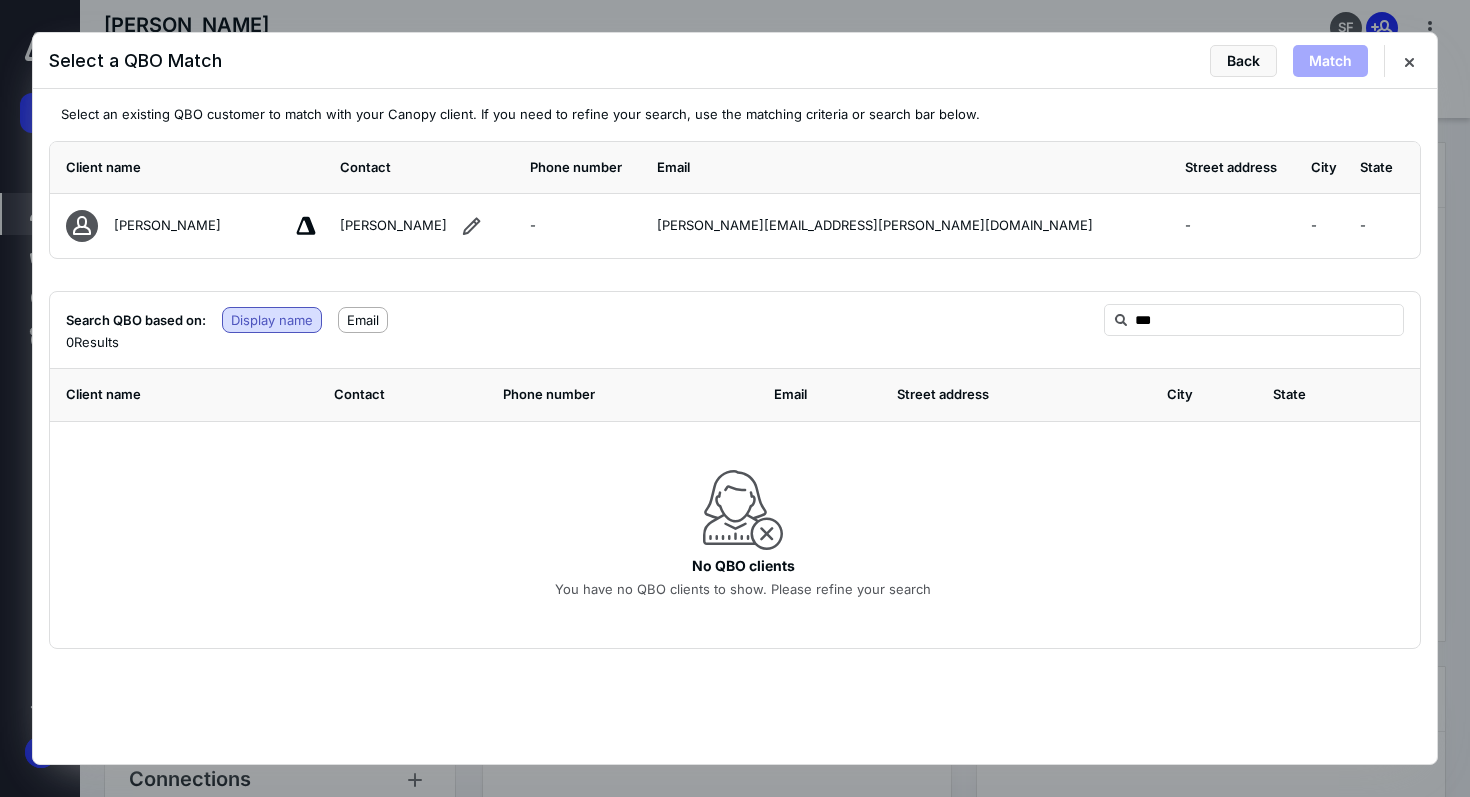 click on "Search QBO based on:   Display name Email 0  Result s ***" at bounding box center (735, 330) 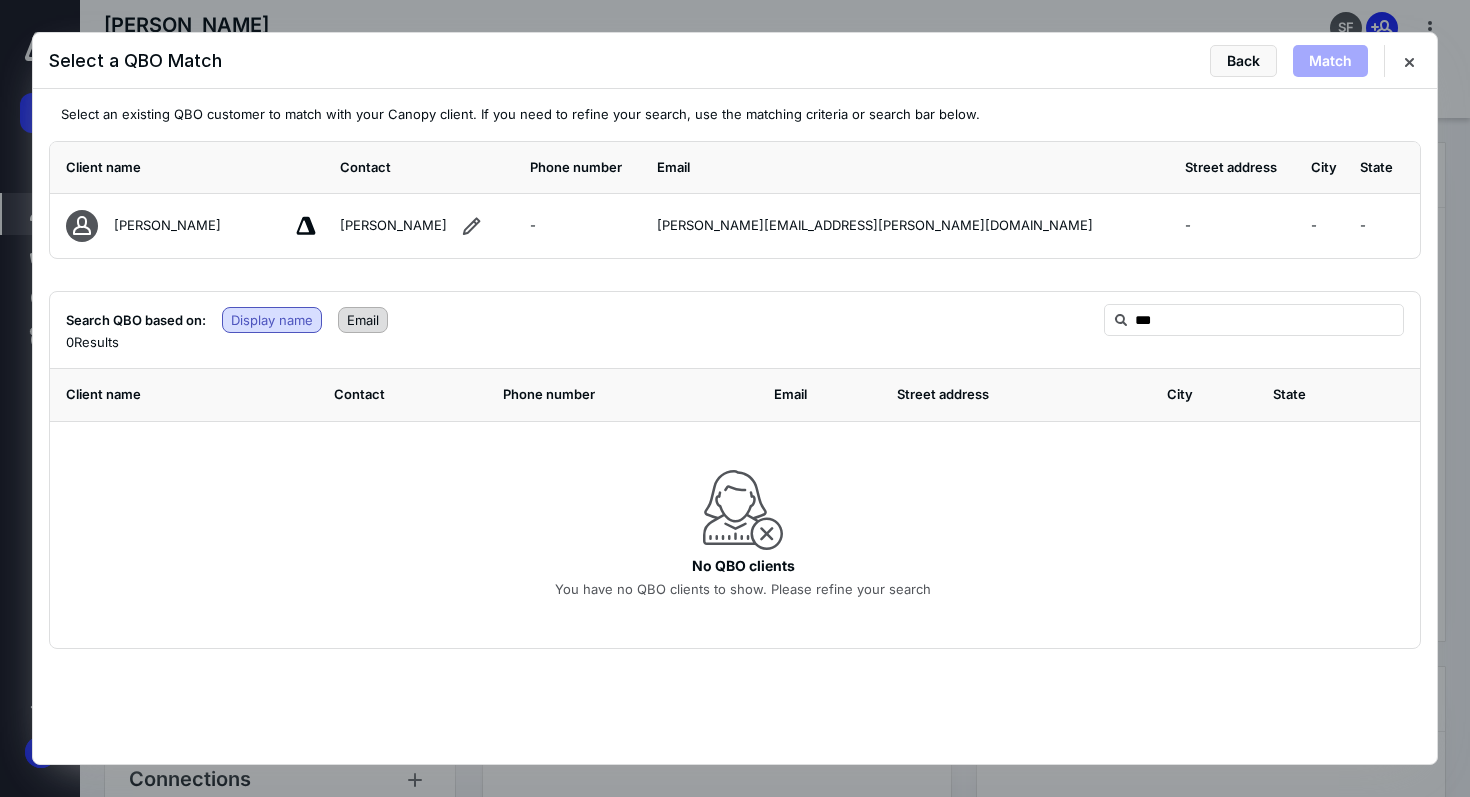 click on "Email" at bounding box center (363, 320) 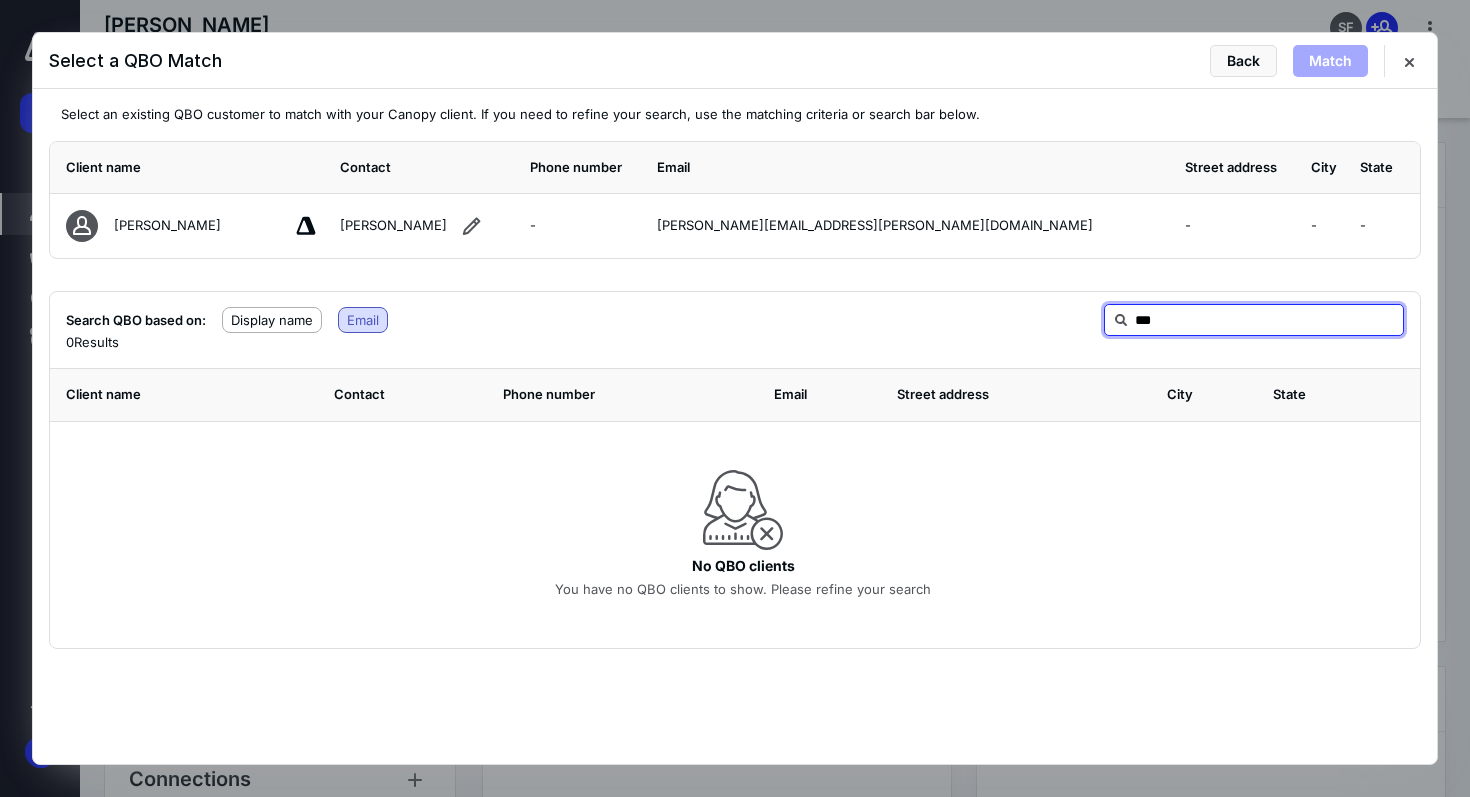 click on "***" at bounding box center (1254, 320) 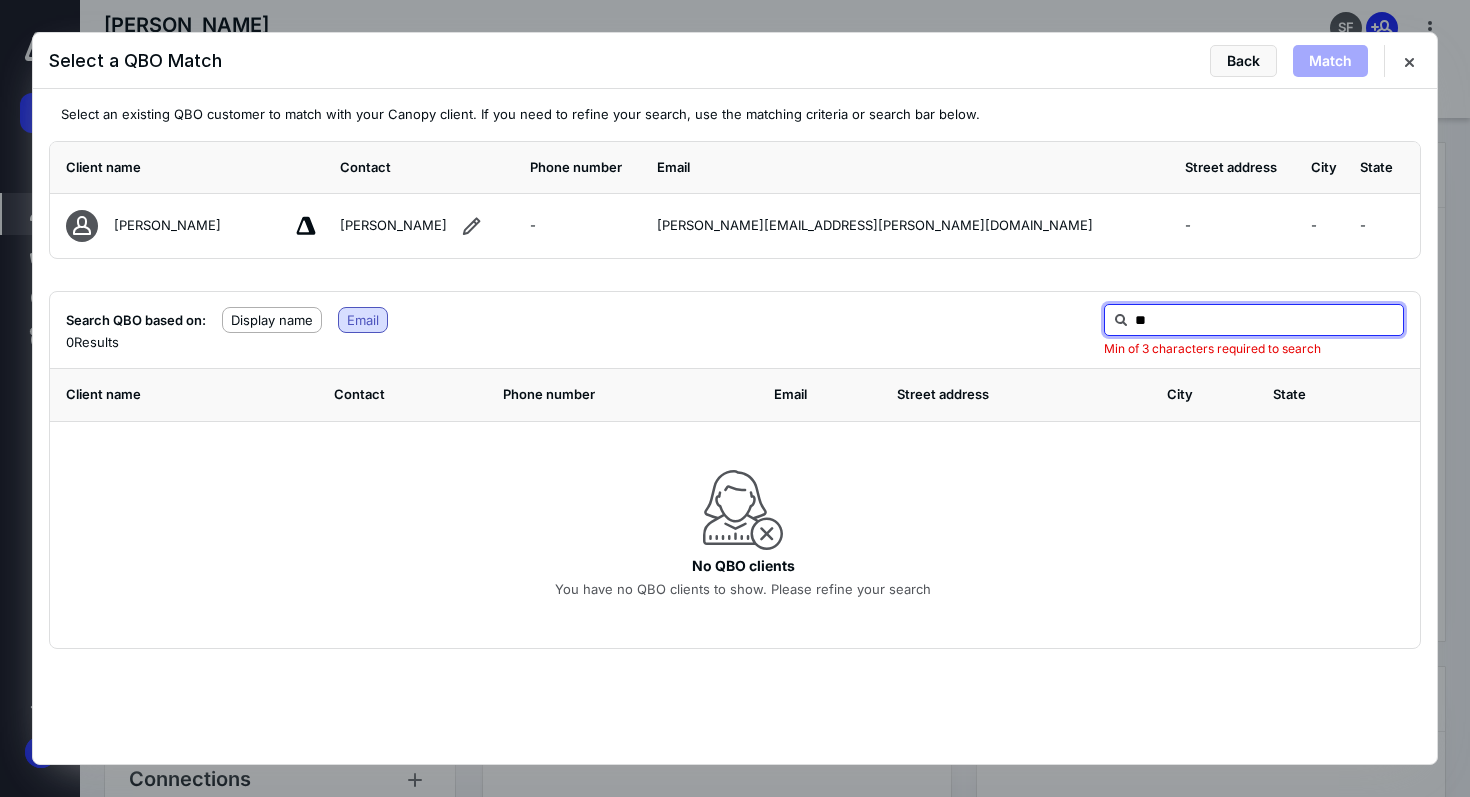 type on "*" 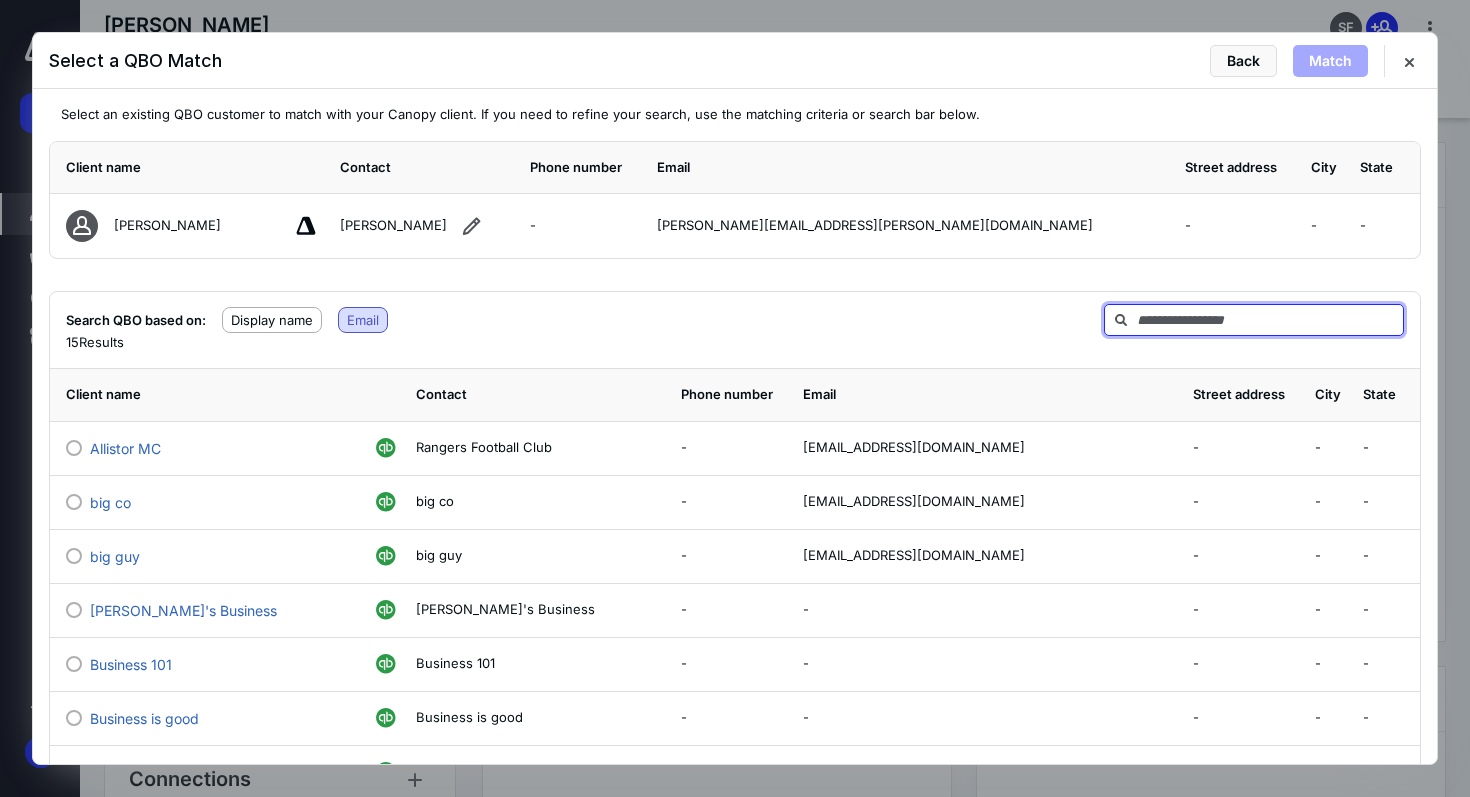 type 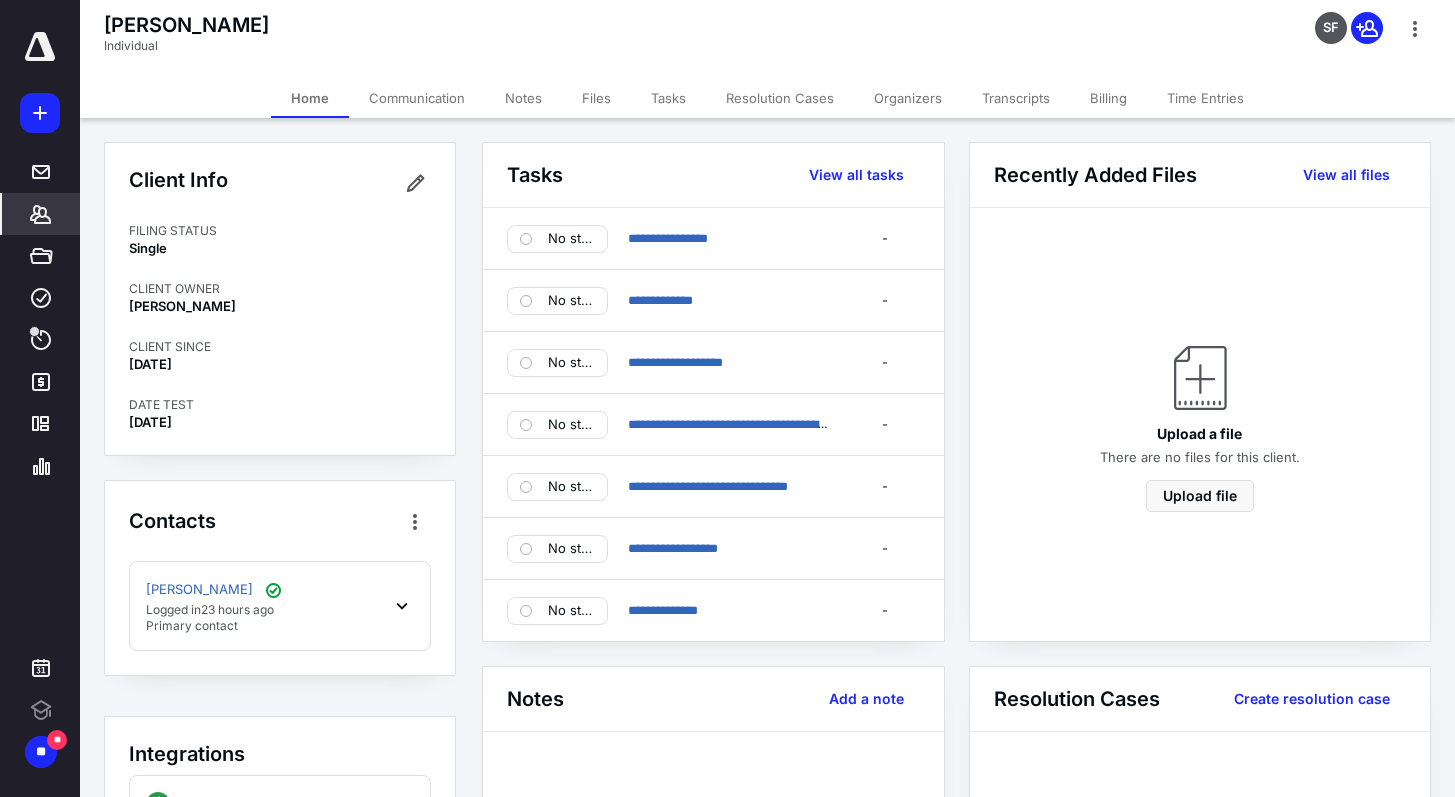 scroll, scrollTop: 0, scrollLeft: 0, axis: both 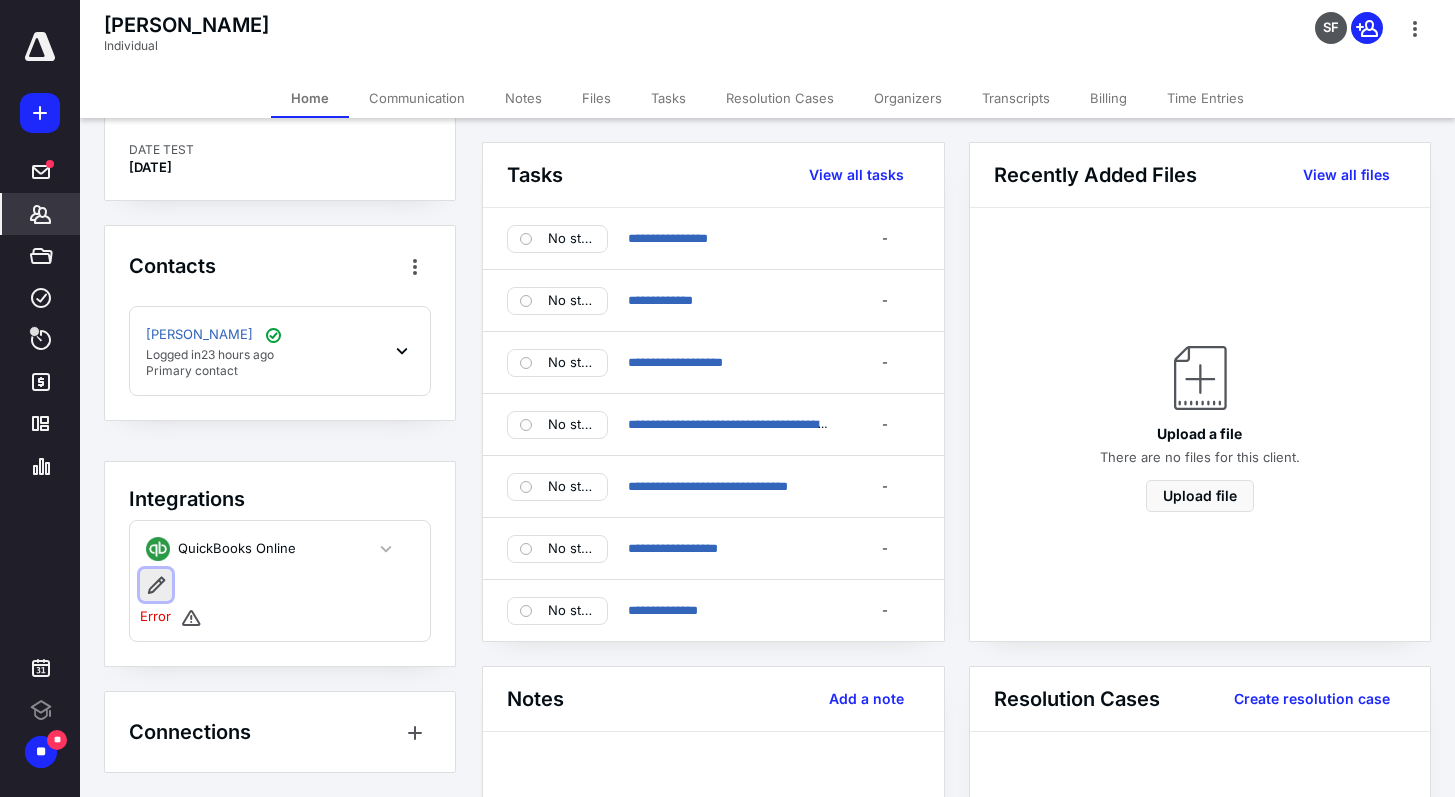 click at bounding box center [156, 585] 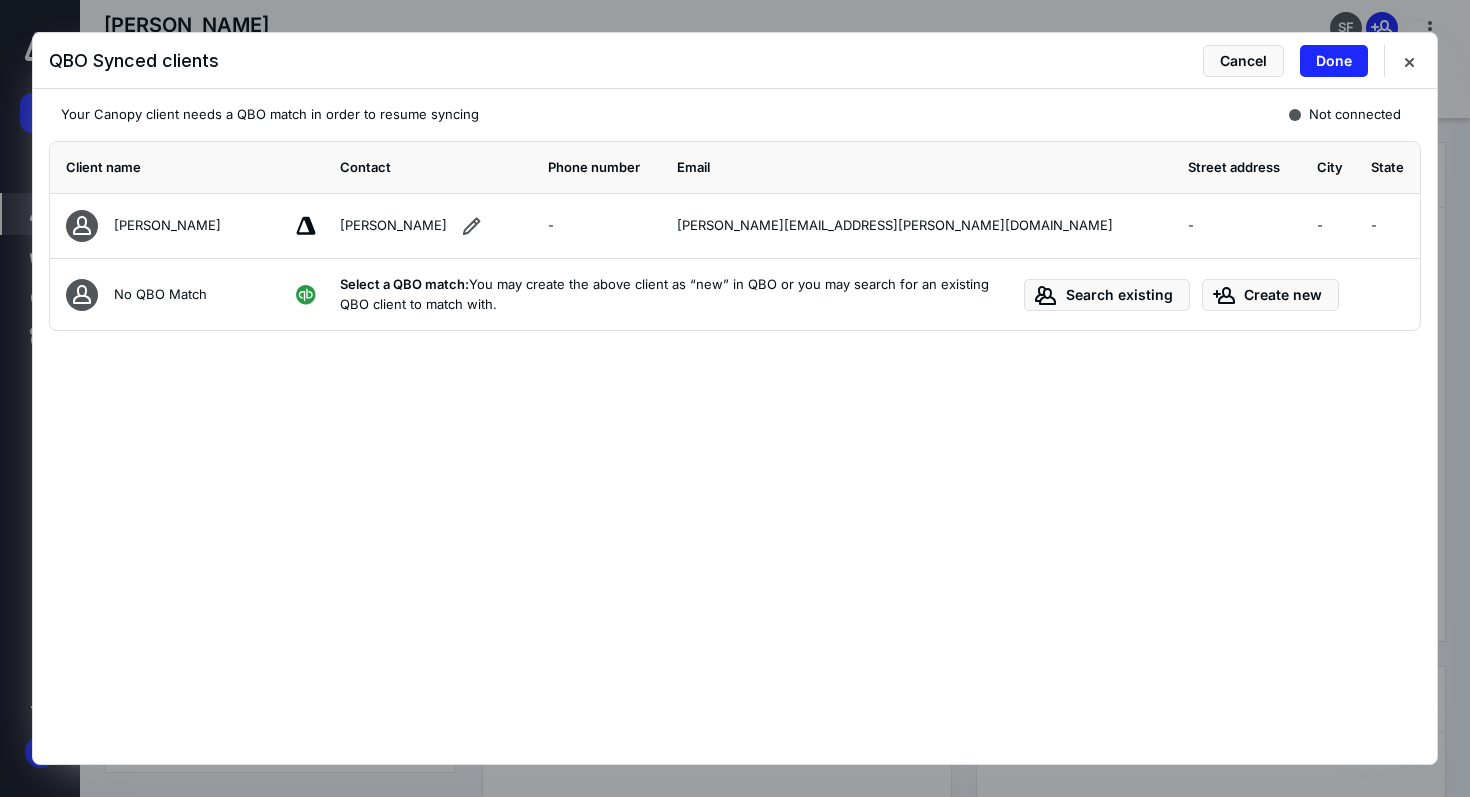 click on "Select a QBO match:  You may create the above client as “new” in QBO or you may search for an existing QBO client to match with." at bounding box center [674, 294] 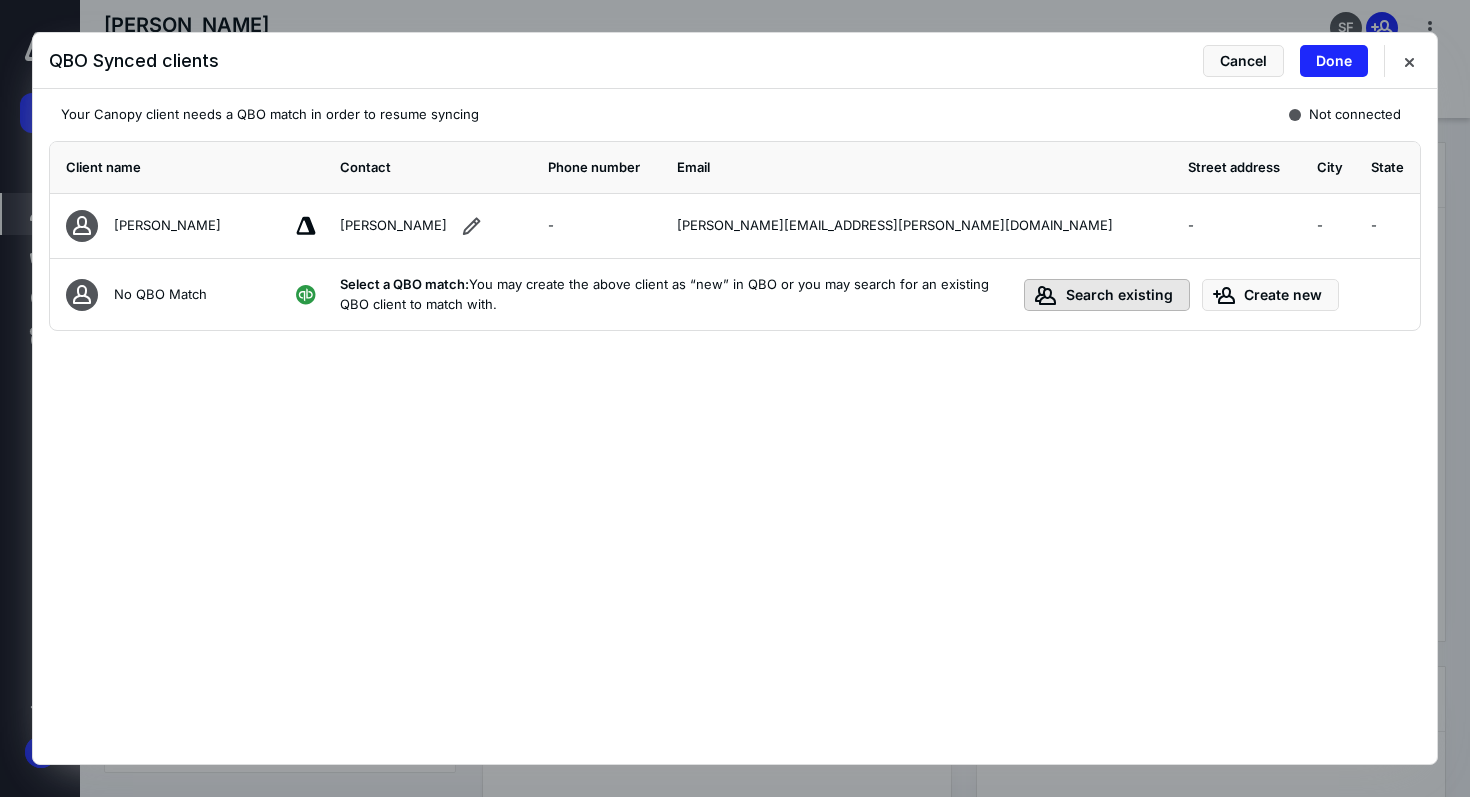 click on "Search existing" at bounding box center [1107, 295] 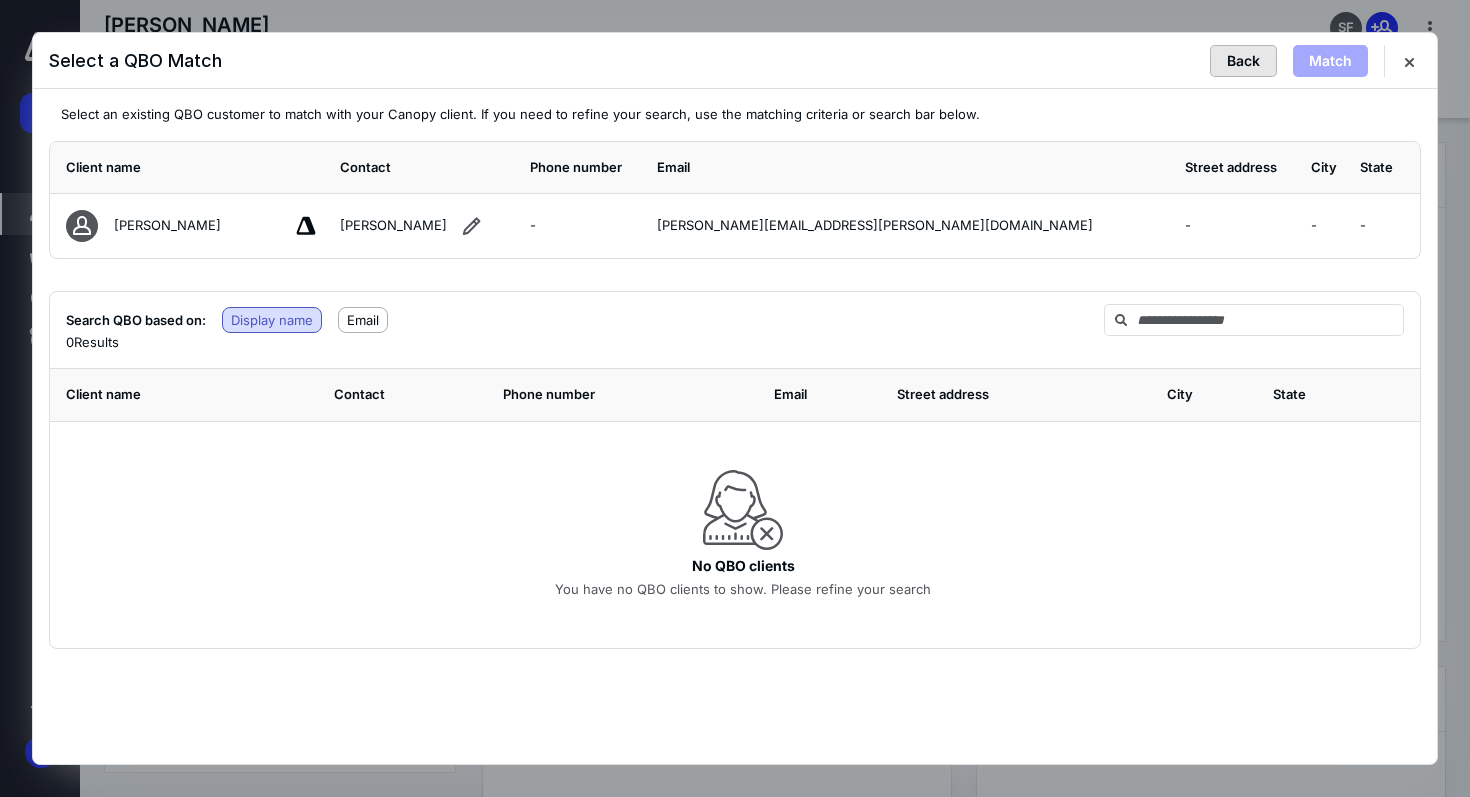 click on "Back" at bounding box center (1243, 61) 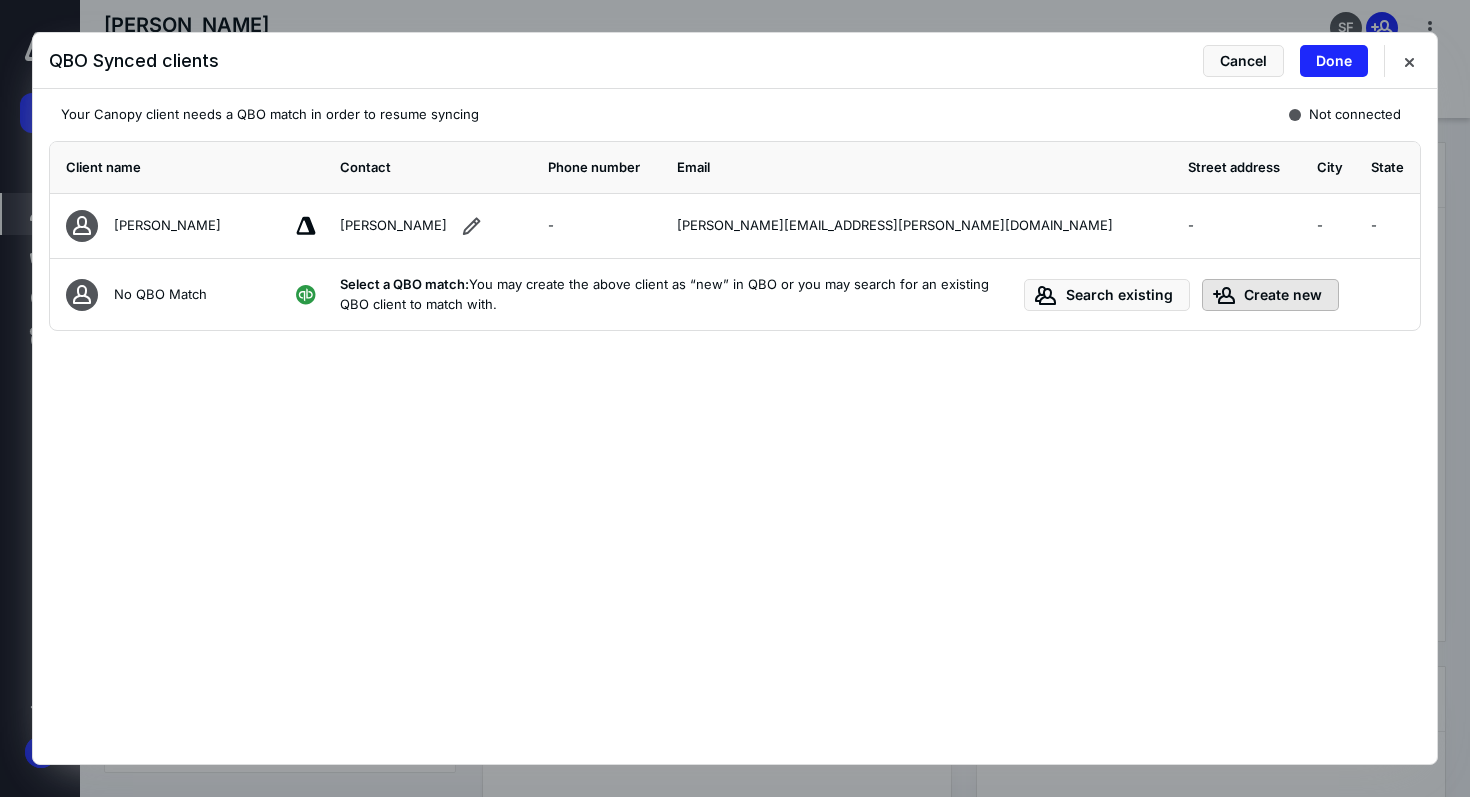 click on "Create new" at bounding box center [1270, 295] 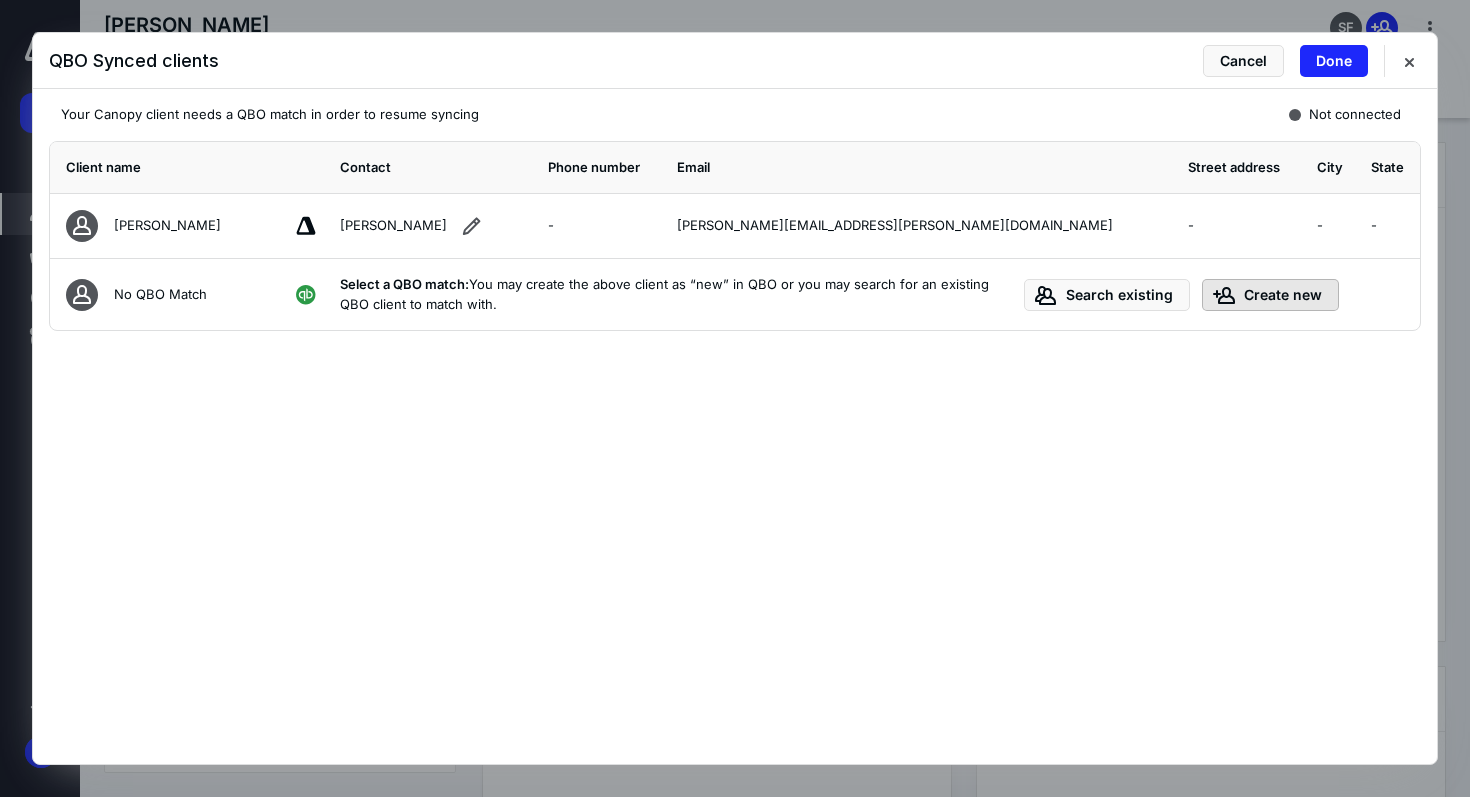 click on "Create new" at bounding box center (1270, 295) 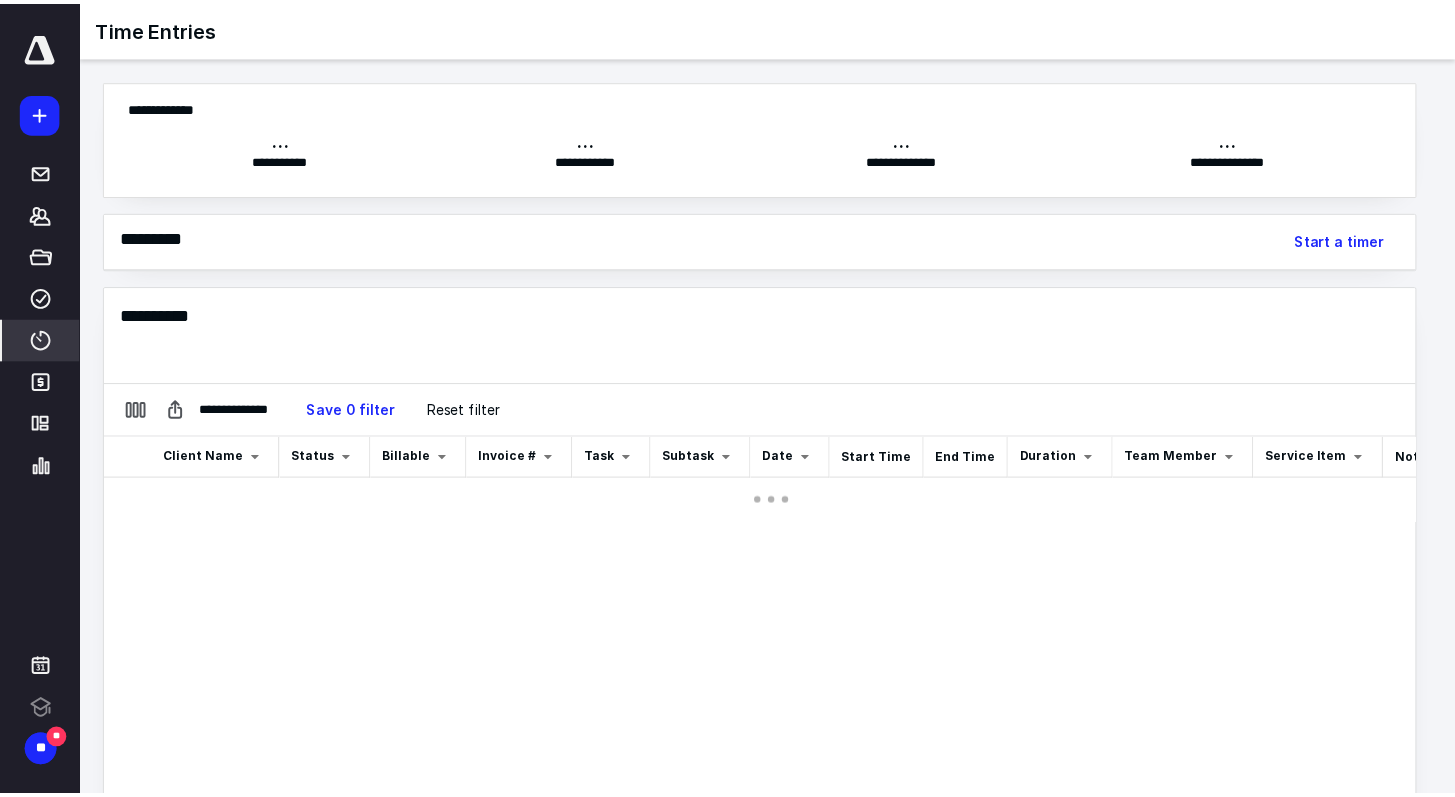scroll, scrollTop: 377, scrollLeft: 0, axis: vertical 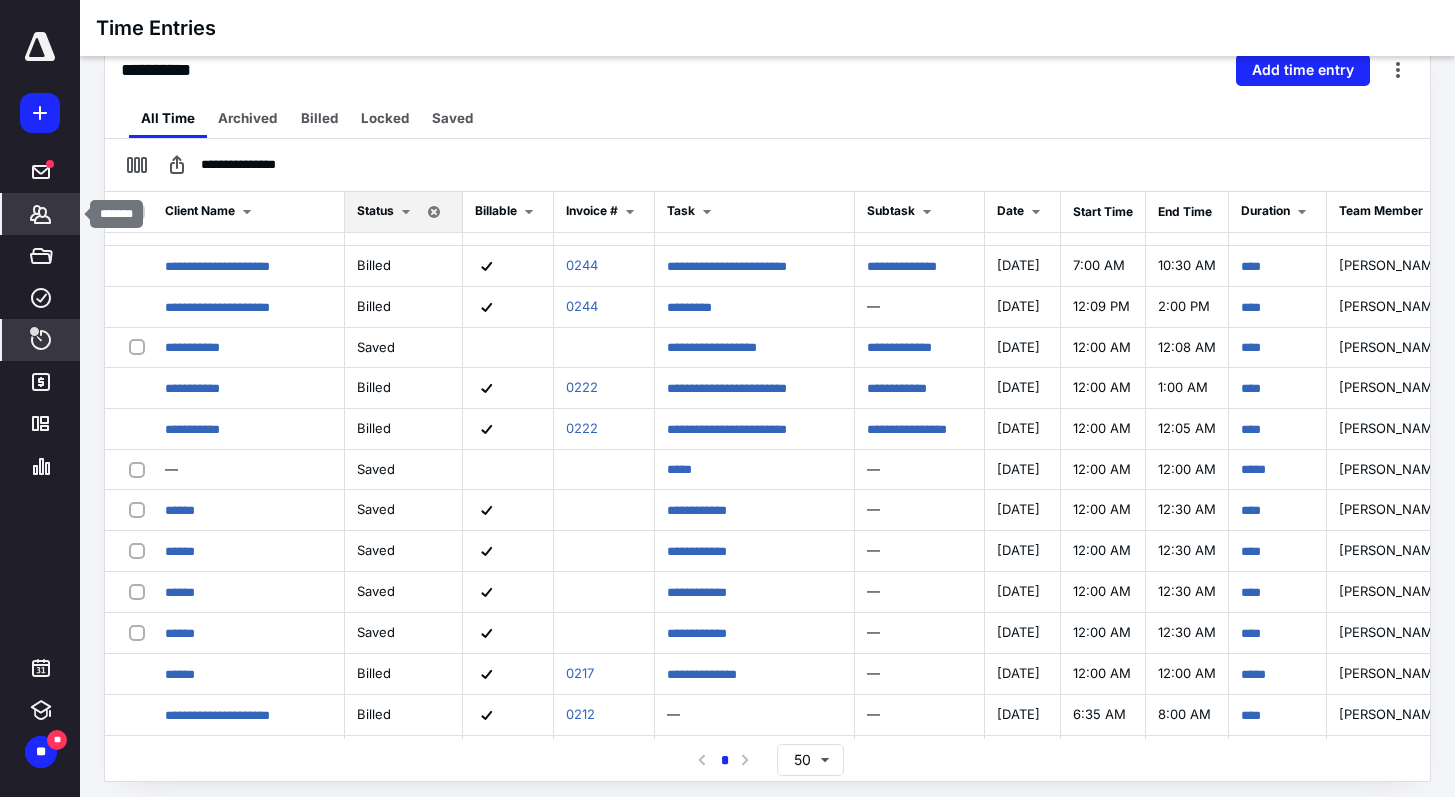 click 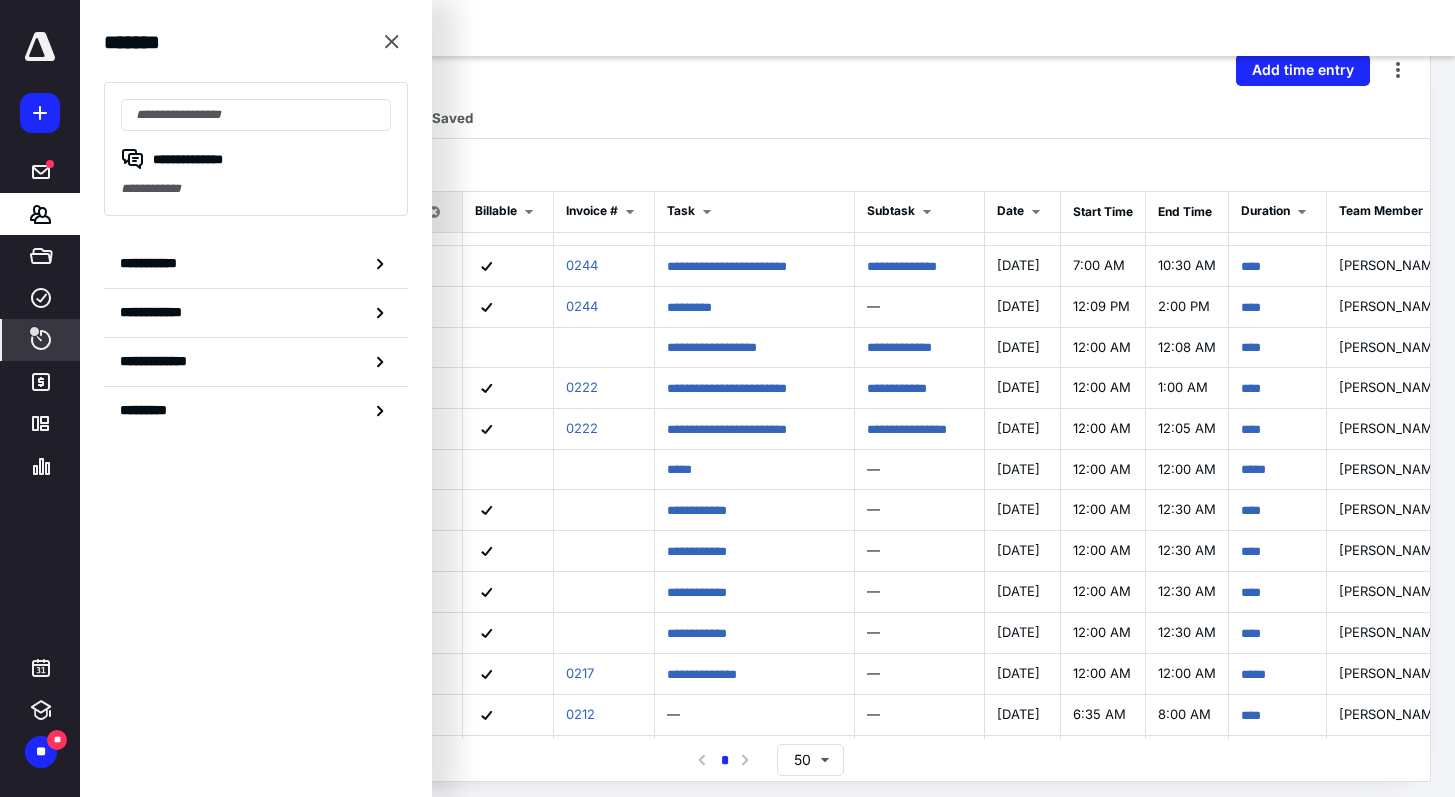 click on "**********" at bounding box center [153, 263] 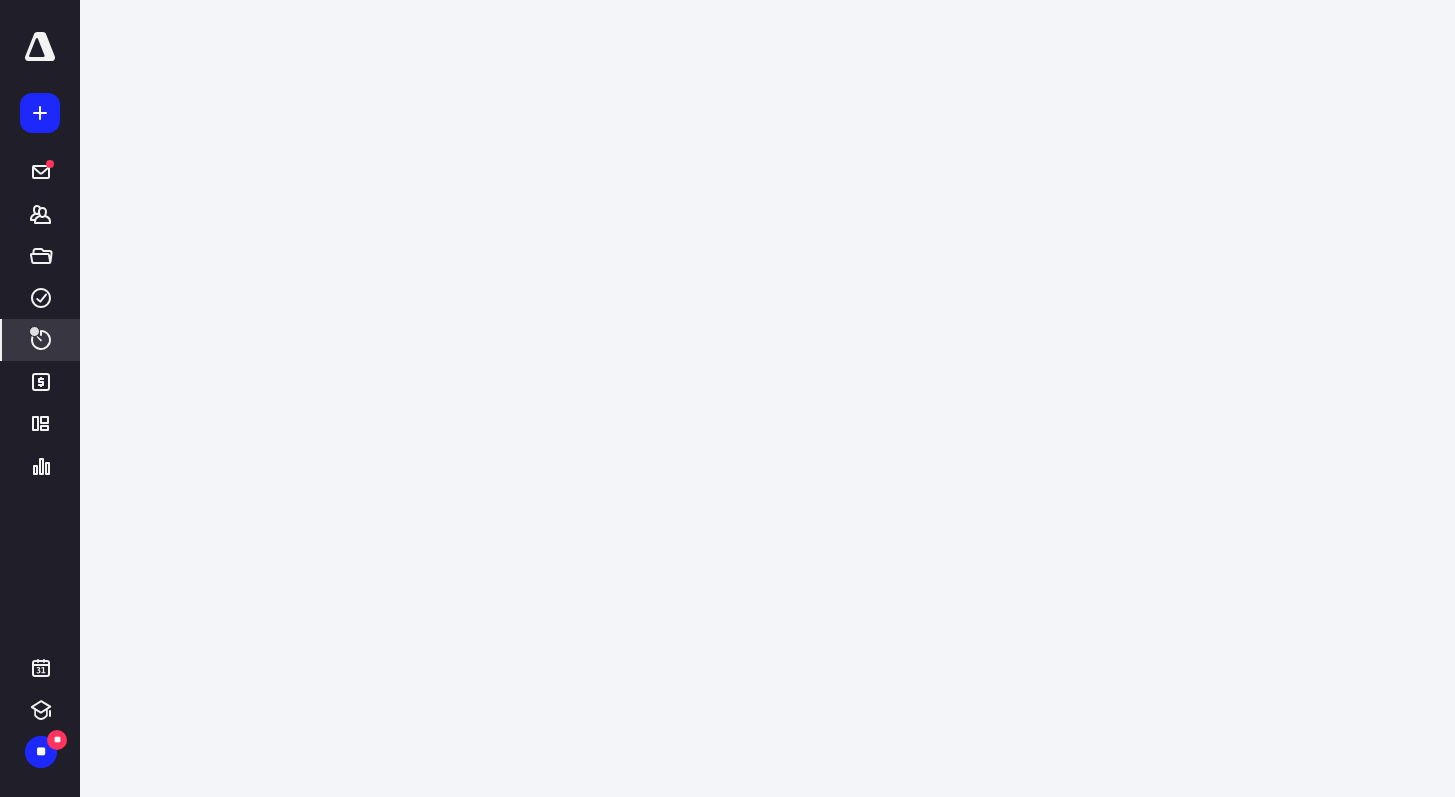 scroll, scrollTop: 0, scrollLeft: 0, axis: both 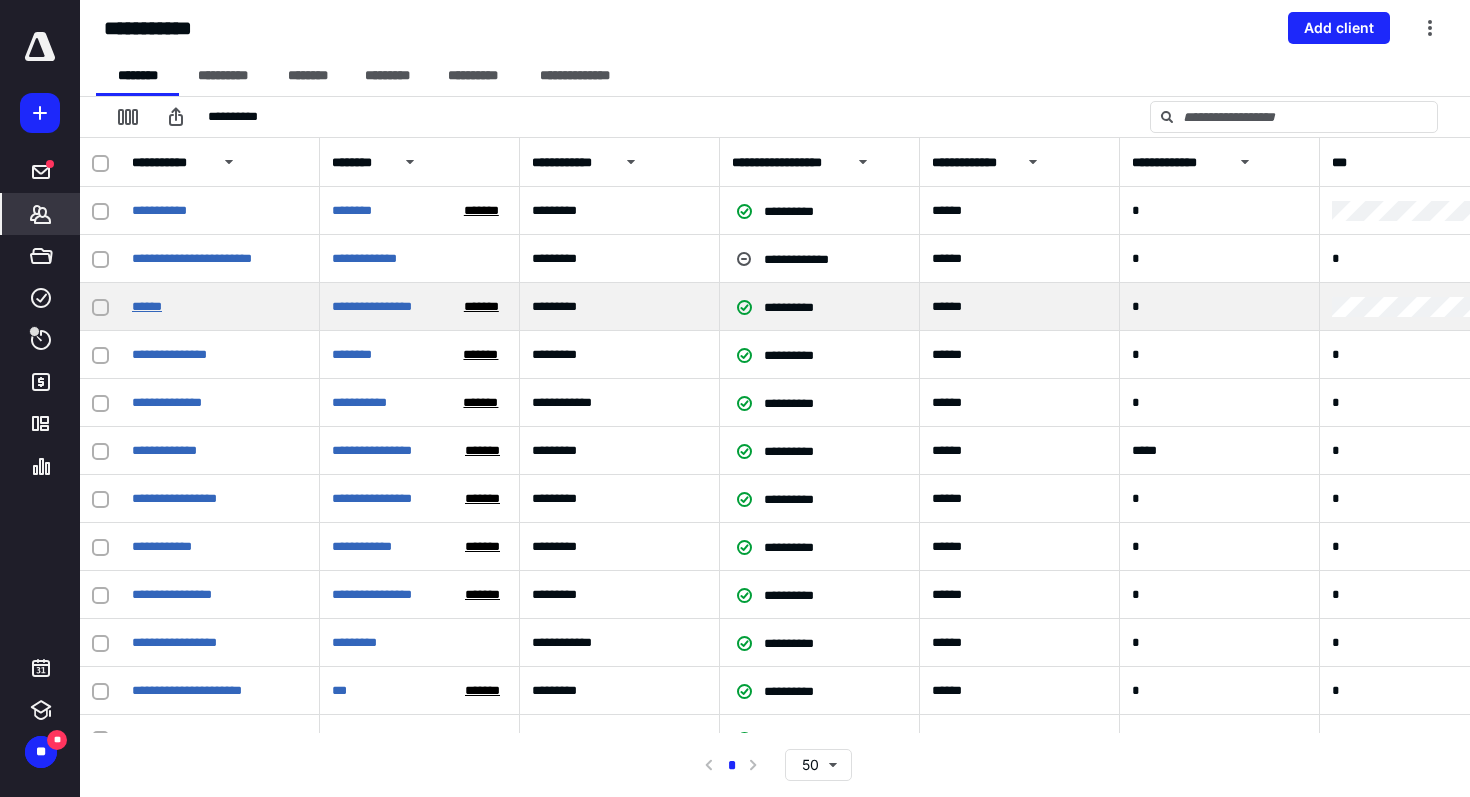 click on "******" at bounding box center [147, 306] 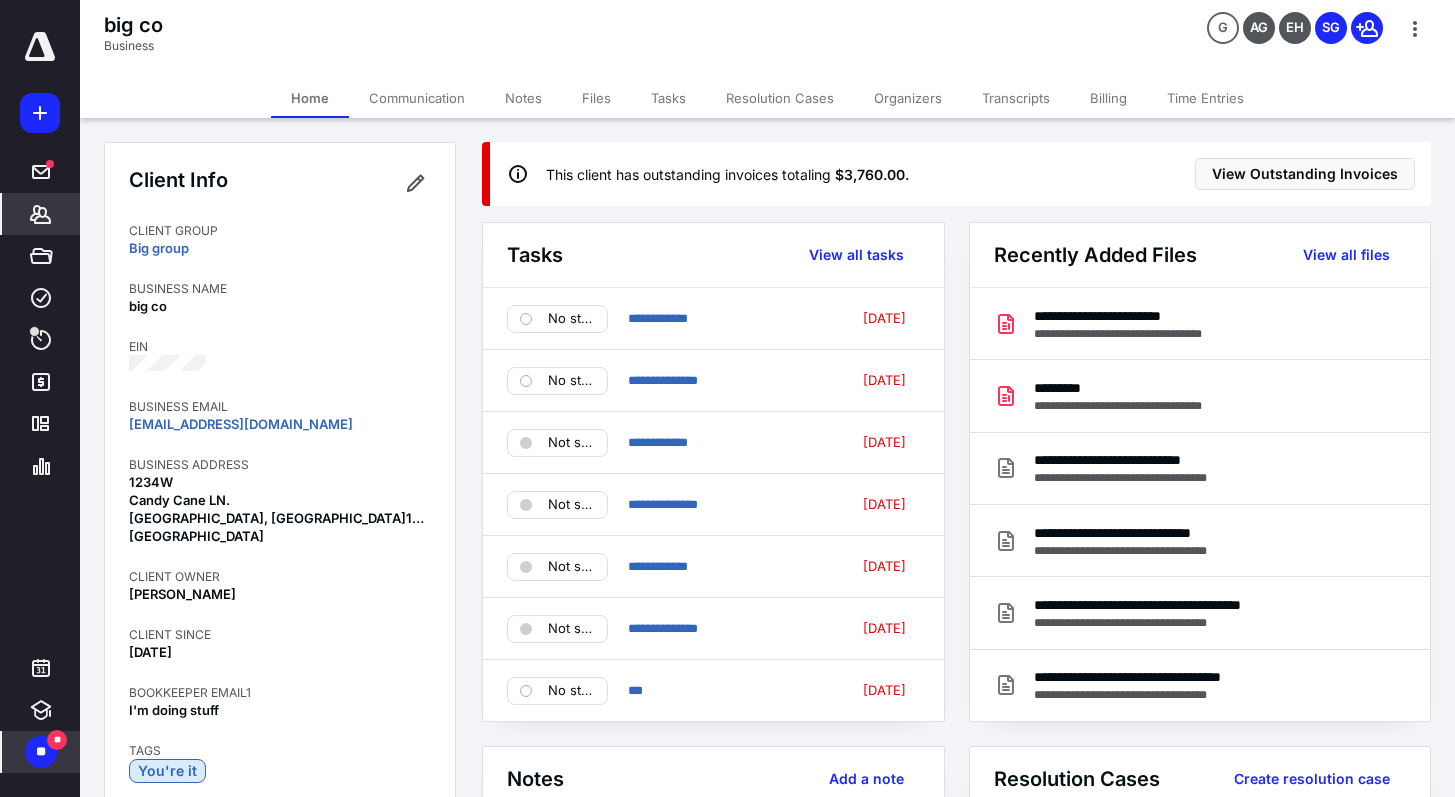click on "**" at bounding box center [57, 740] 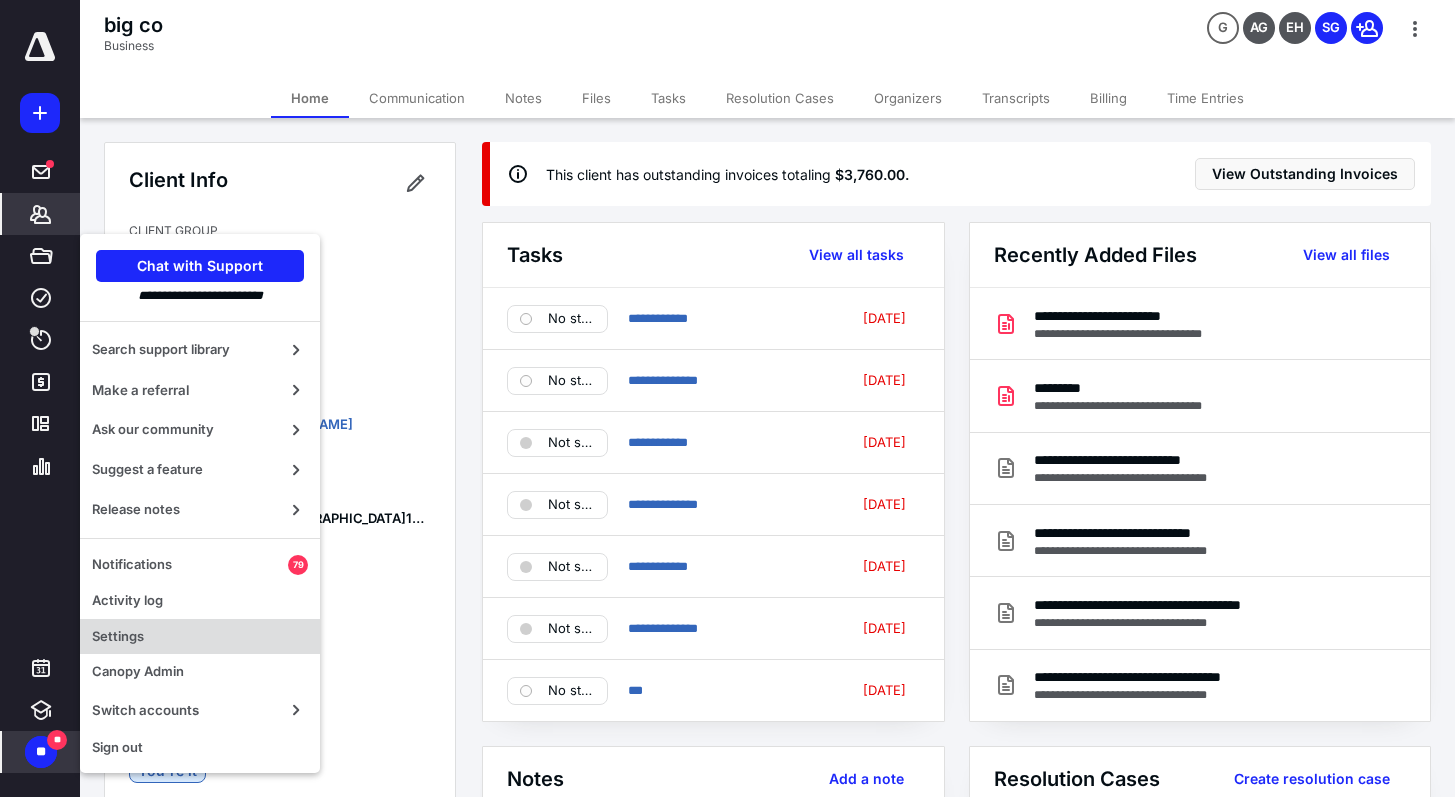 click on "Settings" at bounding box center (200, 637) 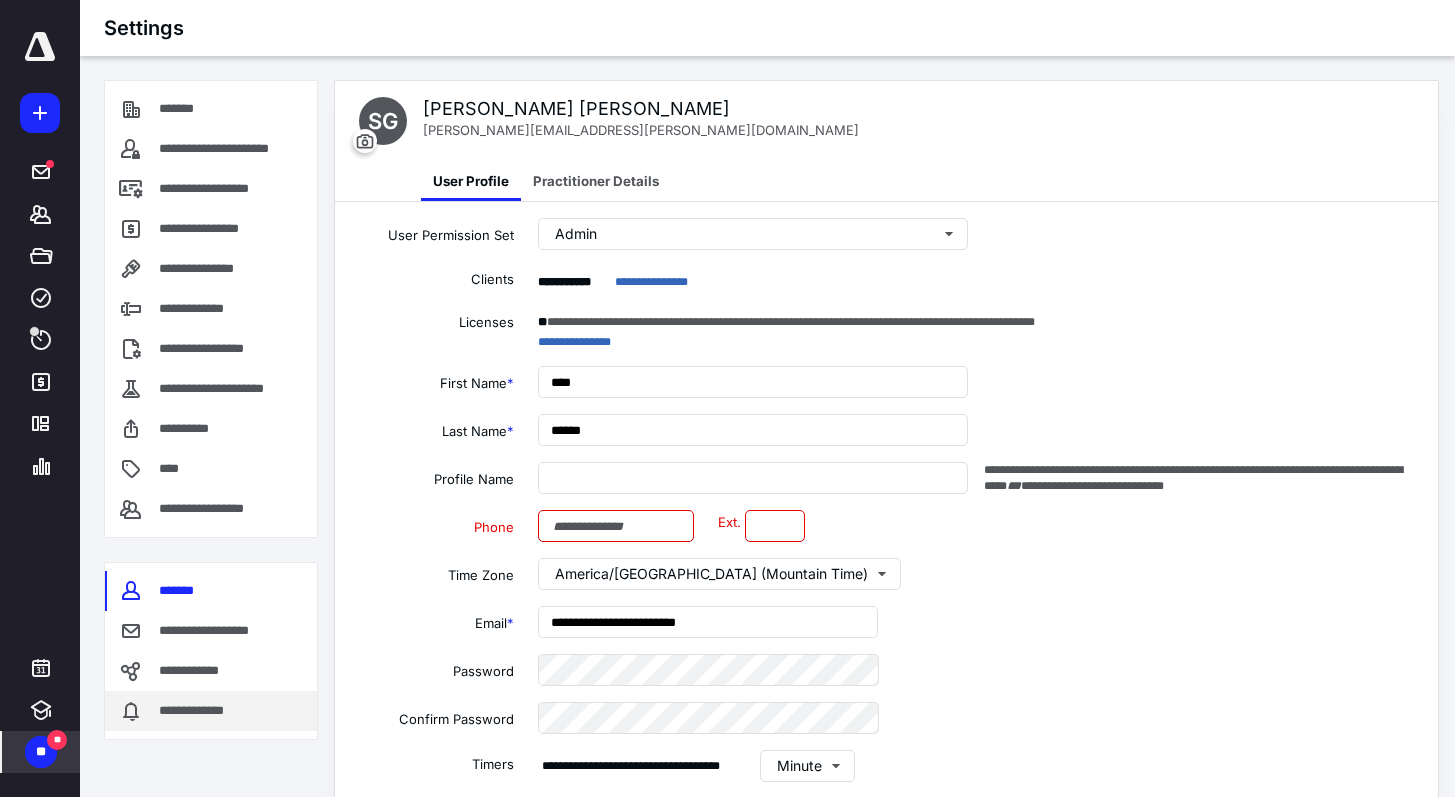 click on "**********" at bounding box center (198, 711) 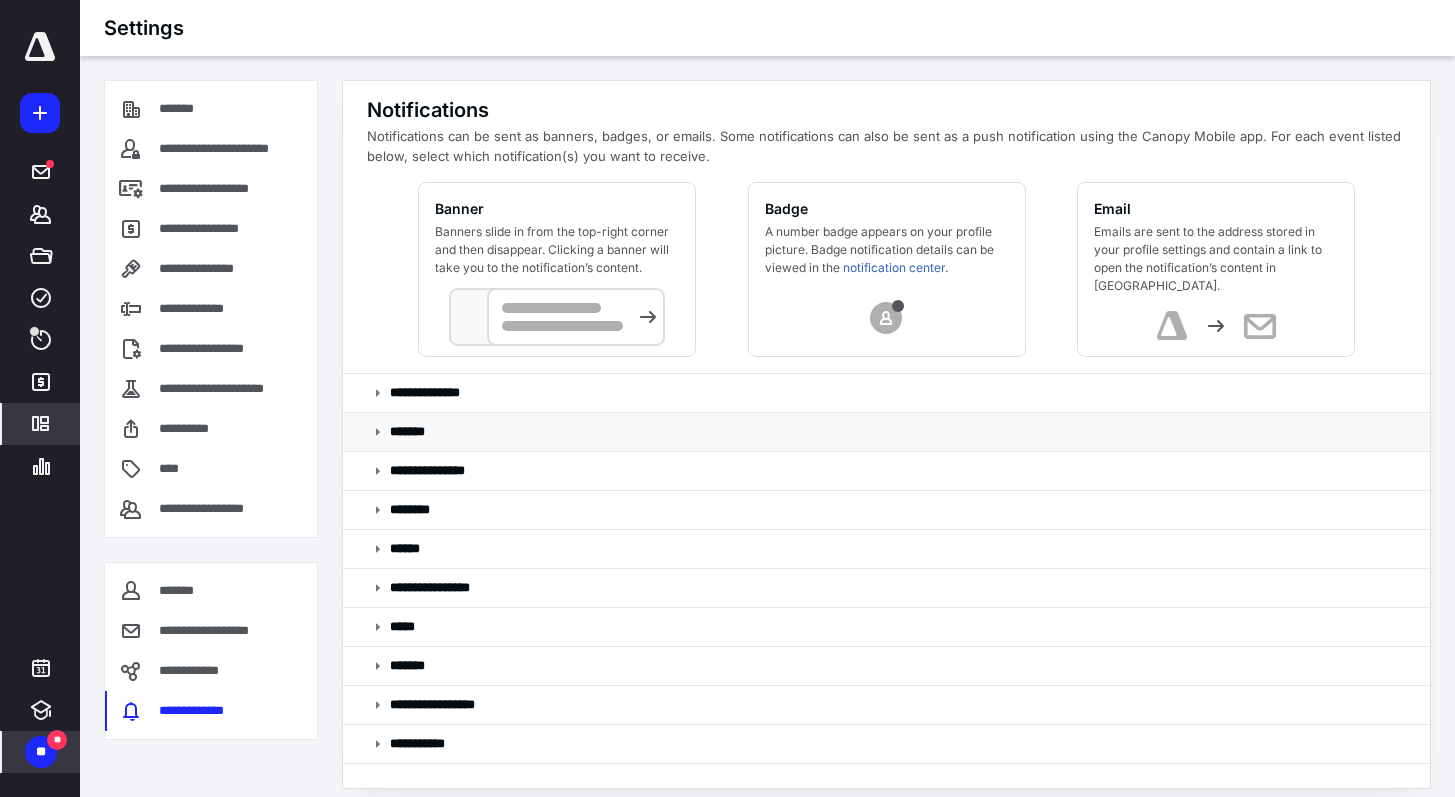 click on "*******" at bounding box center (409, 432) 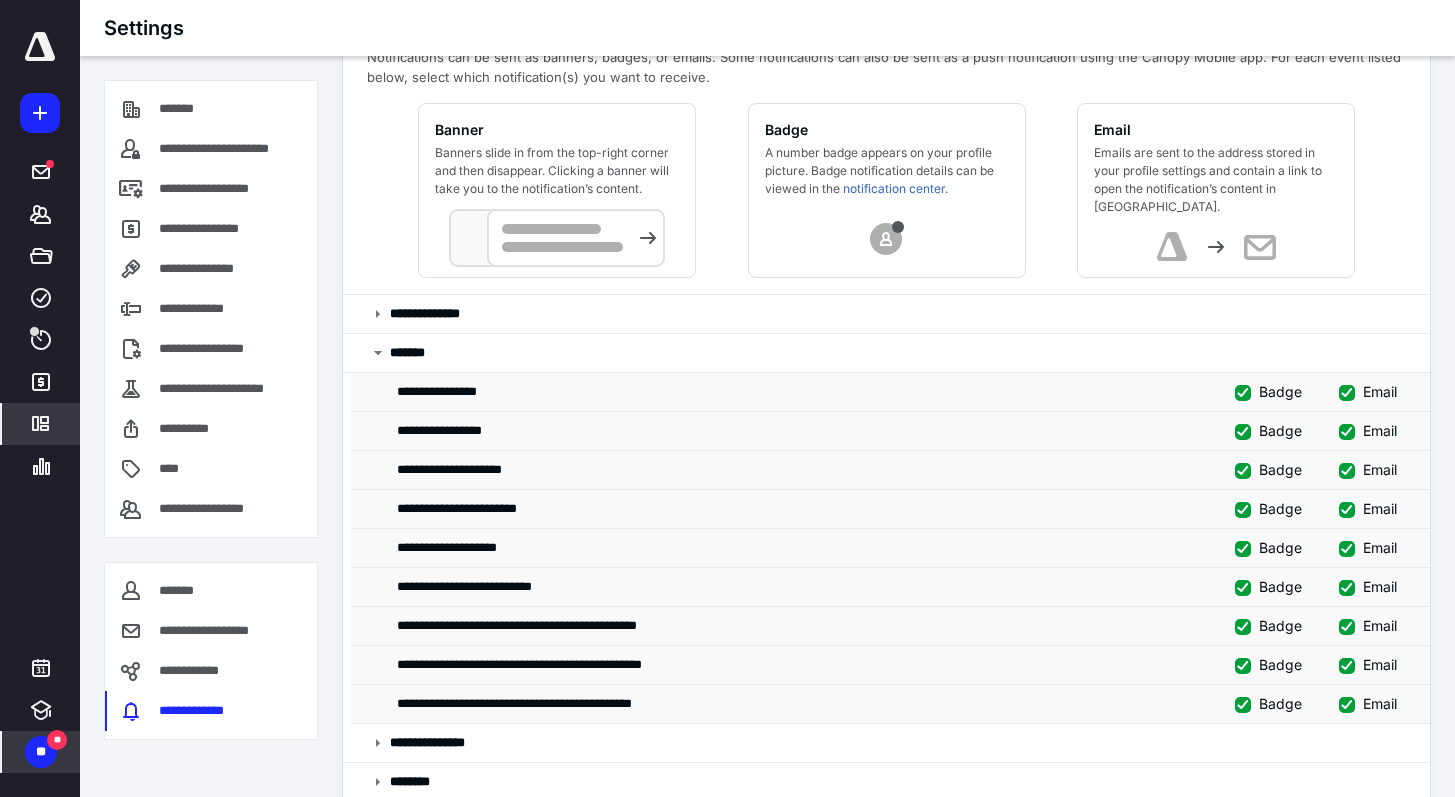 scroll, scrollTop: 134, scrollLeft: 0, axis: vertical 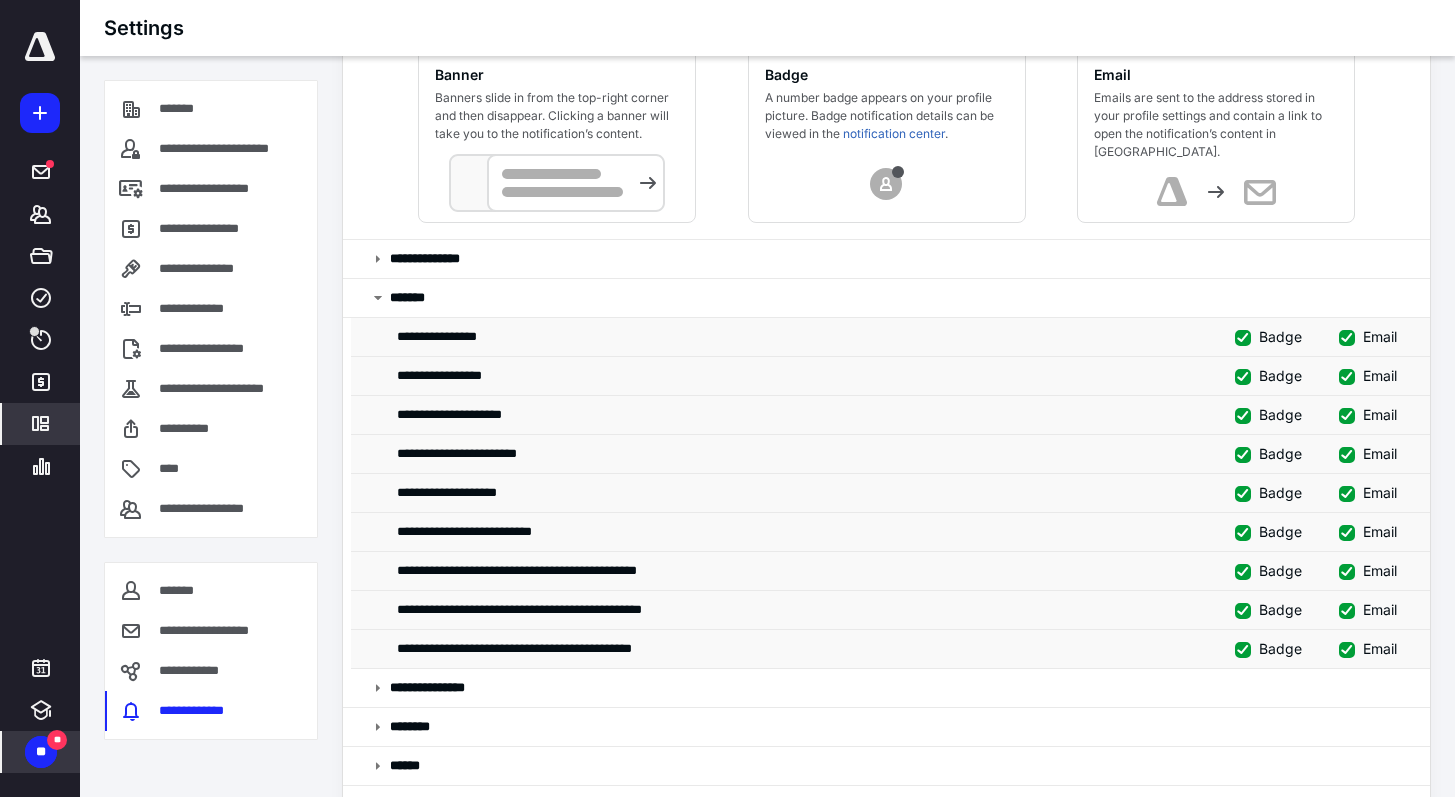 click on "**" at bounding box center [41, 752] 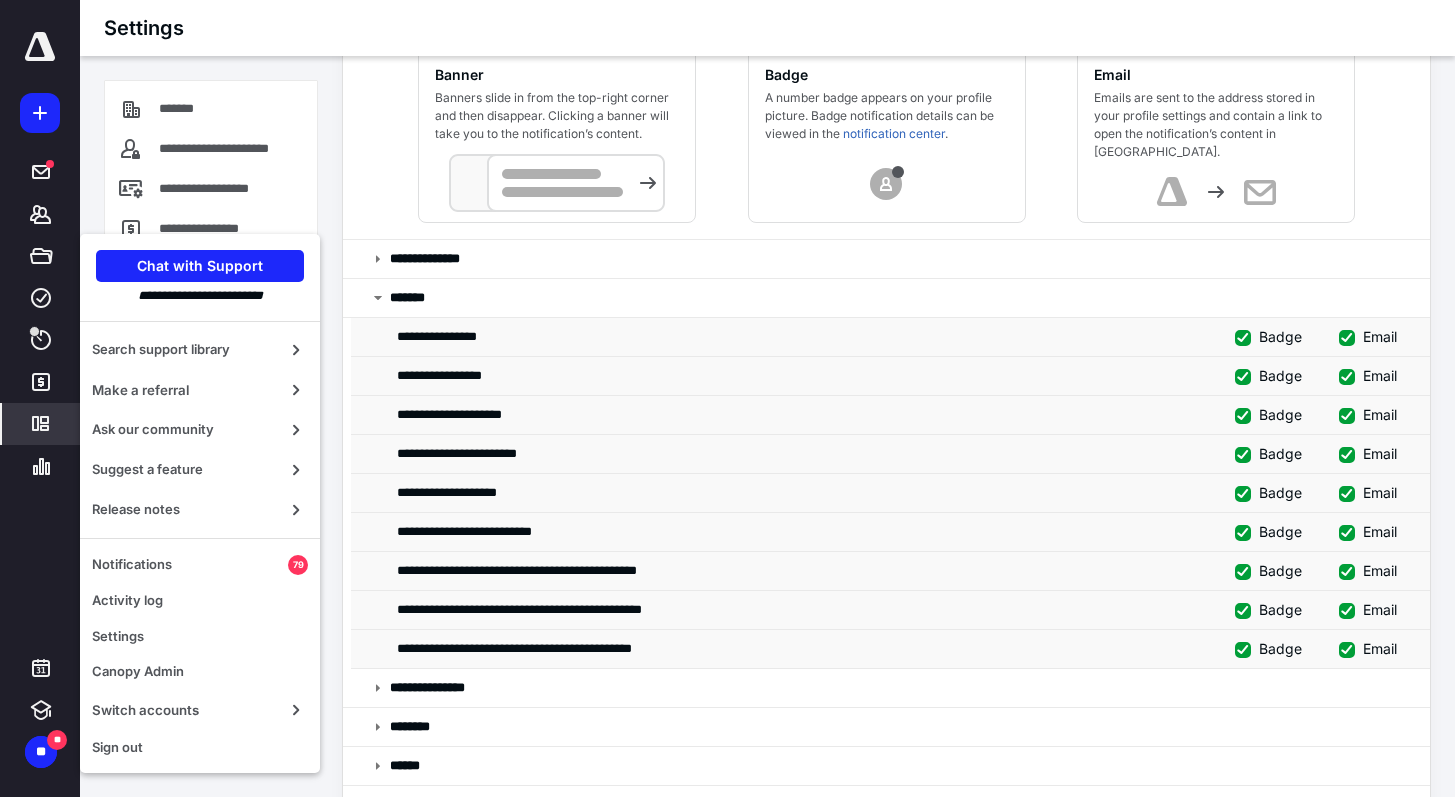 click 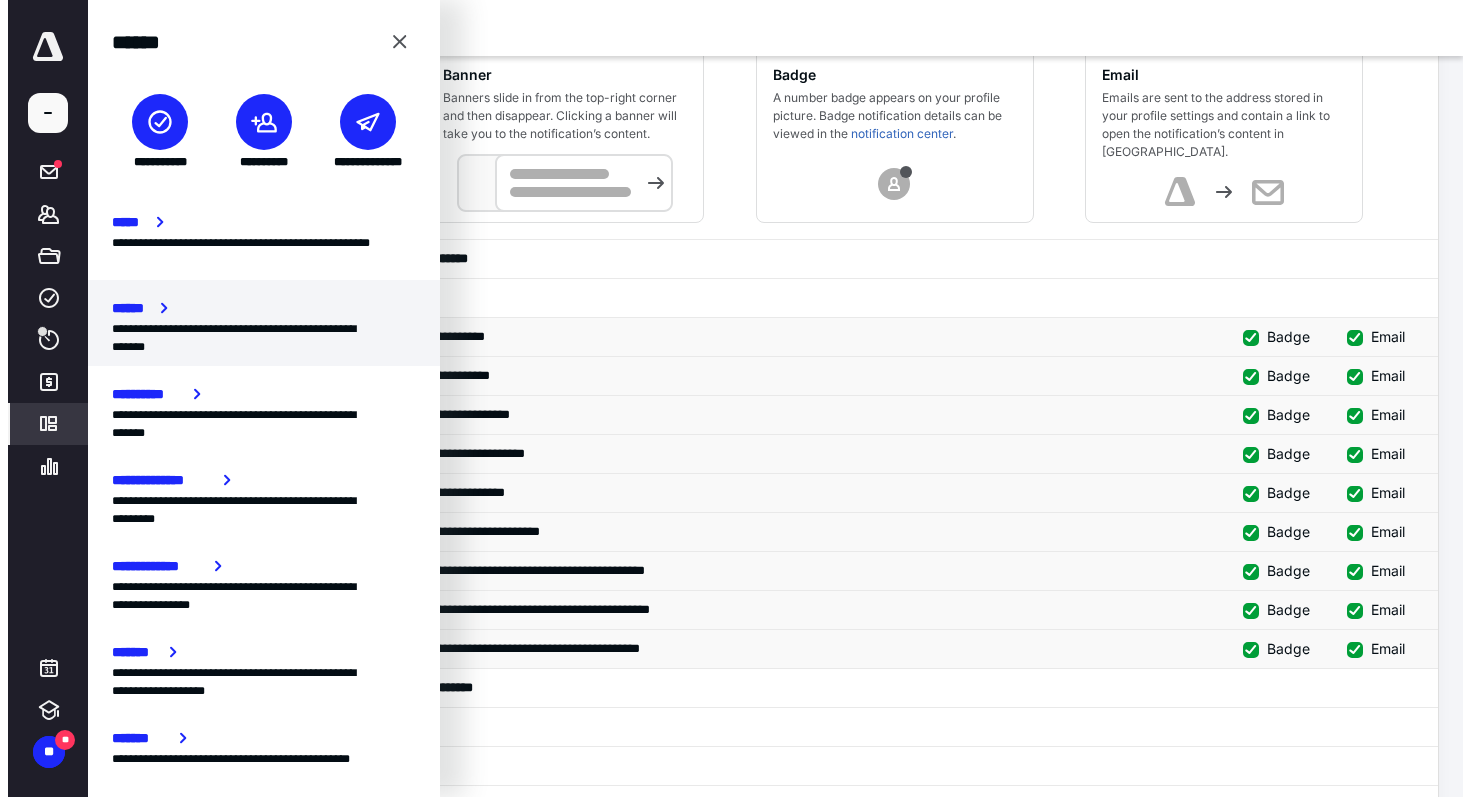 scroll, scrollTop: 343, scrollLeft: 0, axis: vertical 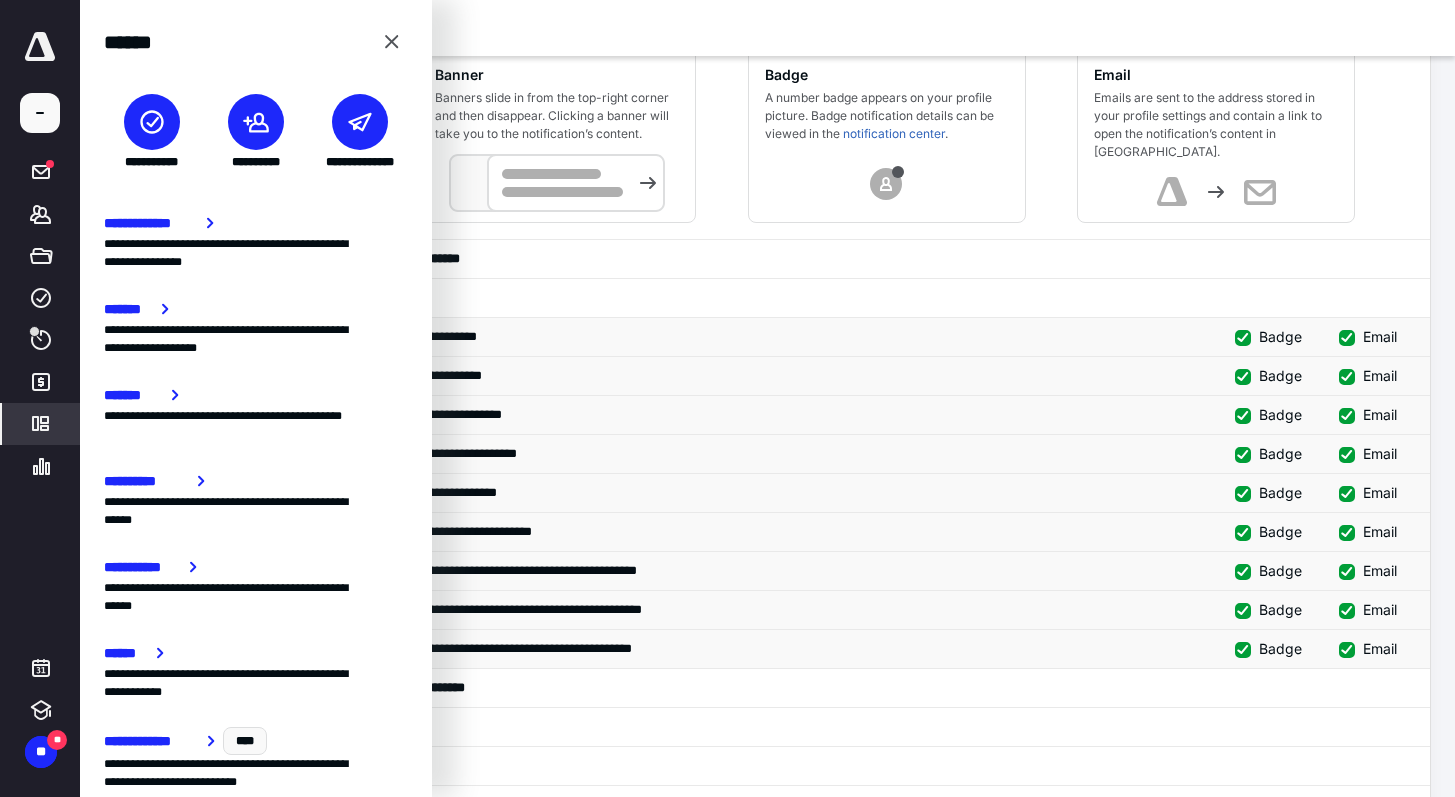 click 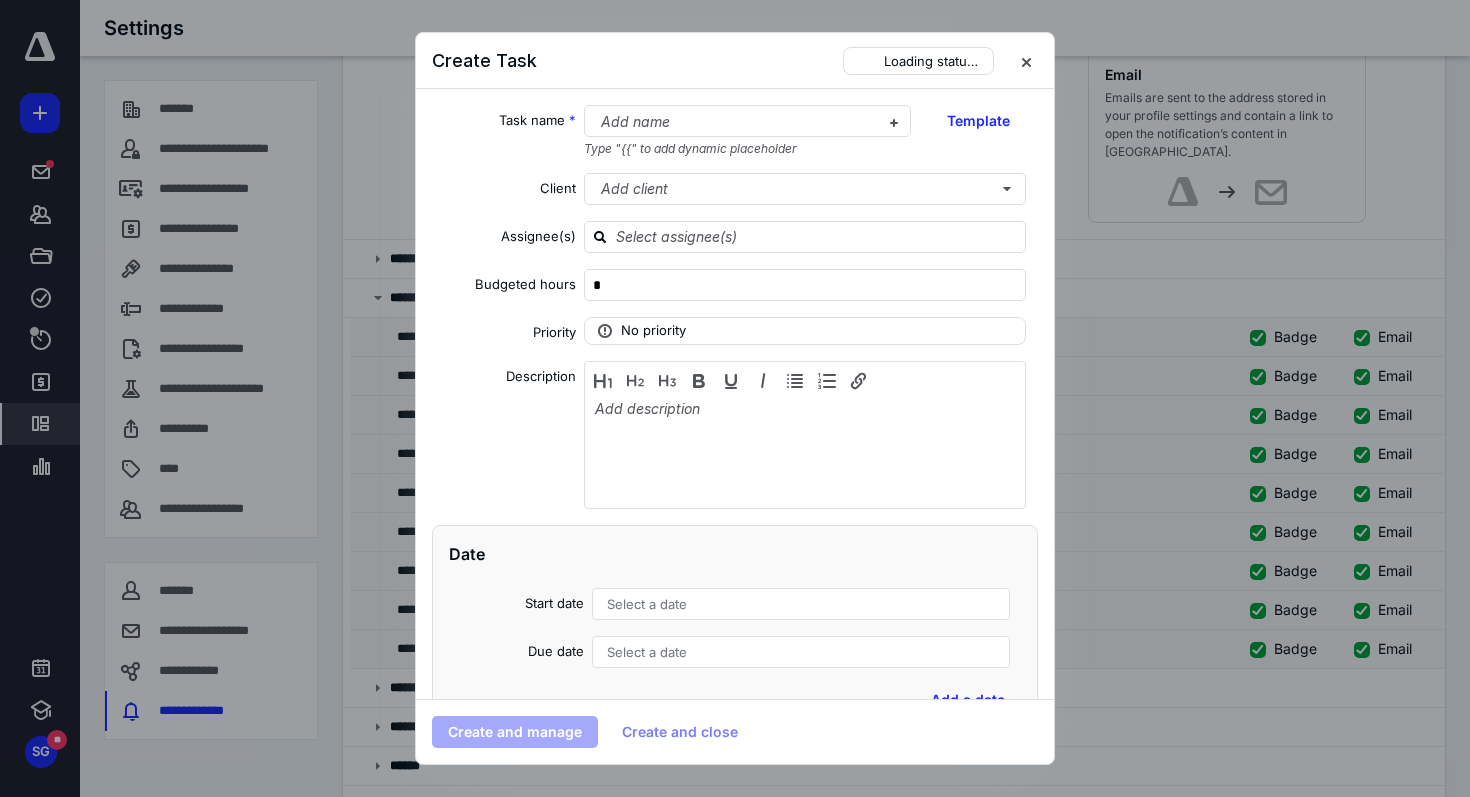 scroll, scrollTop: 540, scrollLeft: 0, axis: vertical 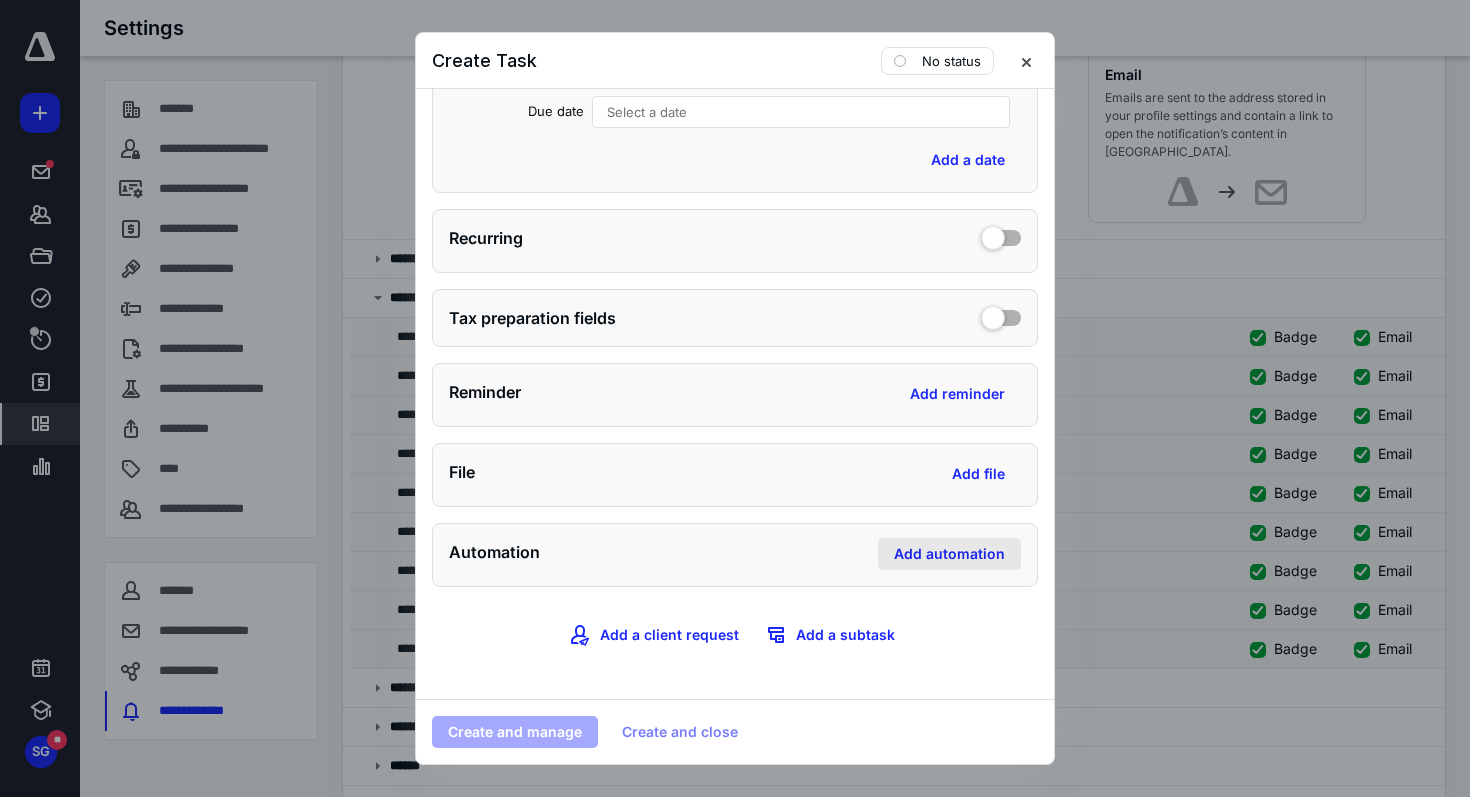 click on "Add automation" at bounding box center (949, 554) 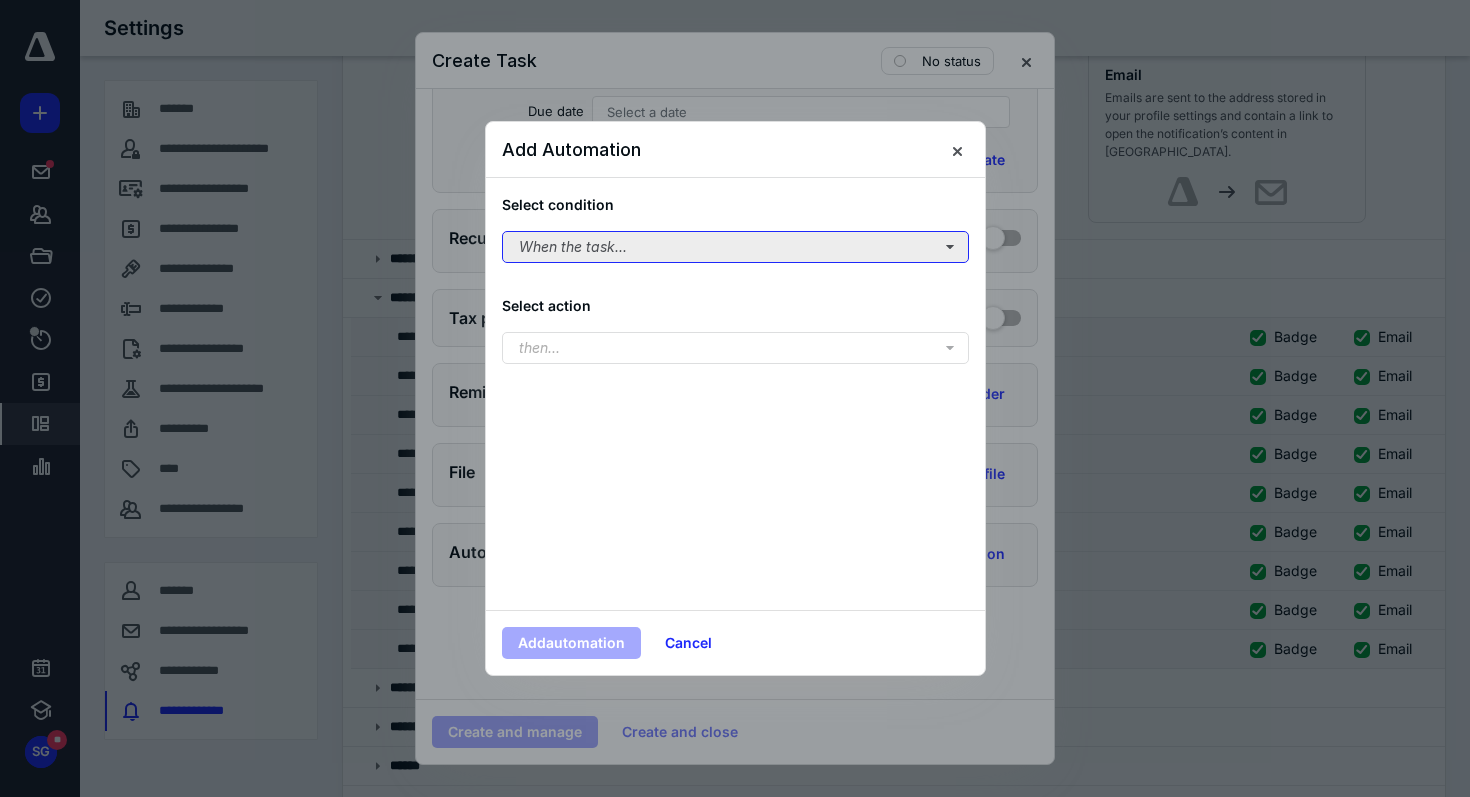 click on "When the task..." at bounding box center [735, 247] 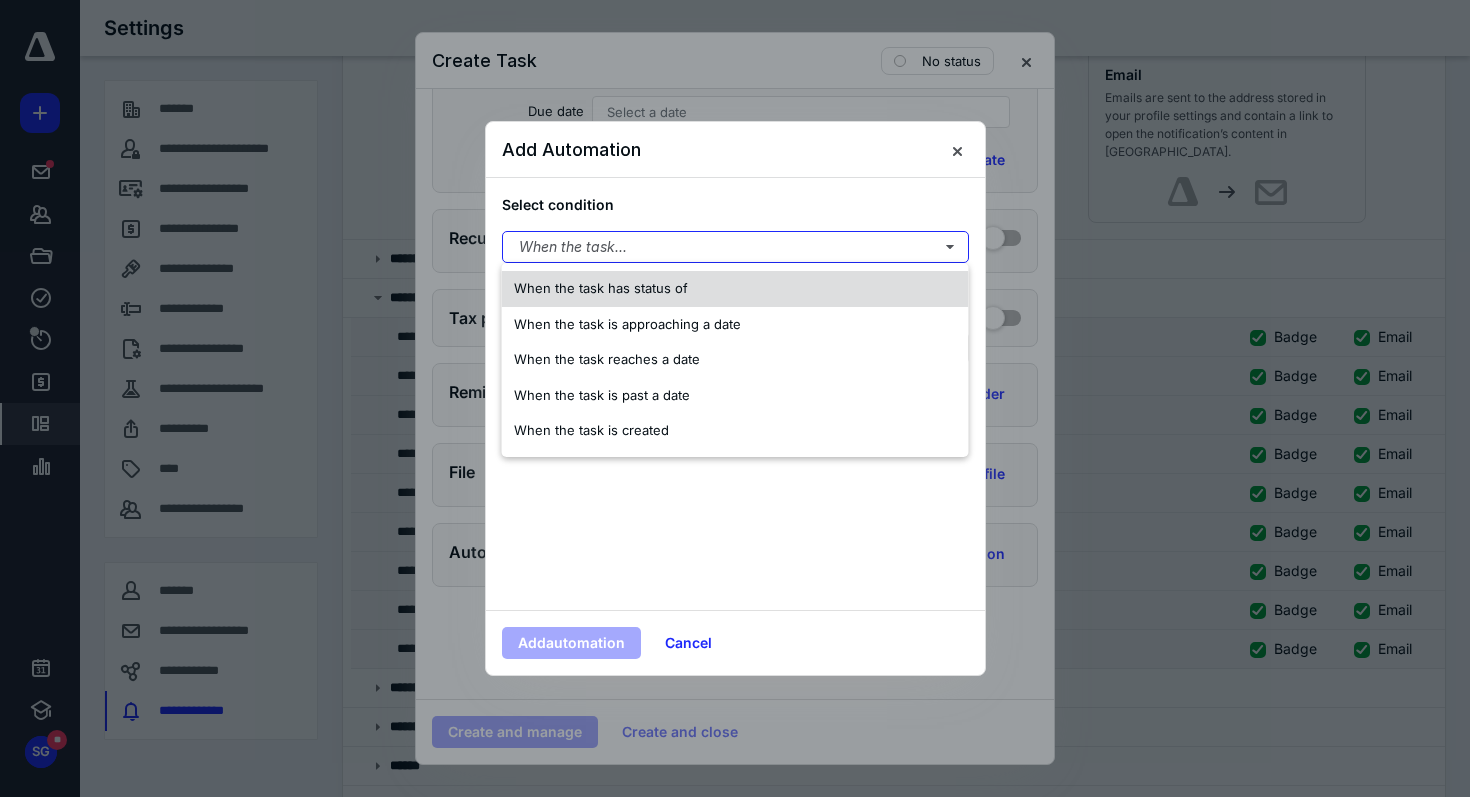 click on "When the task has status of" at bounding box center (601, 288) 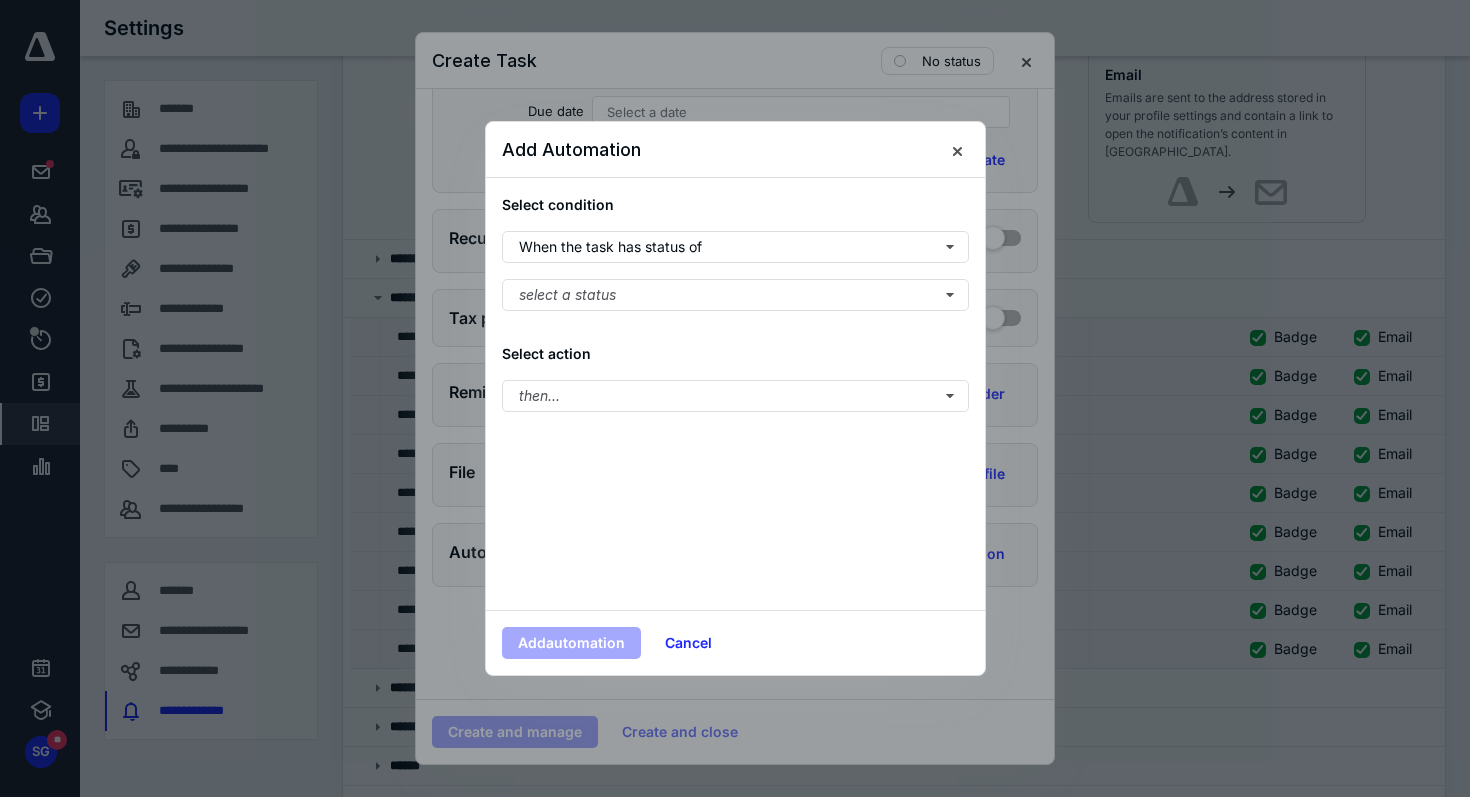 click on "Select condition When the task has status of select a status" at bounding box center (735, 252) 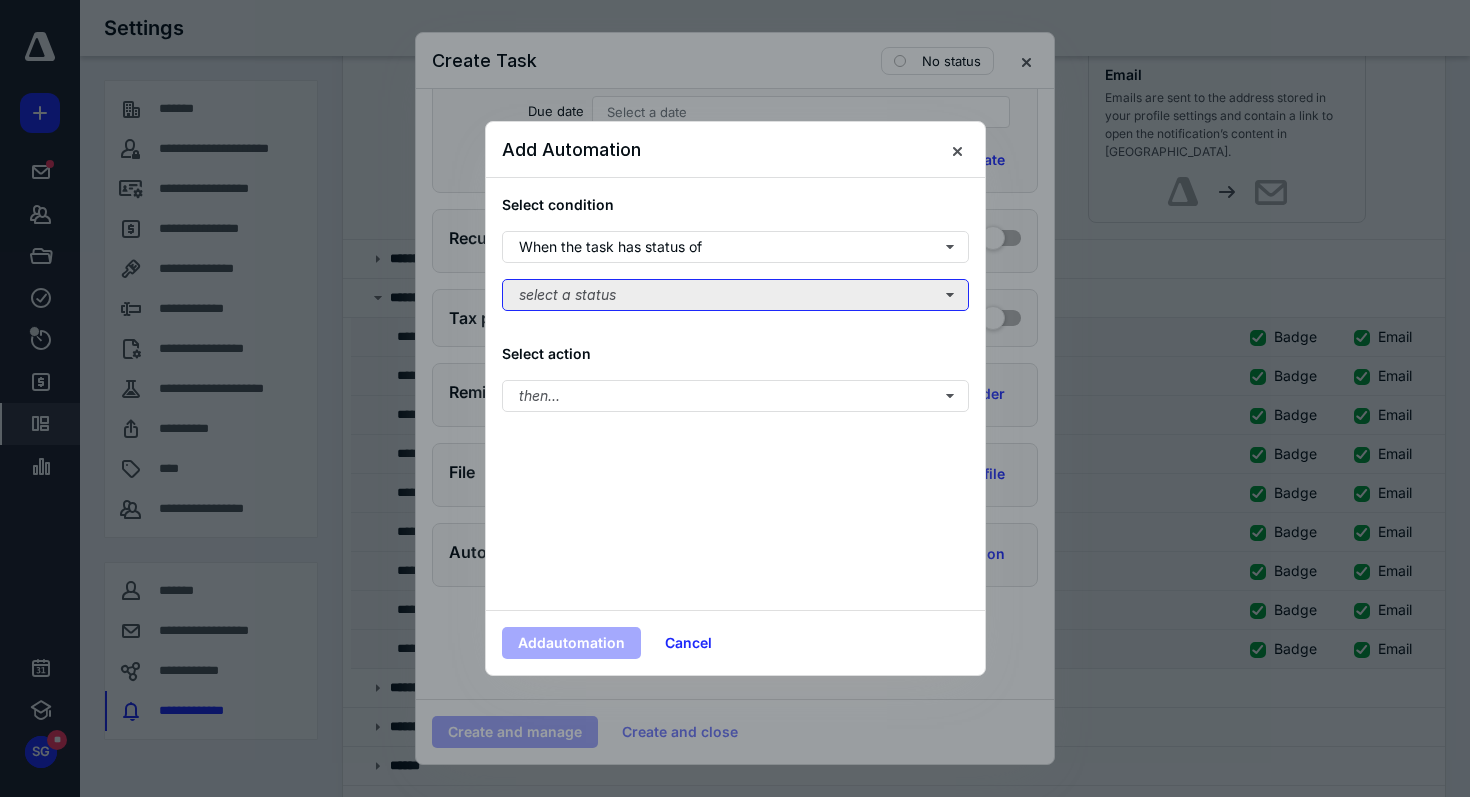 click on "select a status" at bounding box center [735, 295] 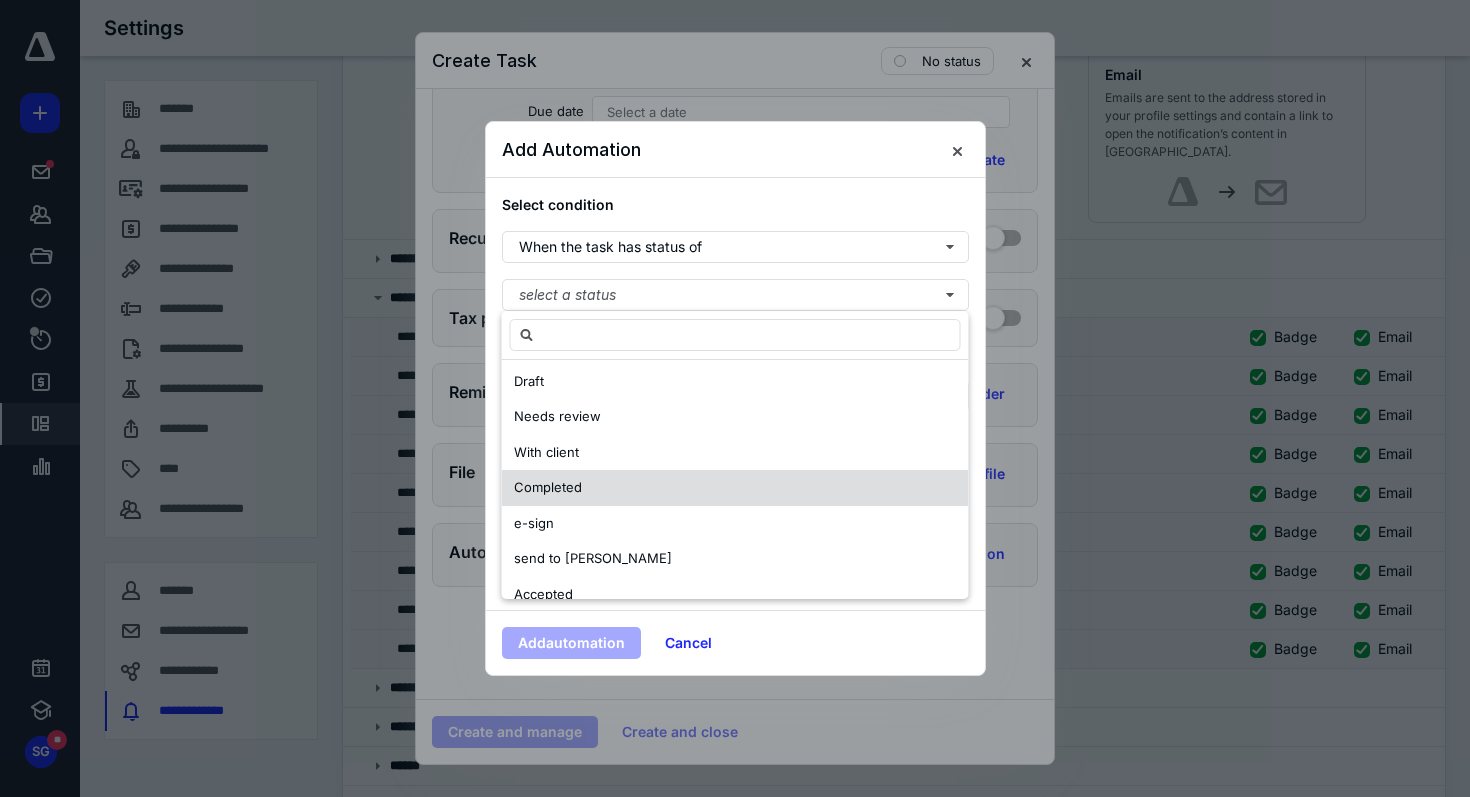 scroll, scrollTop: 175, scrollLeft: 0, axis: vertical 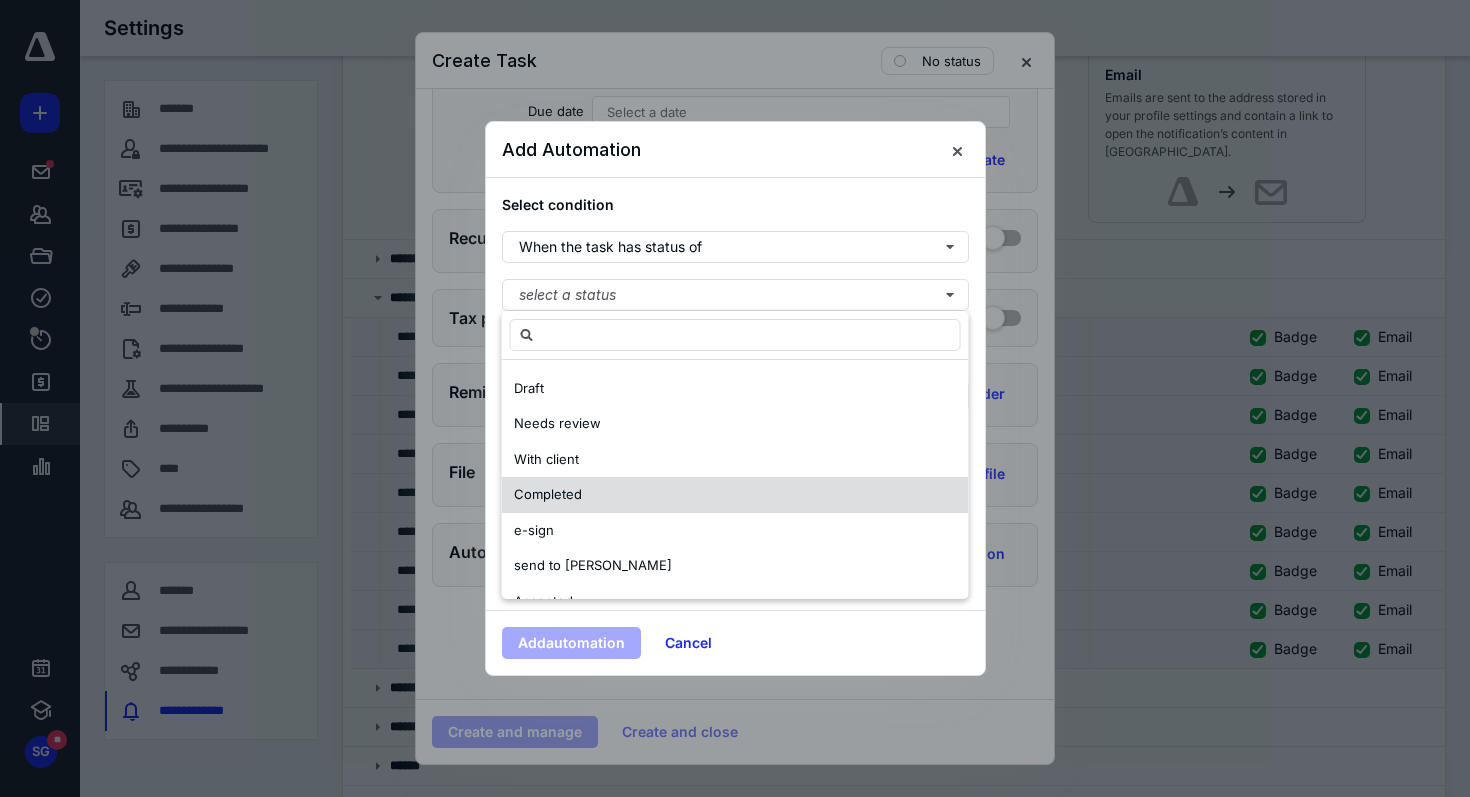 click on "Completed" at bounding box center [548, 494] 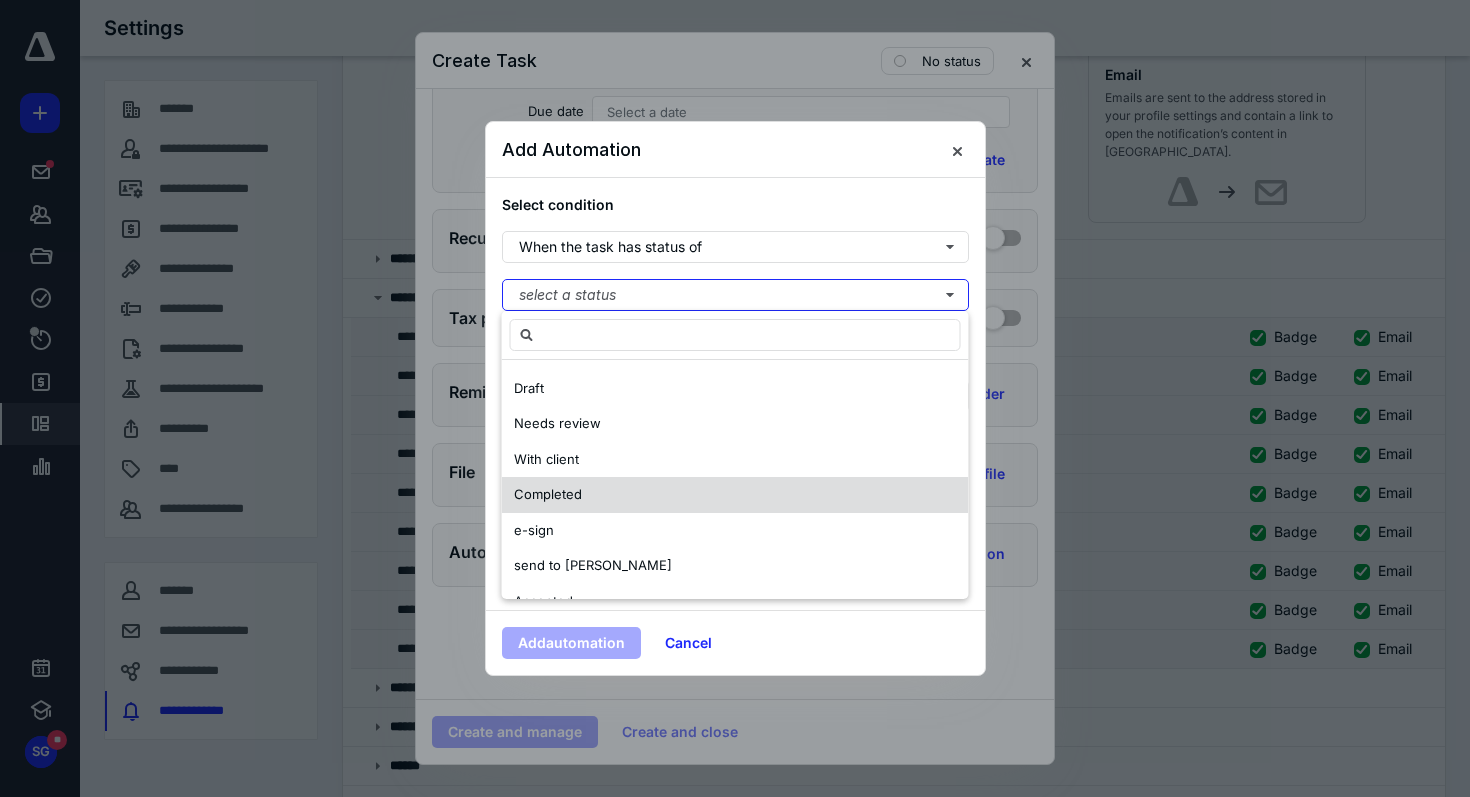 scroll, scrollTop: 0, scrollLeft: 0, axis: both 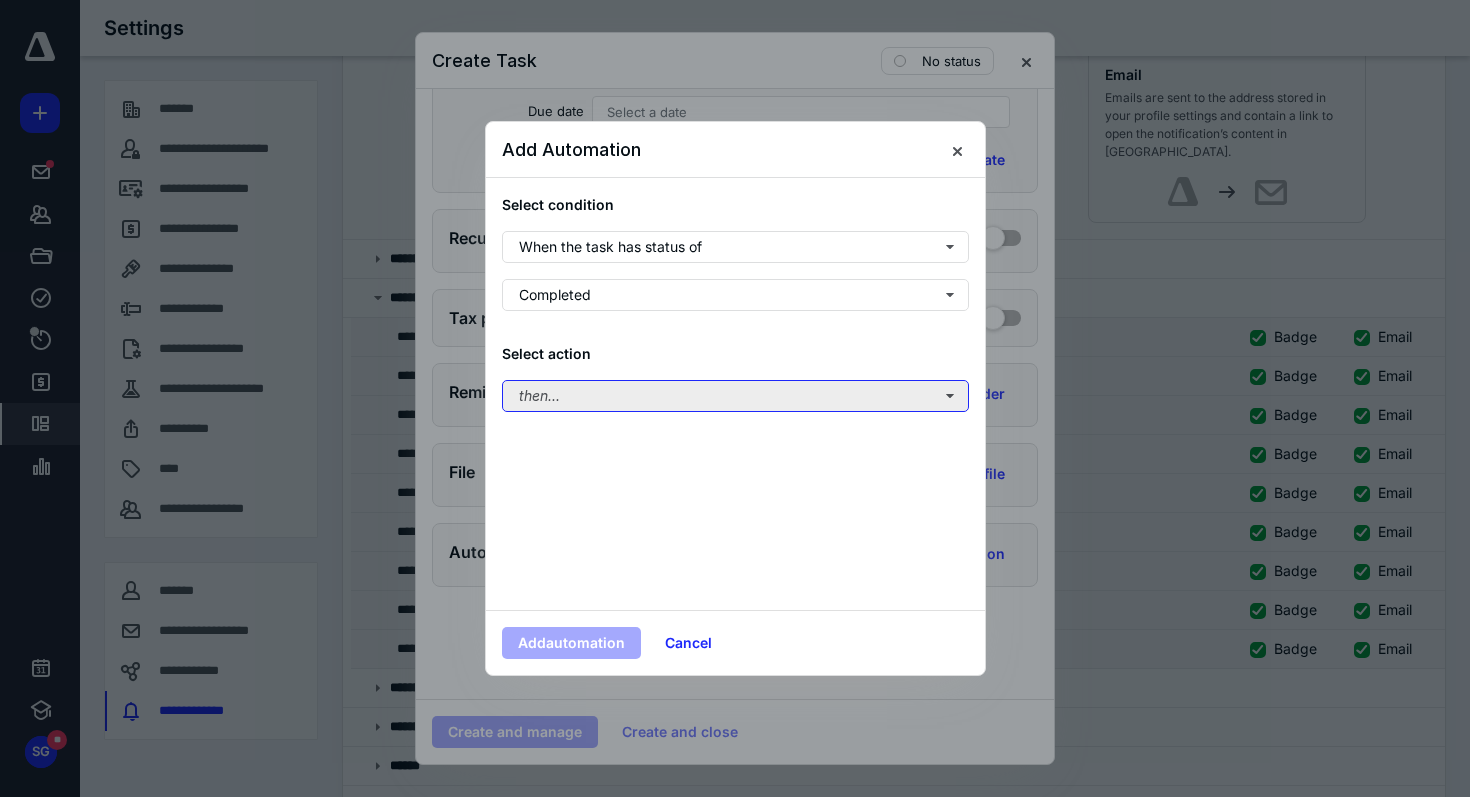 click on "then..." at bounding box center (735, 396) 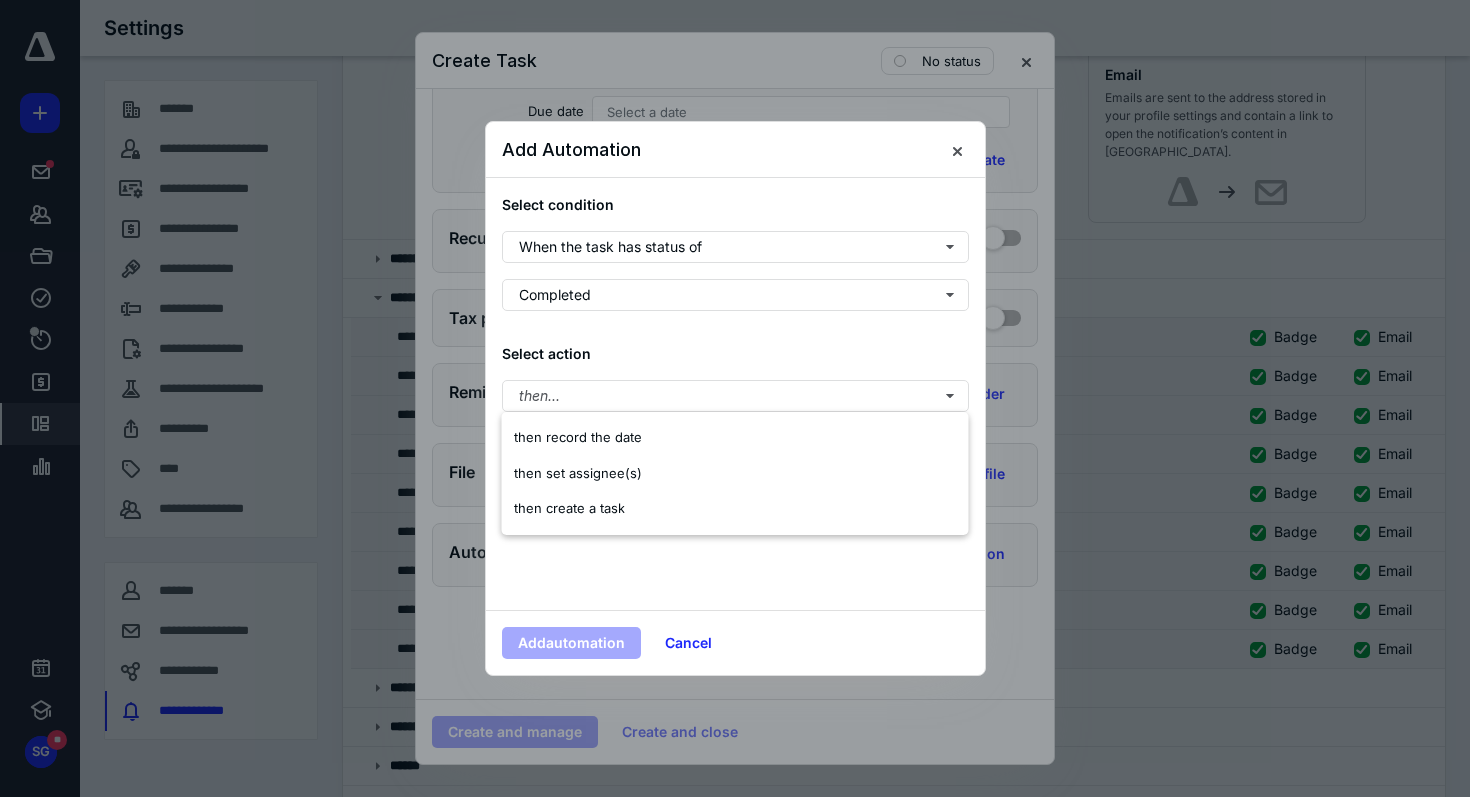 click on "Select condition When the task has status of Completed Select action then..." at bounding box center [735, 394] 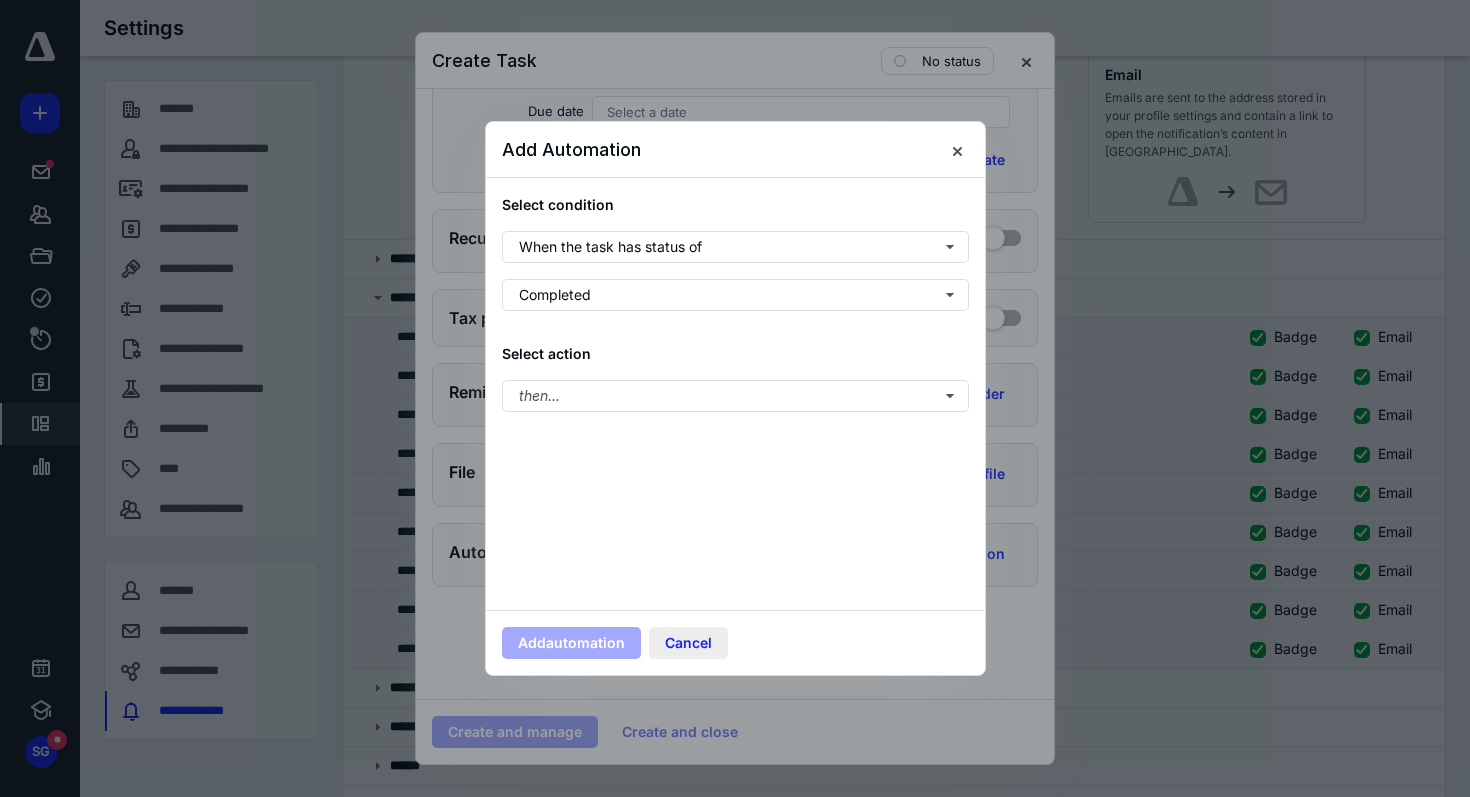 click on "Cancel" at bounding box center (688, 643) 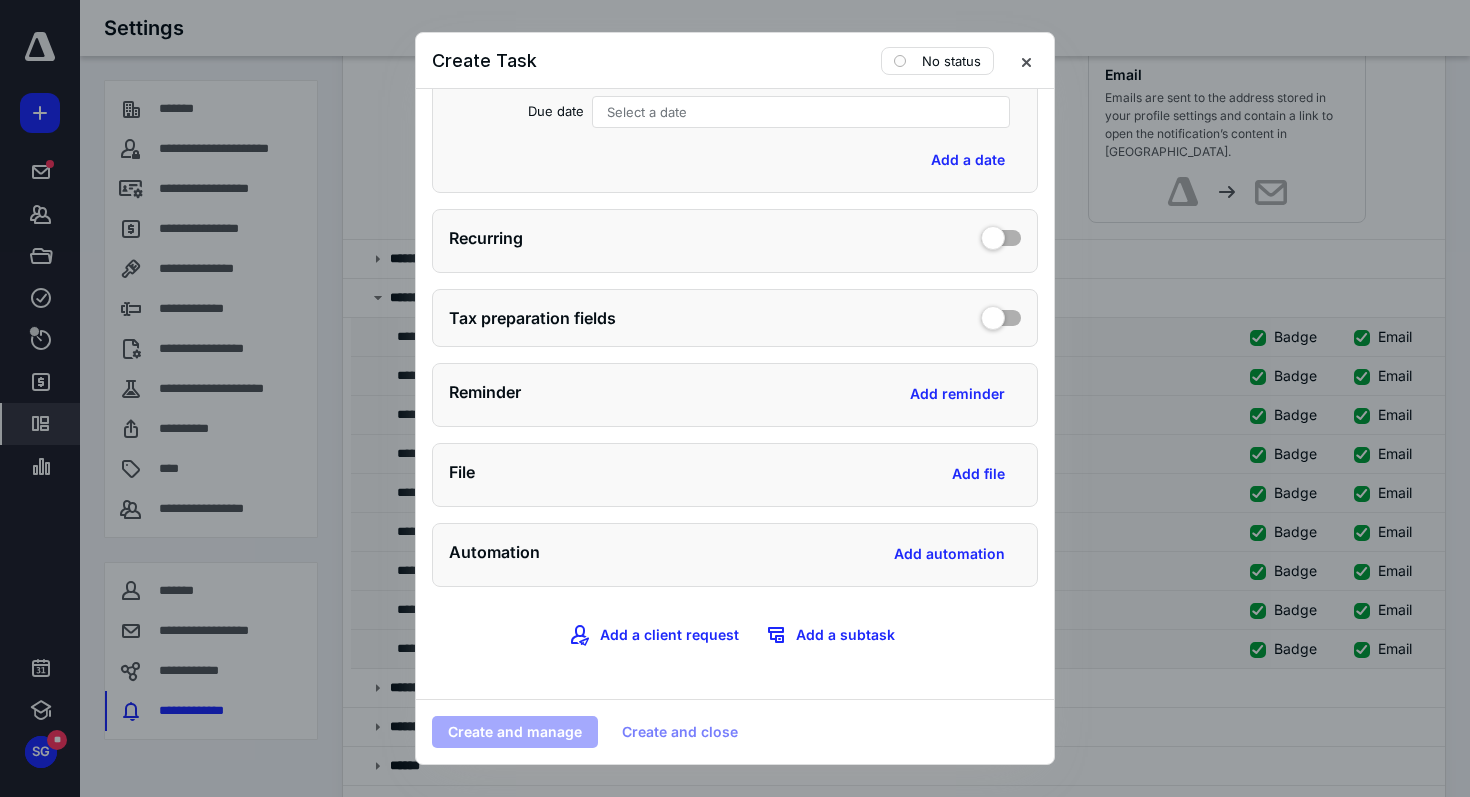 scroll, scrollTop: 0, scrollLeft: 0, axis: both 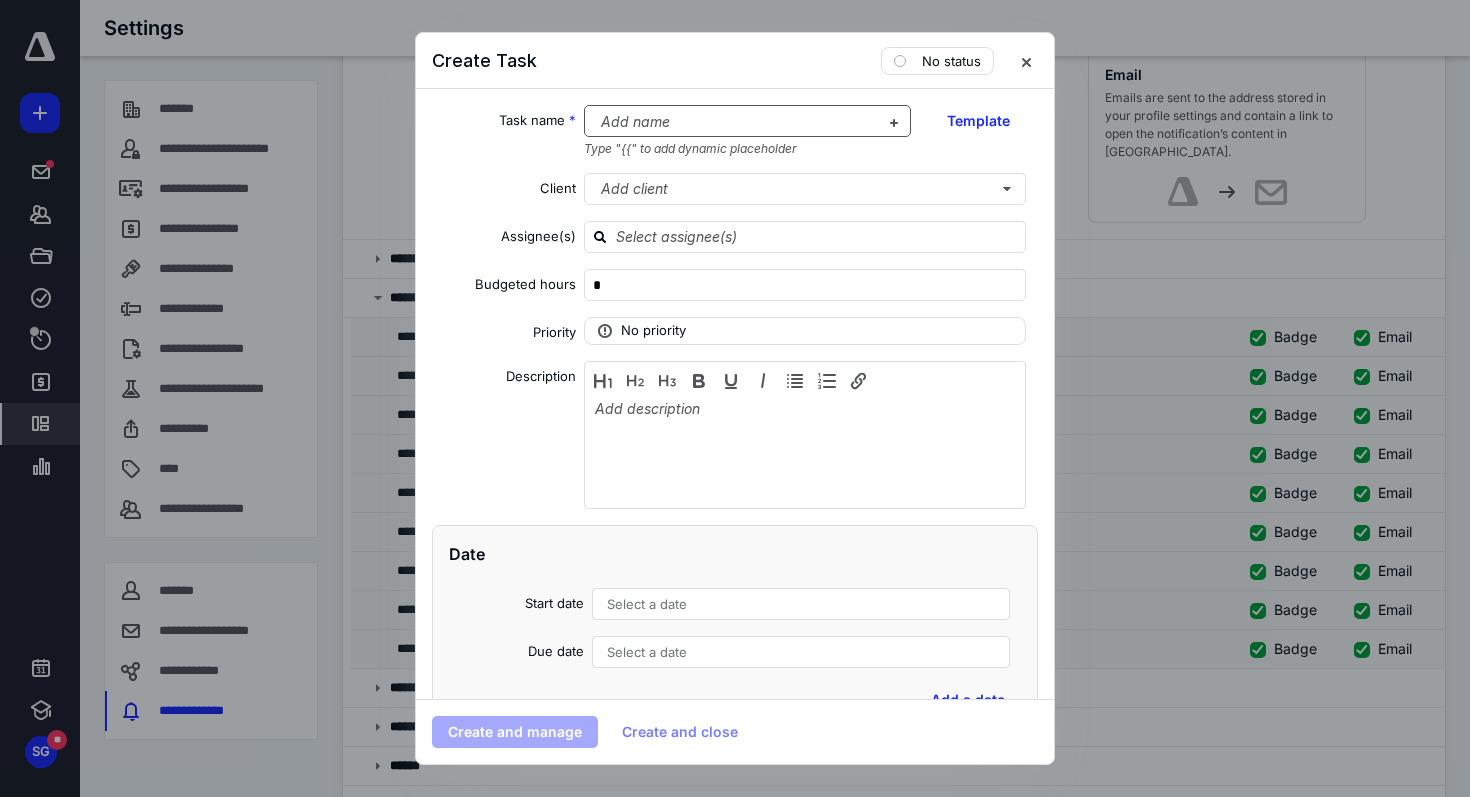 click at bounding box center [736, 122] 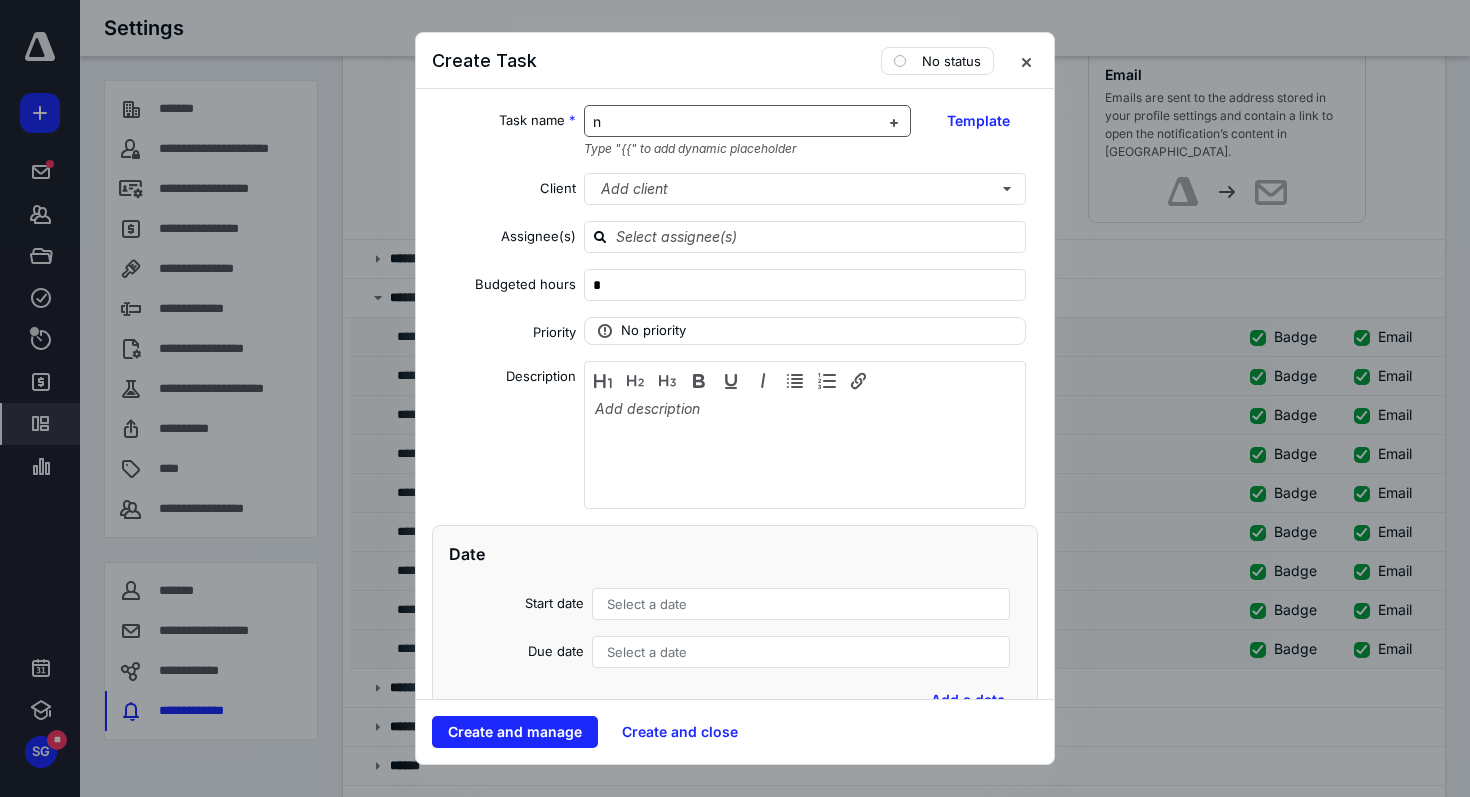 type 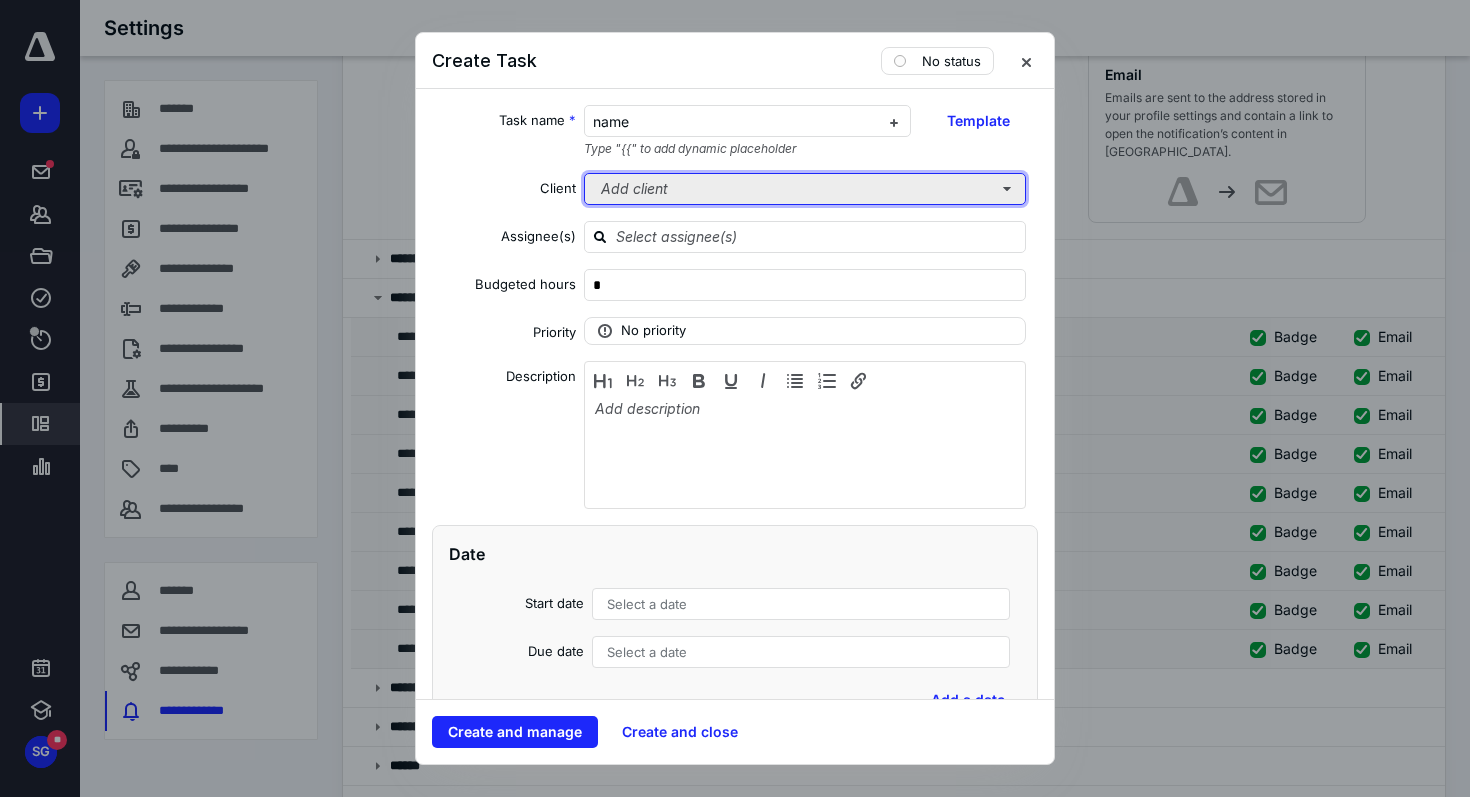 click on "Add client" at bounding box center [805, 189] 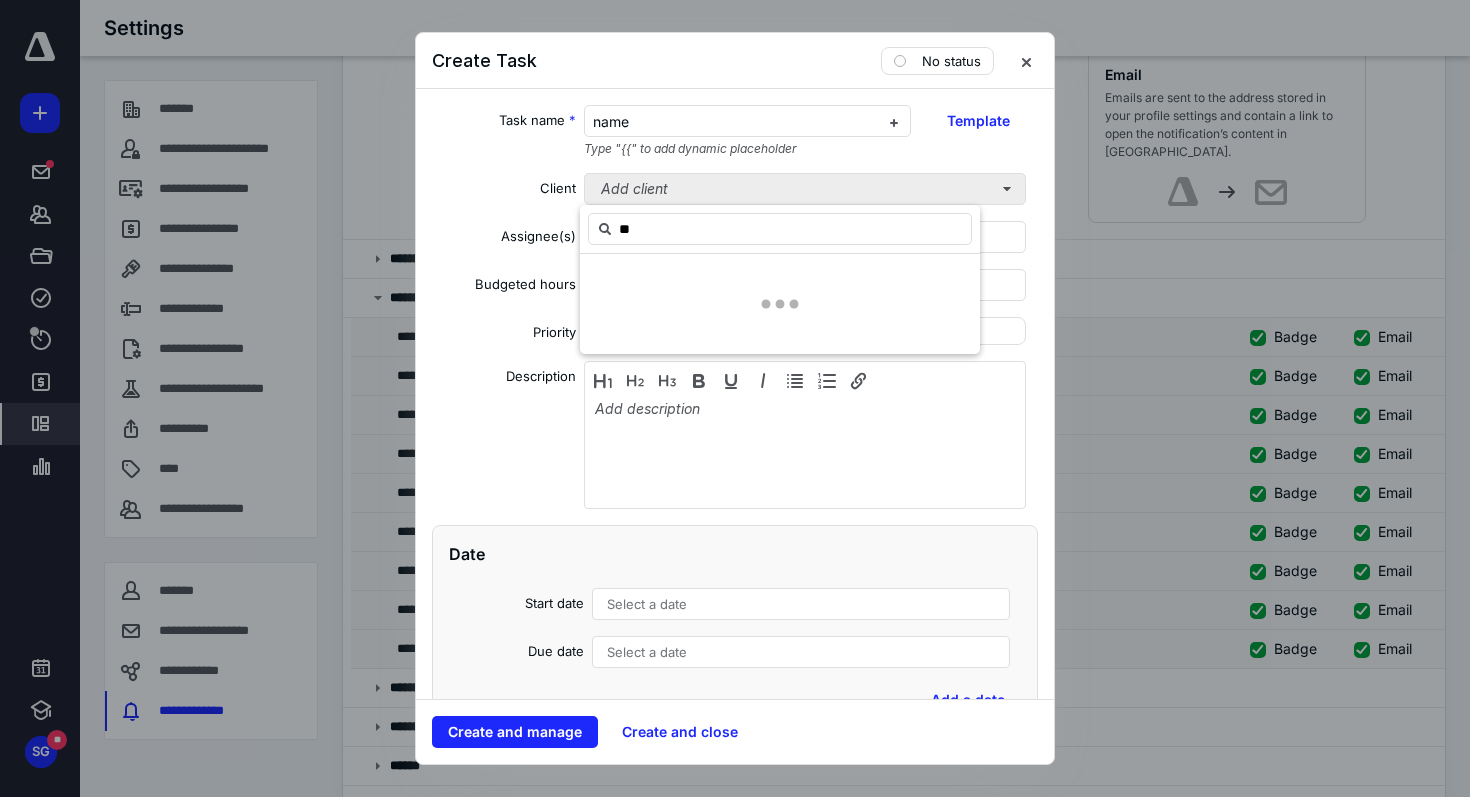 type on "*" 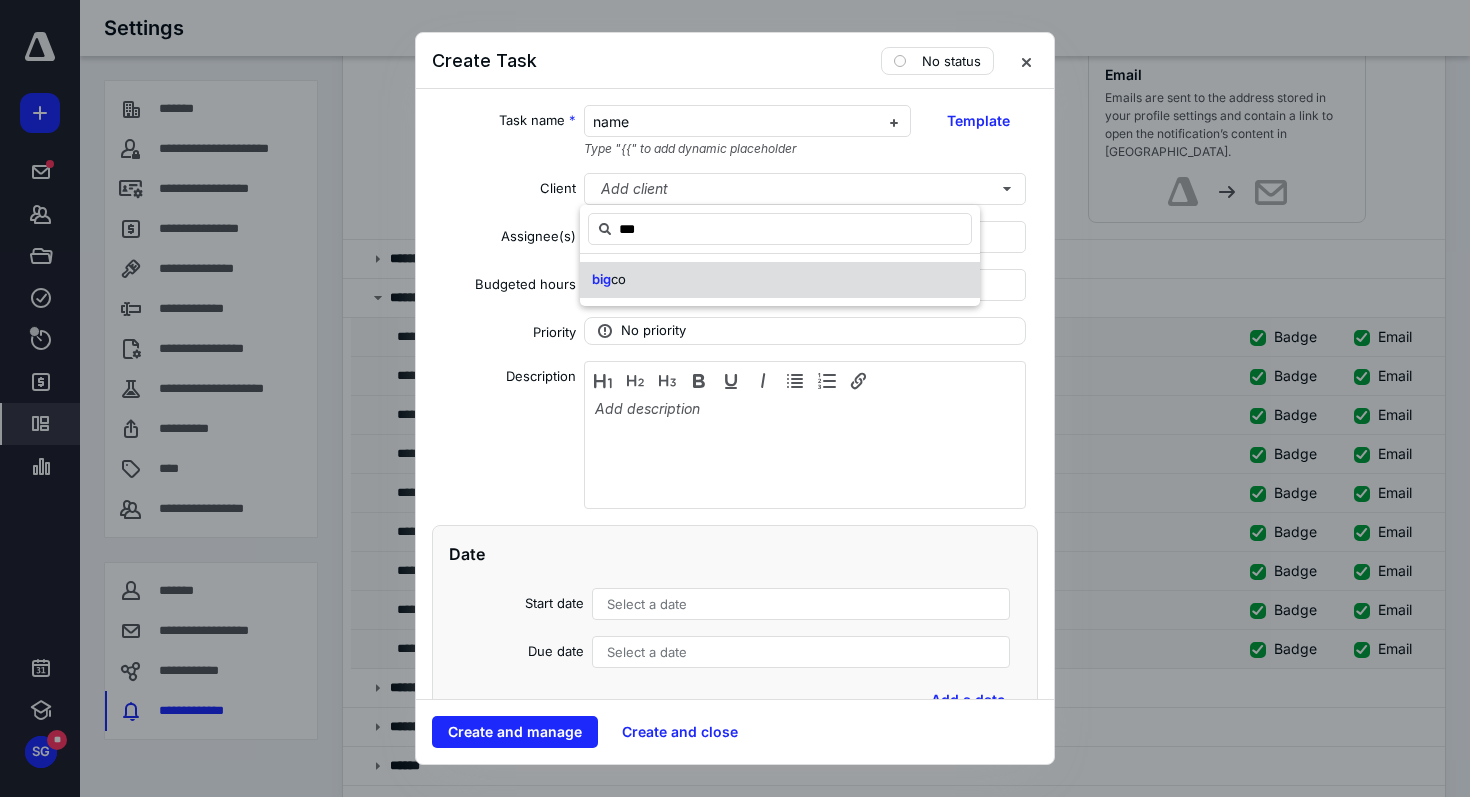 click on "big  co" at bounding box center [780, 280] 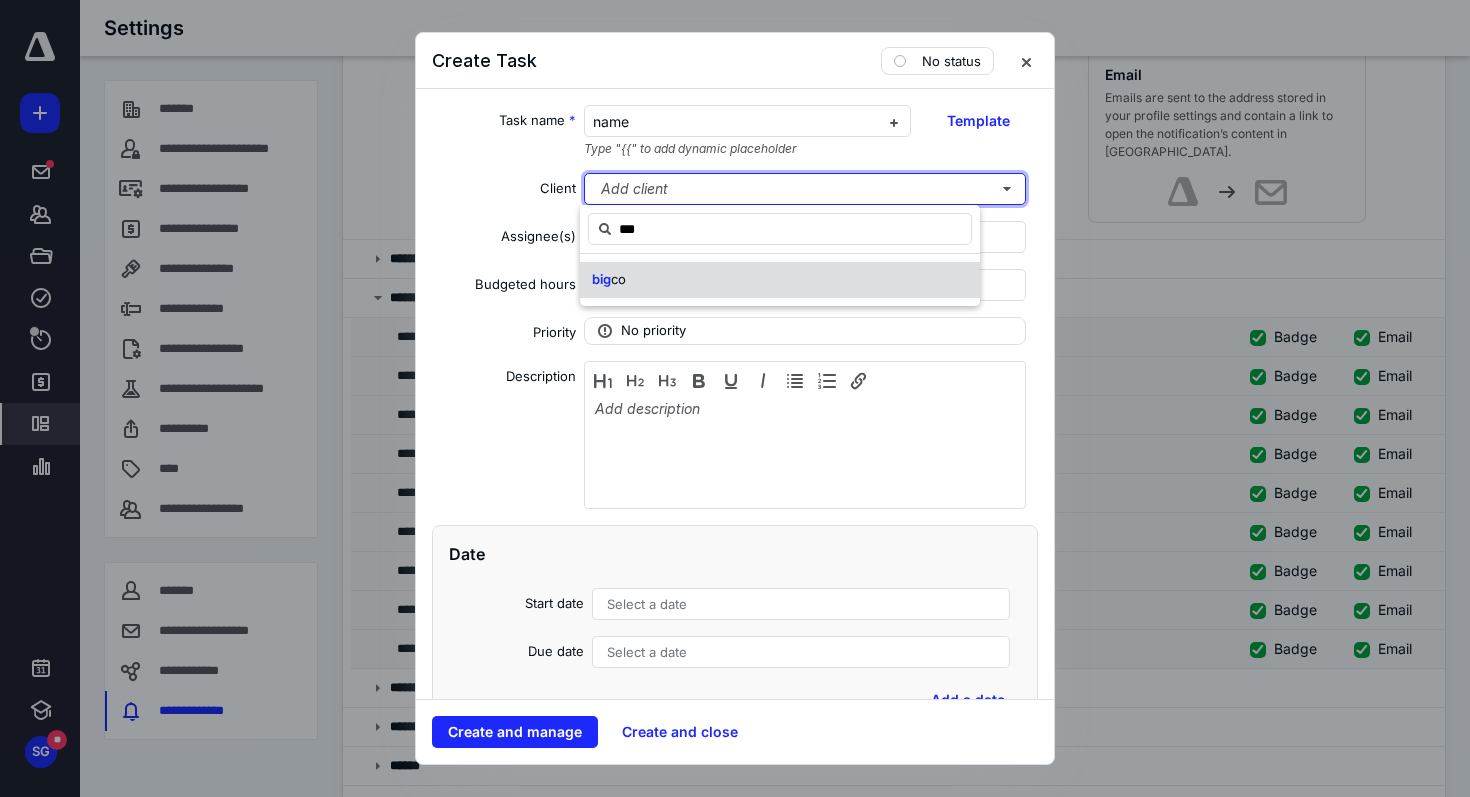 type 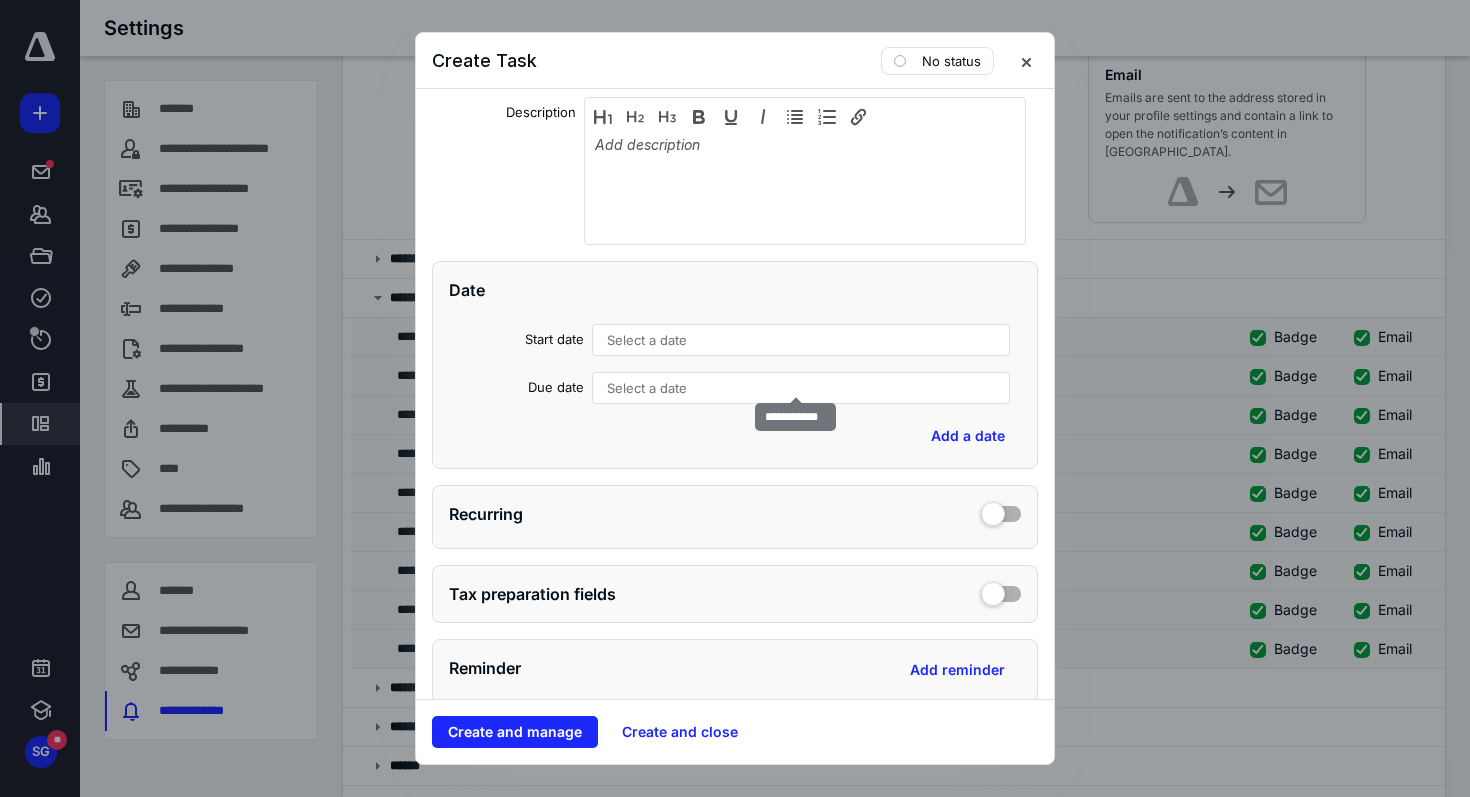 scroll, scrollTop: 636, scrollLeft: 0, axis: vertical 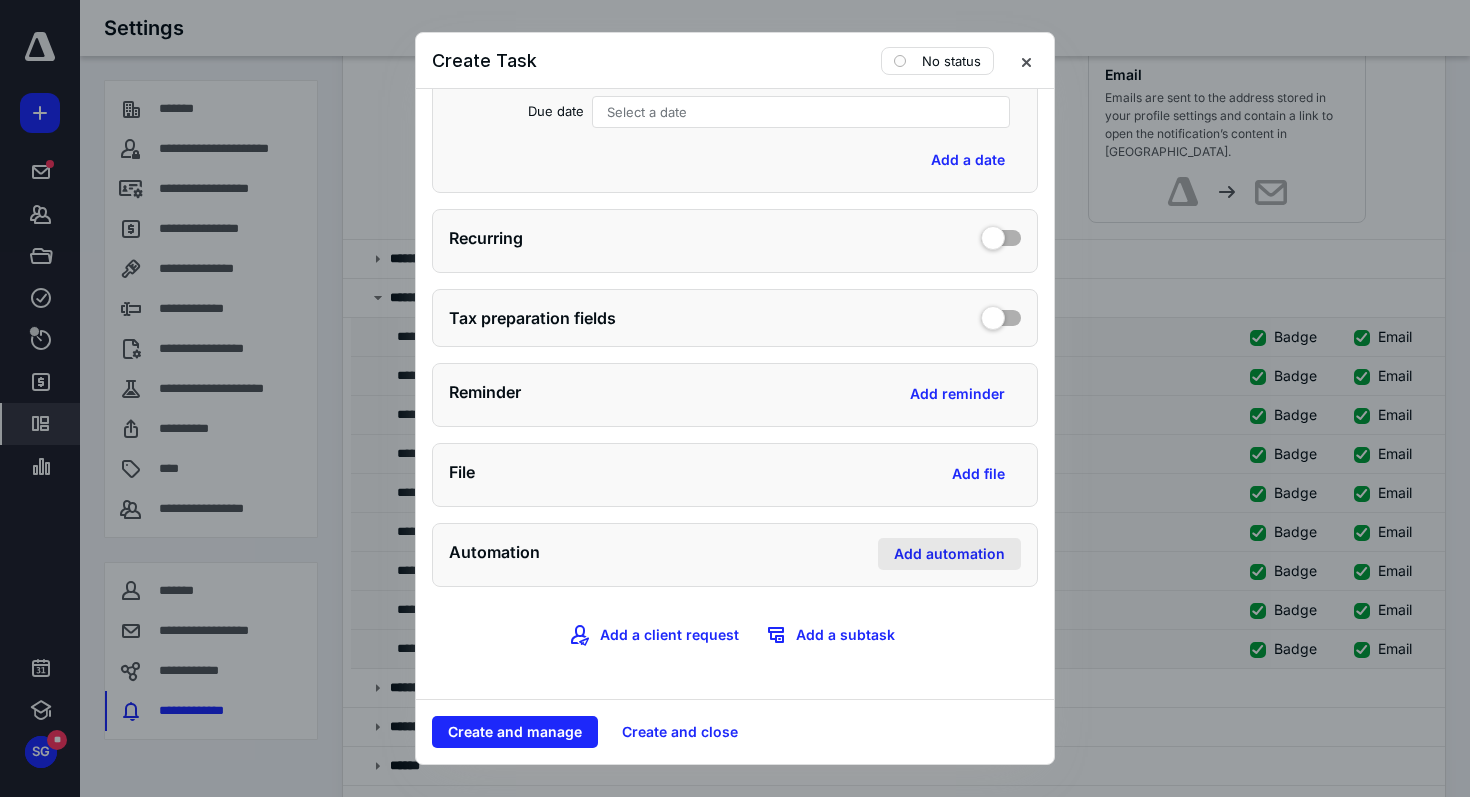 click on "Add automation" at bounding box center [949, 554] 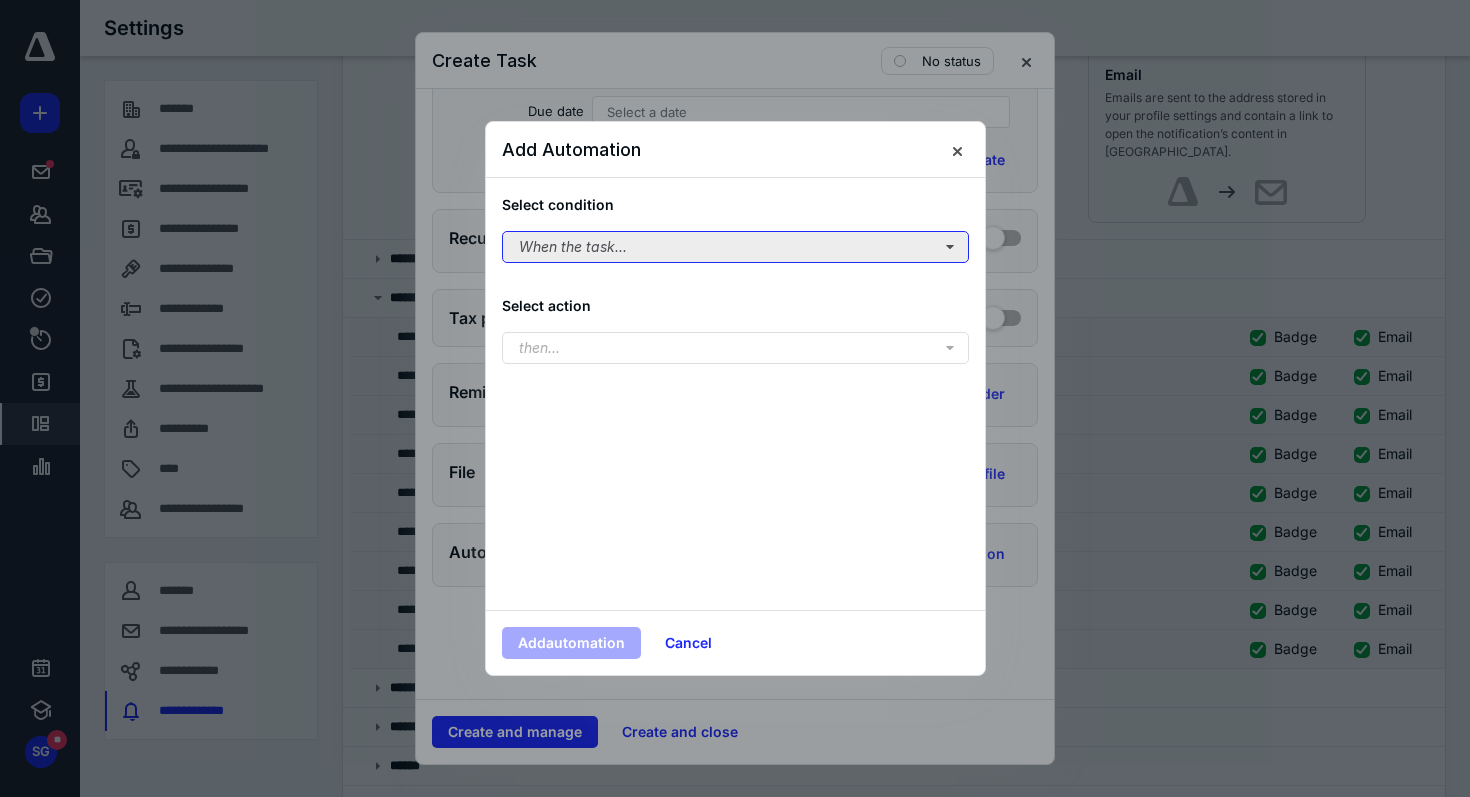 click on "When the task..." at bounding box center [735, 247] 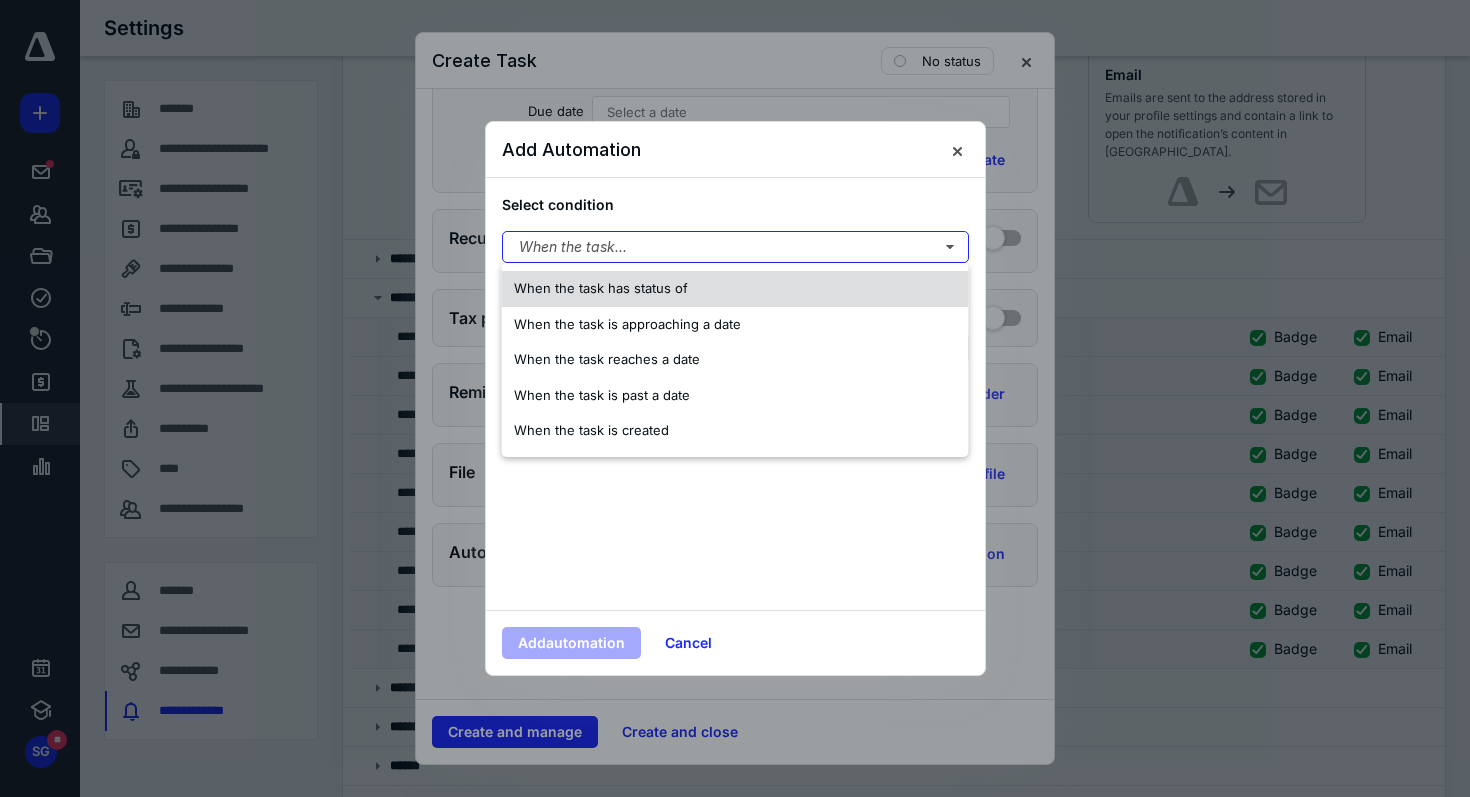 click on "When the task has status of" at bounding box center [735, 289] 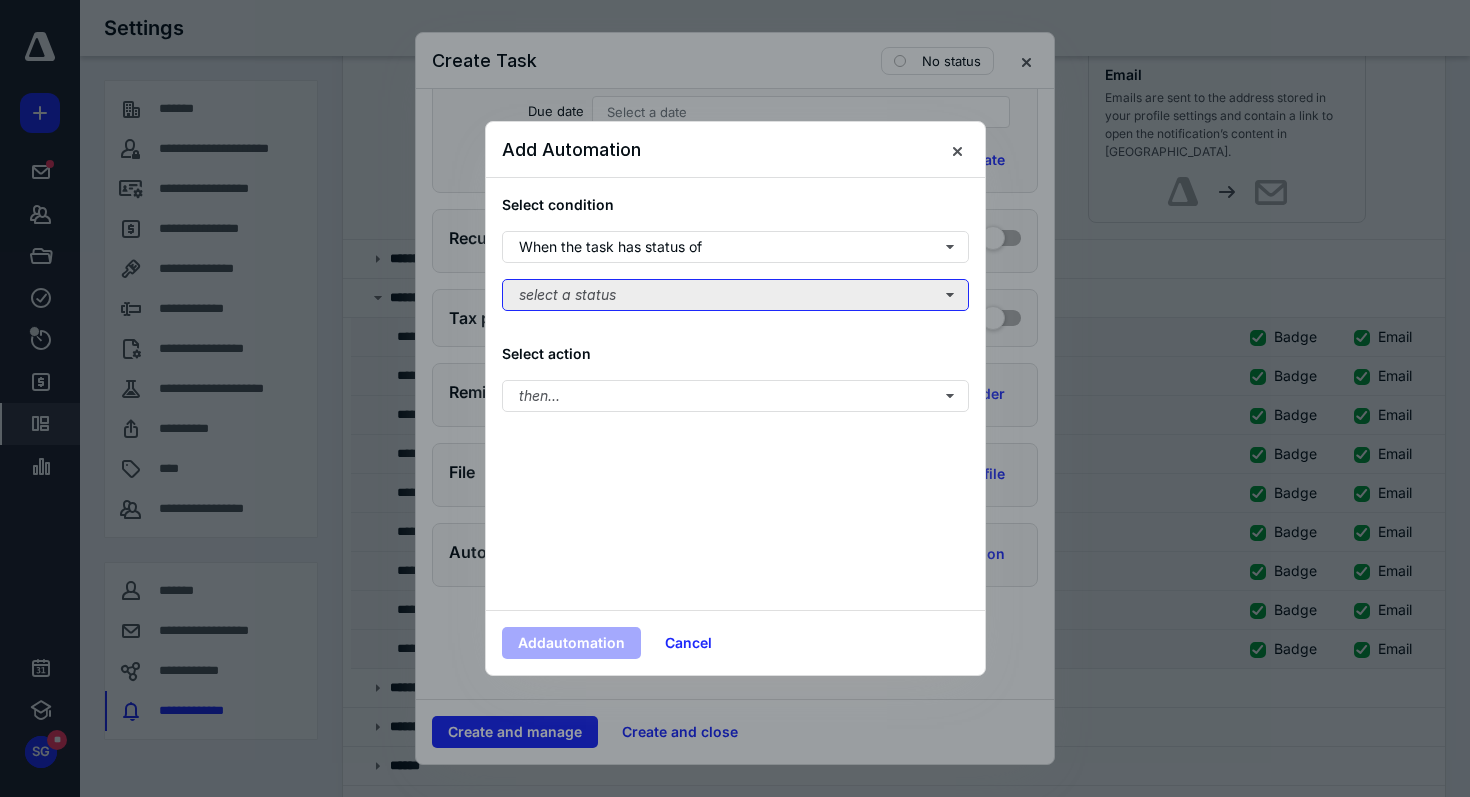 click on "select a status" at bounding box center [735, 295] 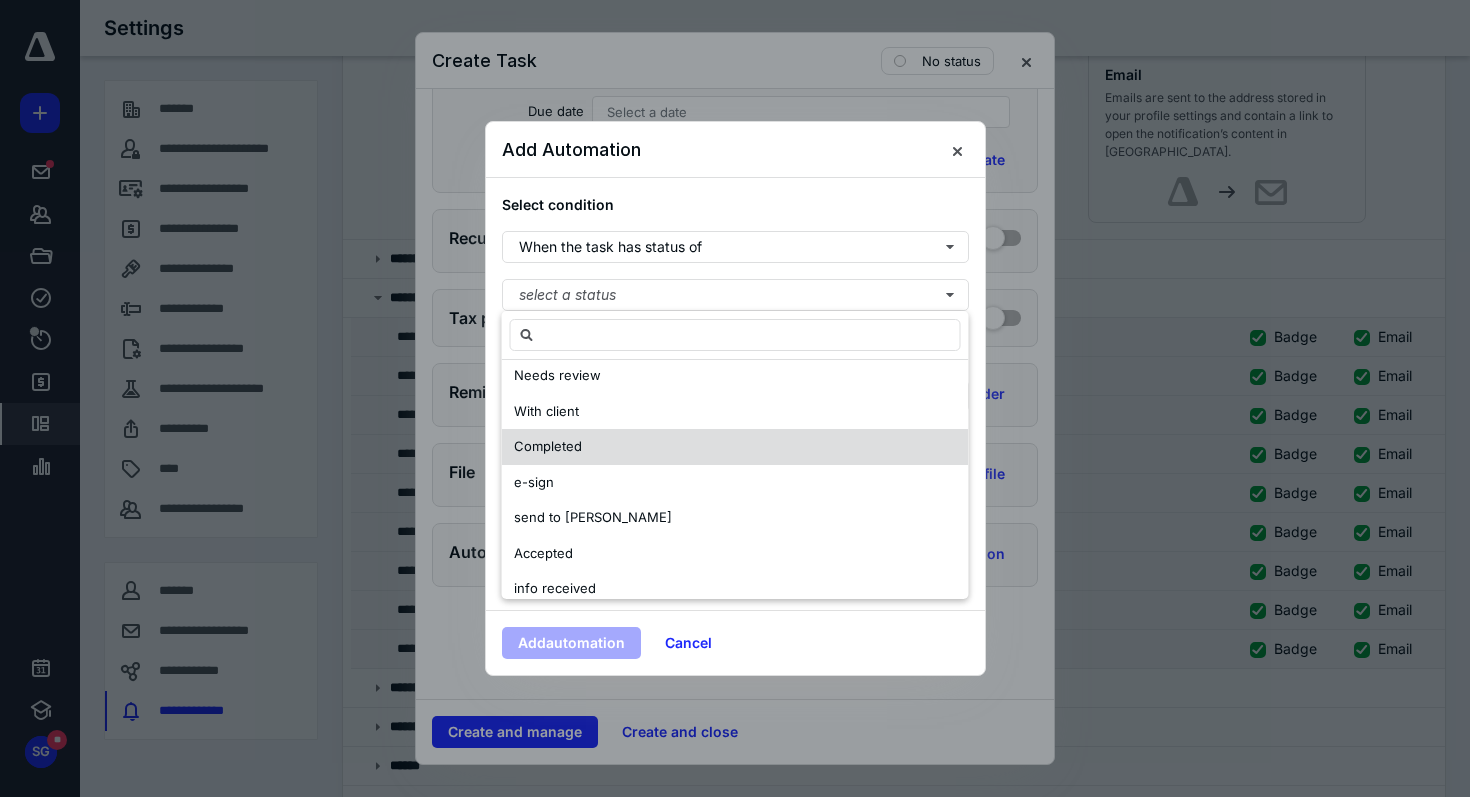 scroll, scrollTop: 228, scrollLeft: 0, axis: vertical 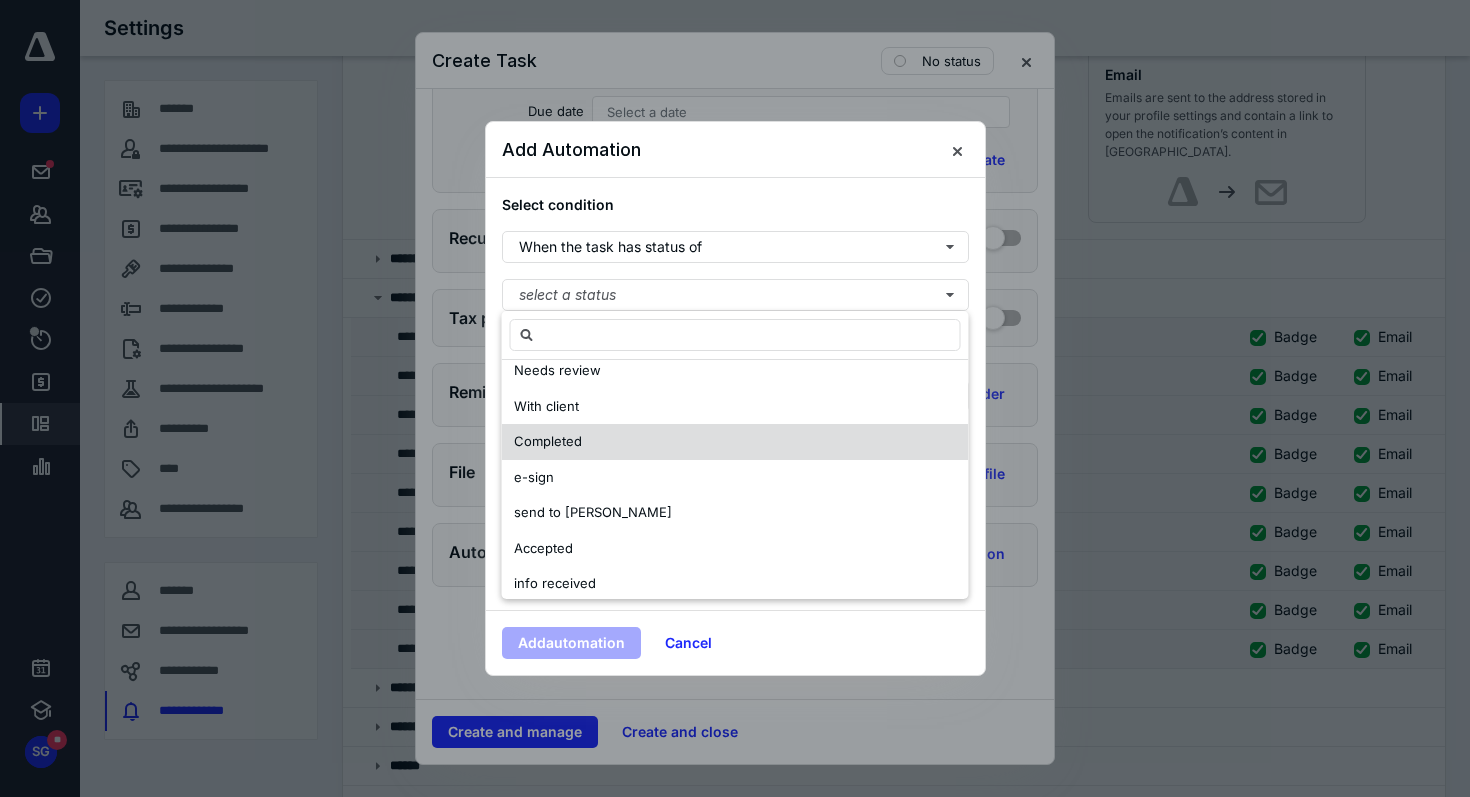 click on "Completed" at bounding box center [735, 442] 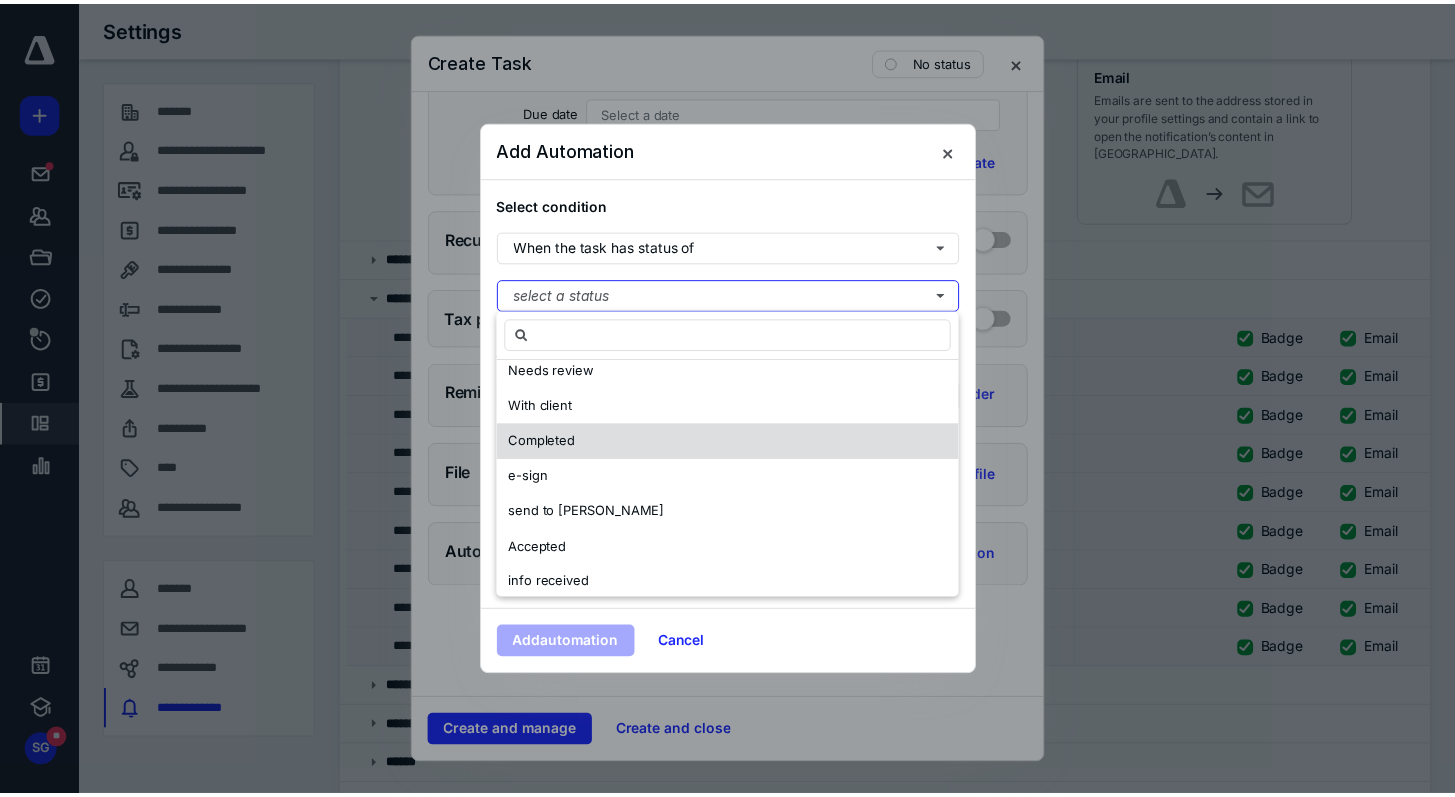 scroll, scrollTop: 0, scrollLeft: 0, axis: both 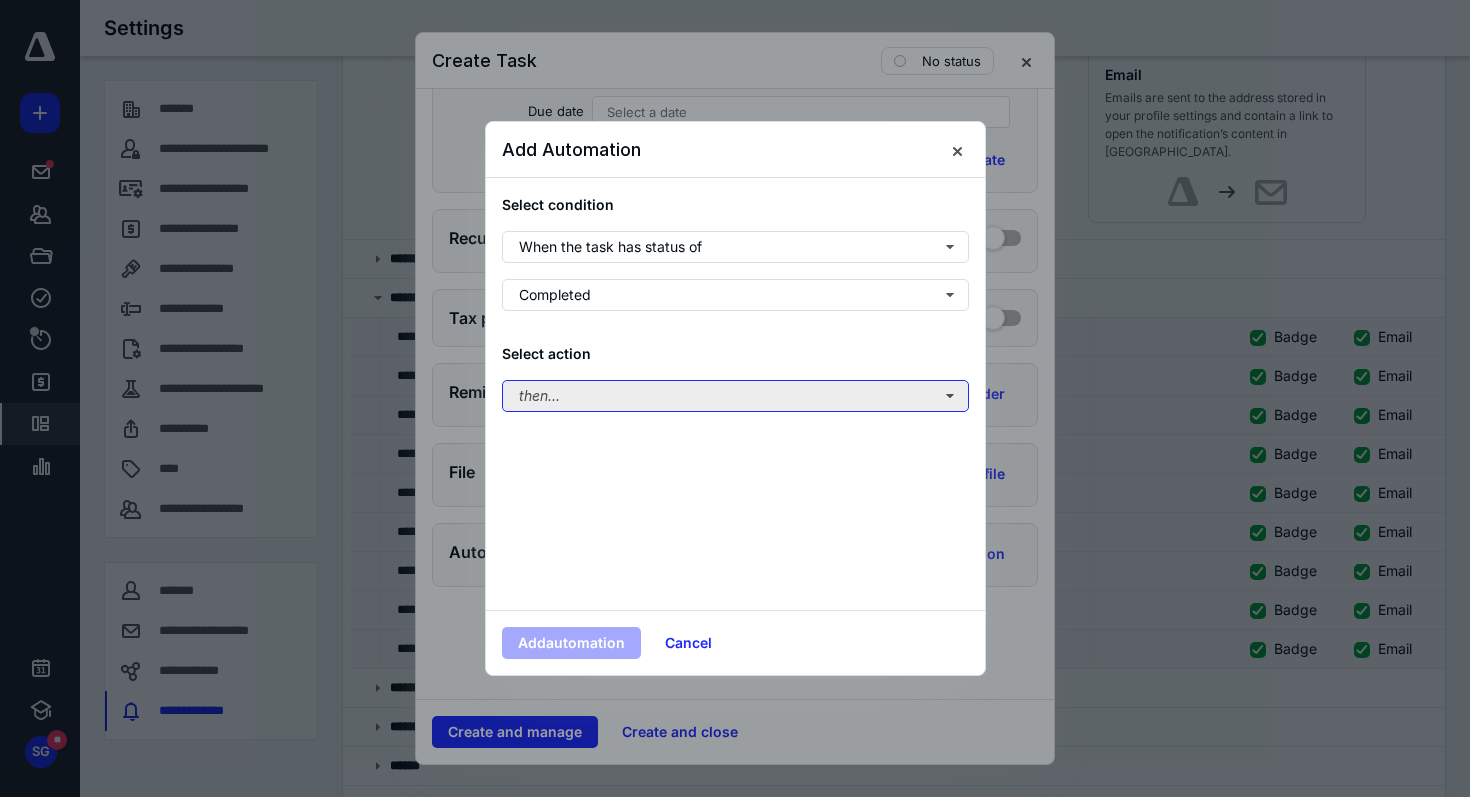 click on "then..." at bounding box center [735, 396] 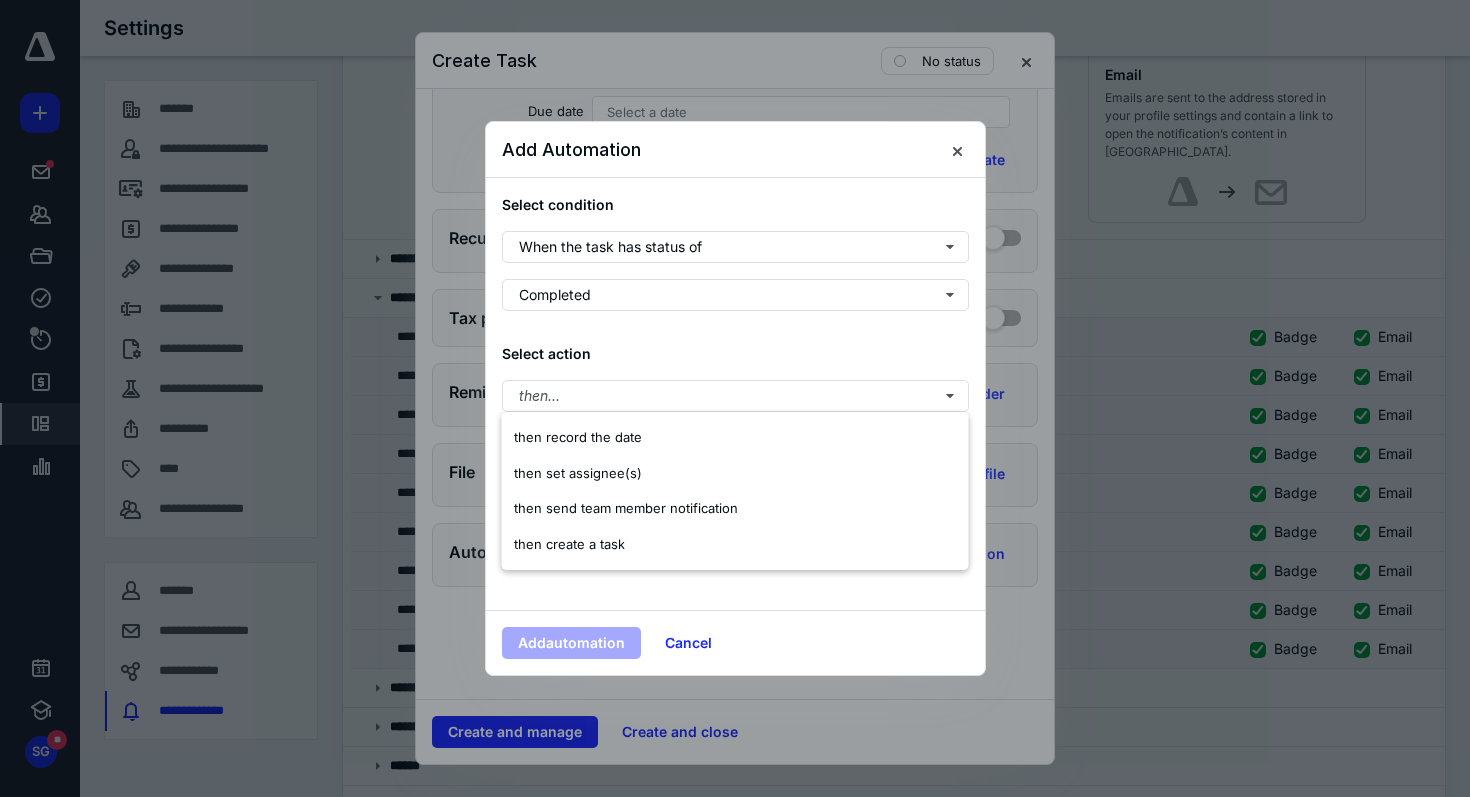 click on "Select action" at bounding box center (735, 353) 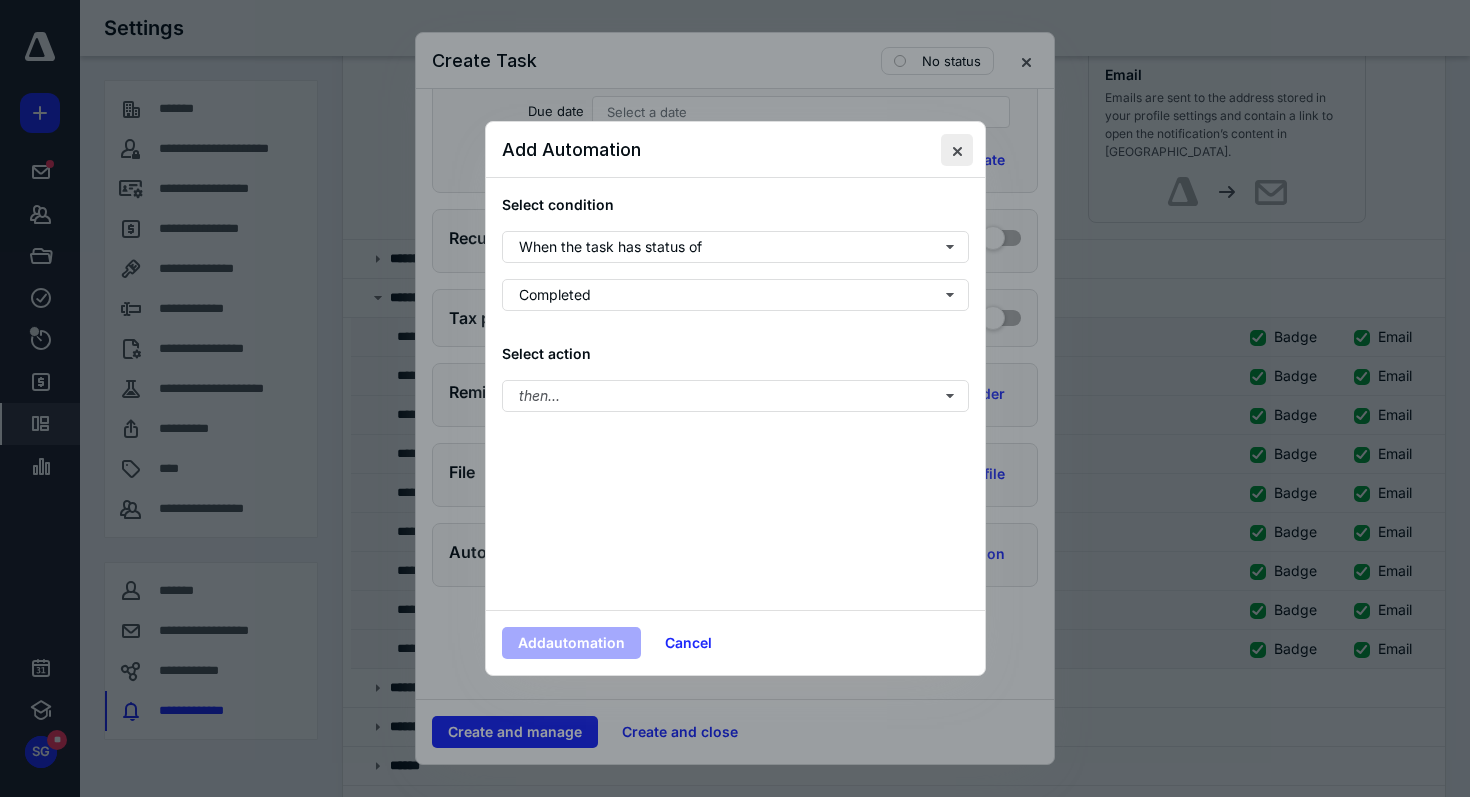 click at bounding box center (957, 150) 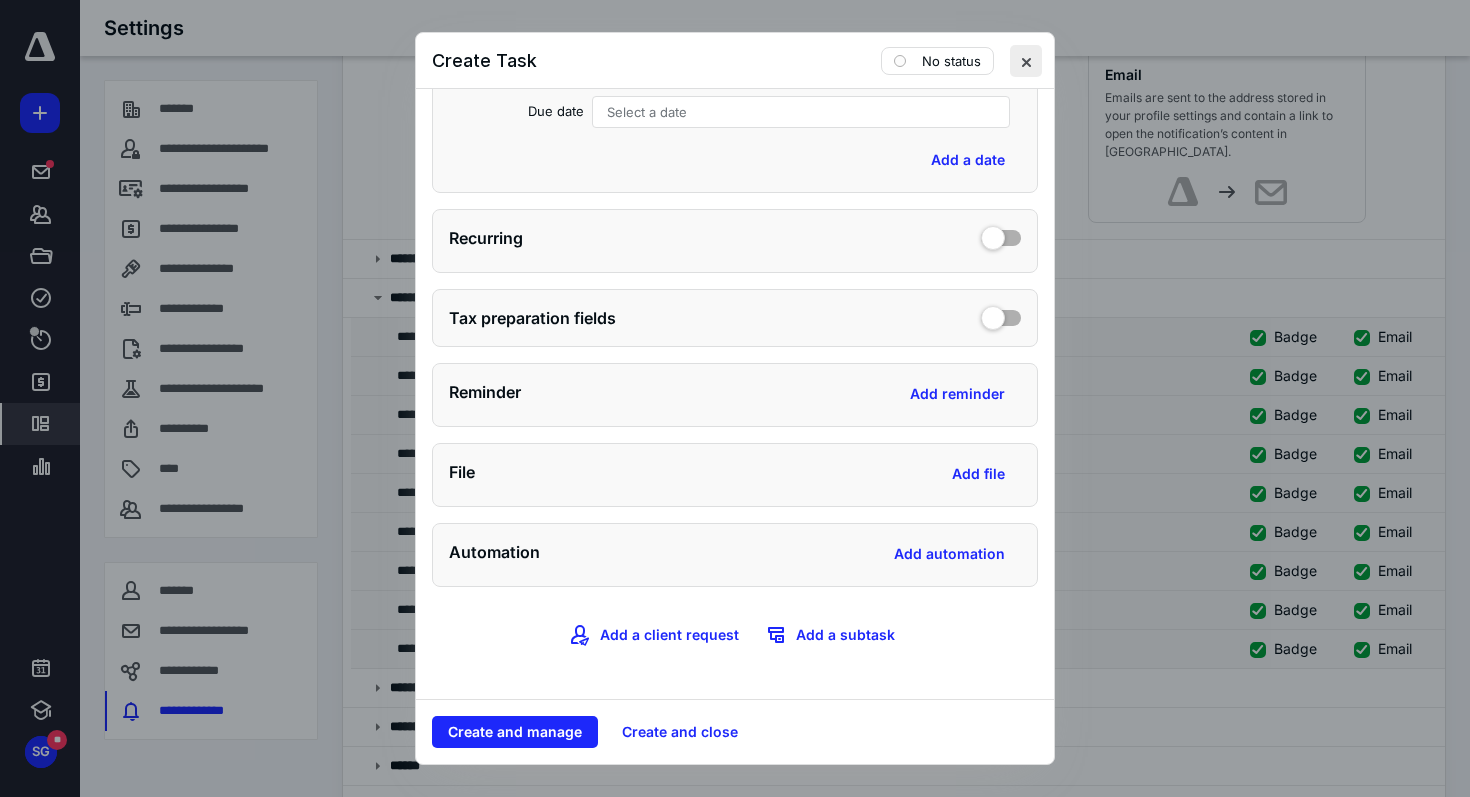 click at bounding box center (1026, 61) 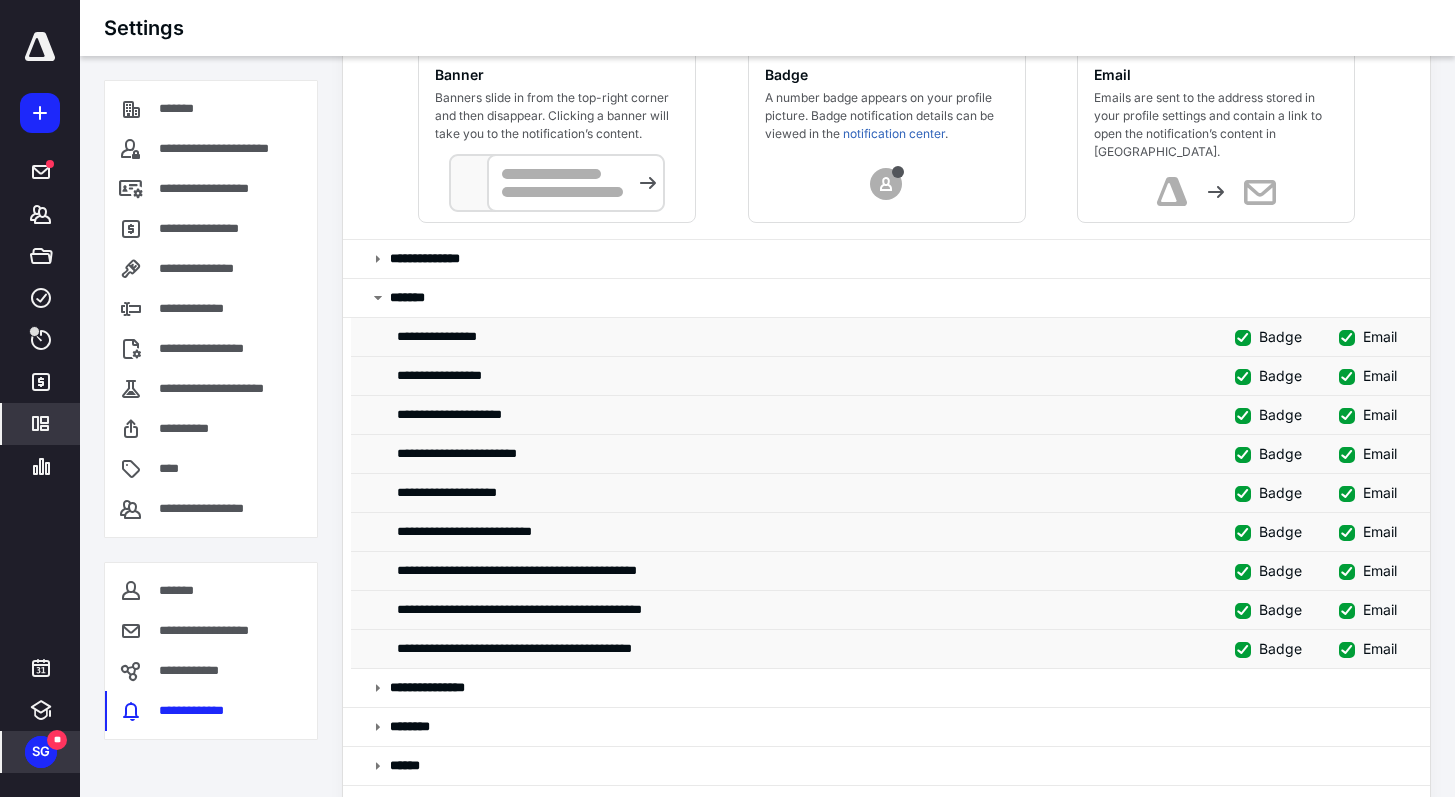 click on "SG" at bounding box center [41, 752] 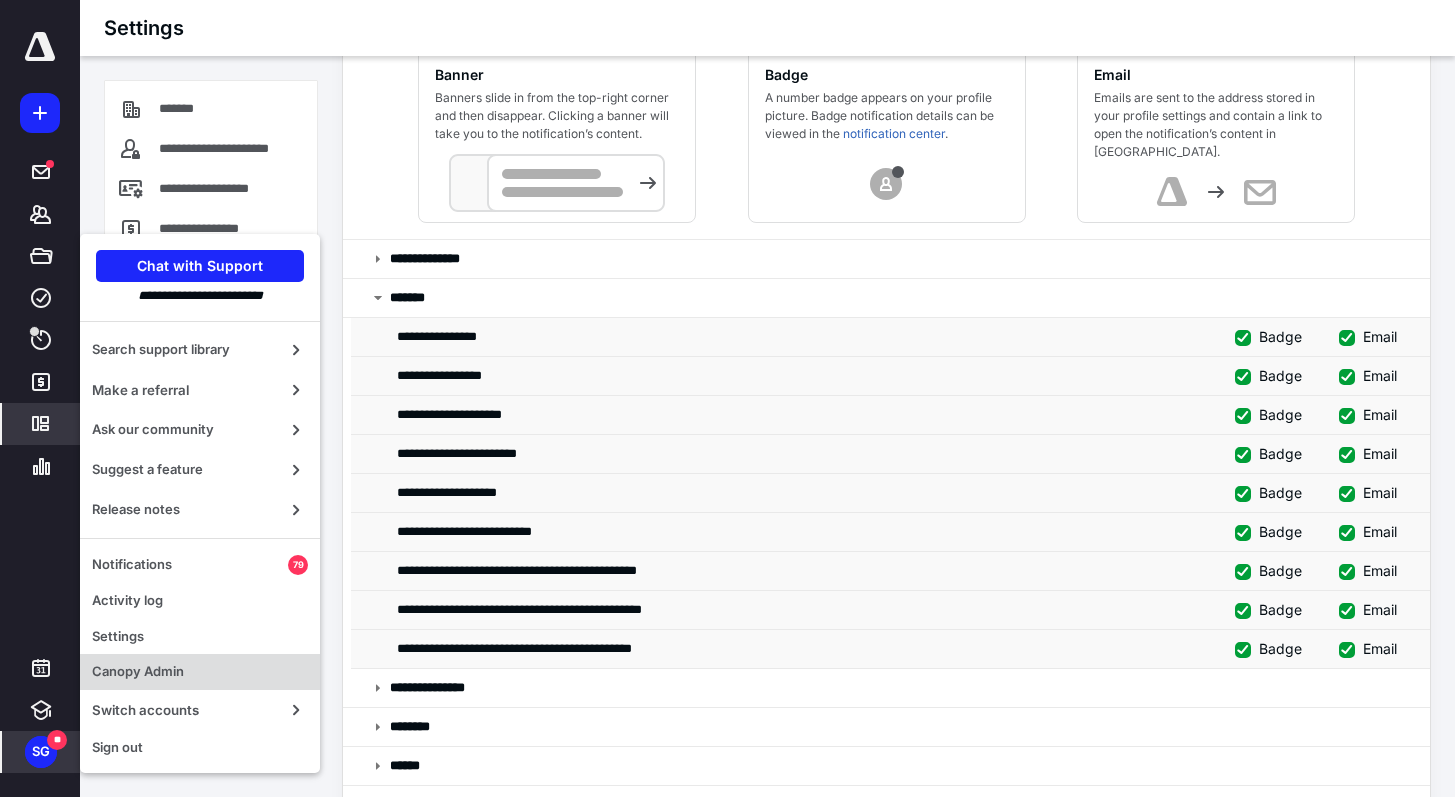 click on "Canopy Admin" at bounding box center (200, 672) 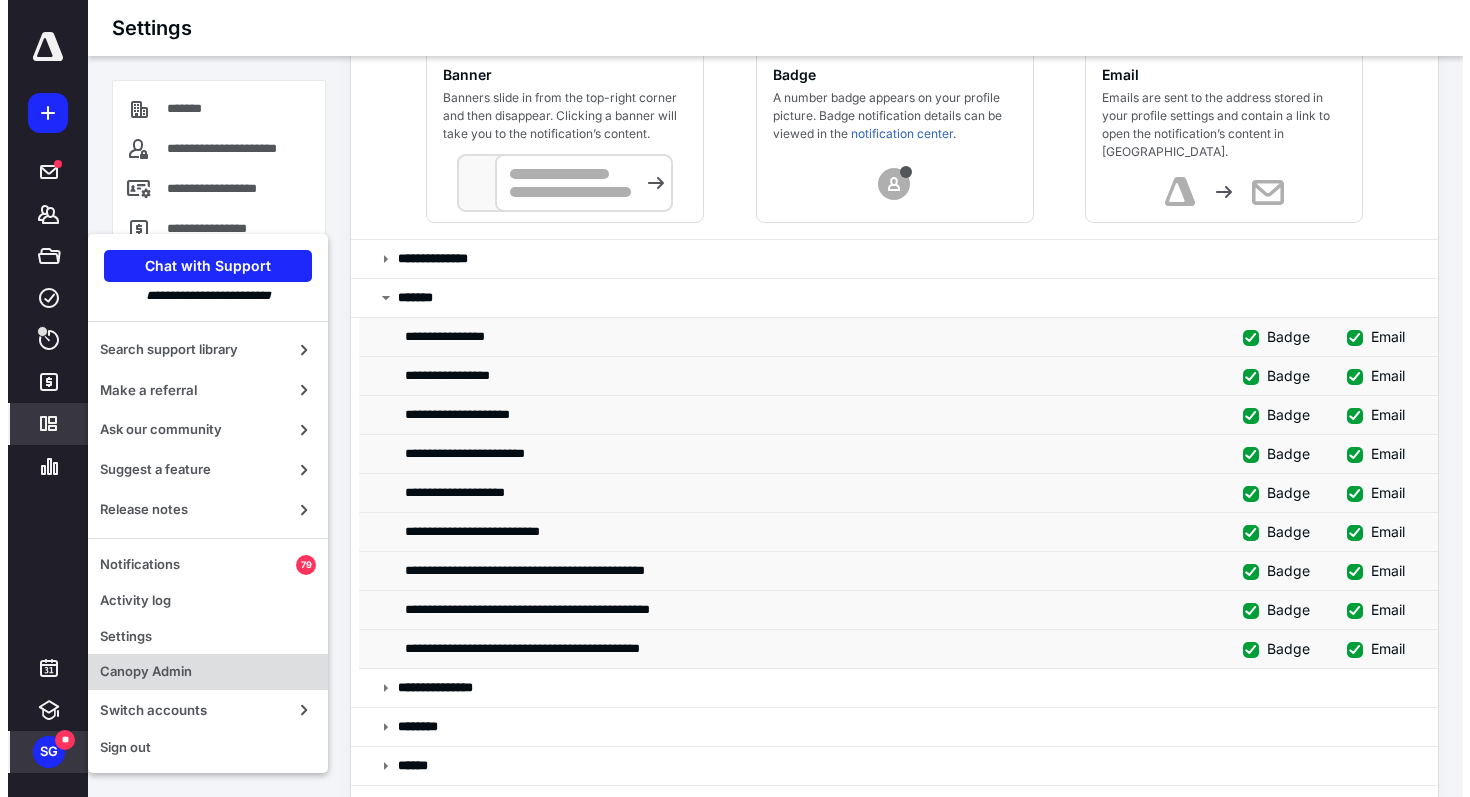 scroll, scrollTop: 0, scrollLeft: 0, axis: both 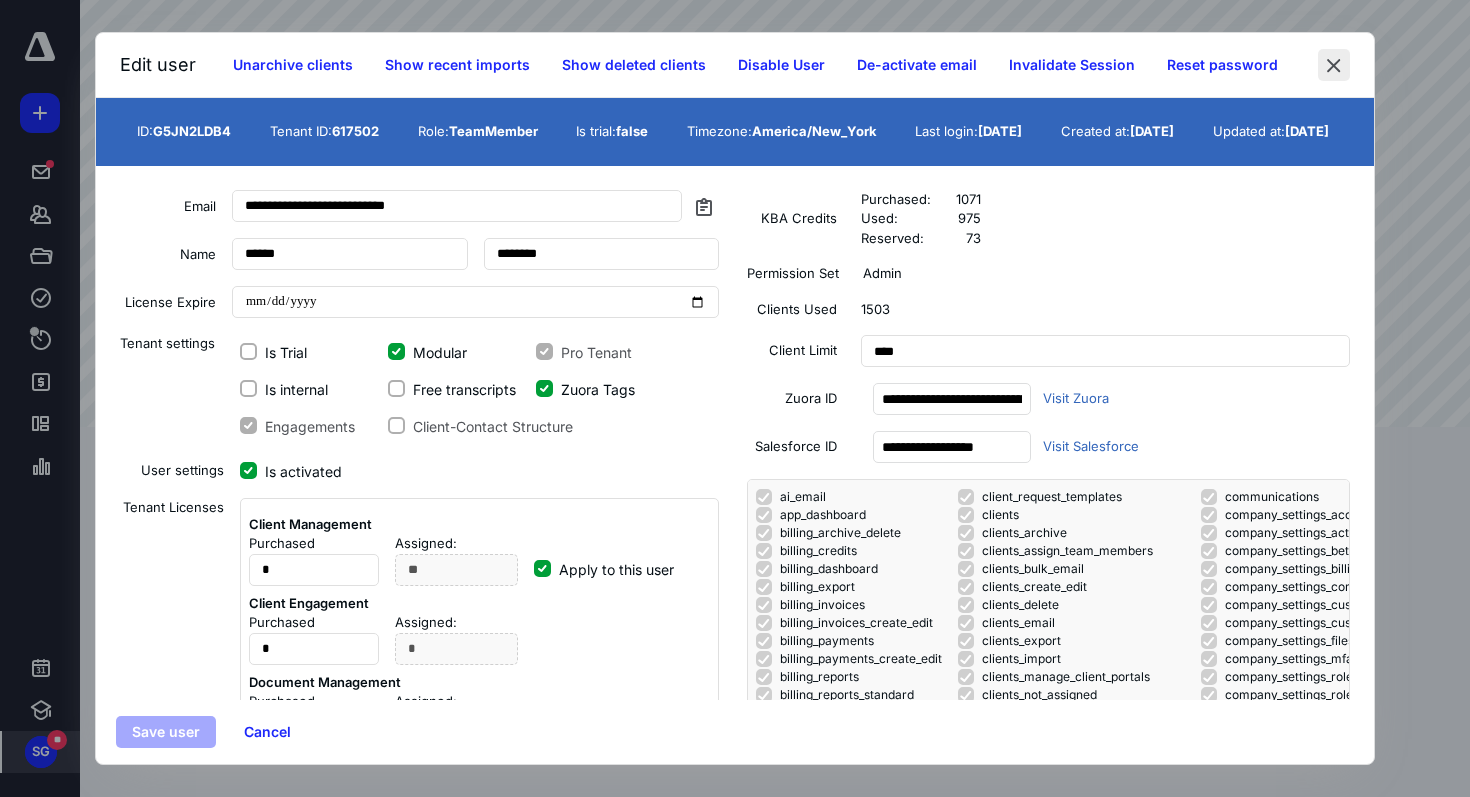 click at bounding box center (1334, 65) 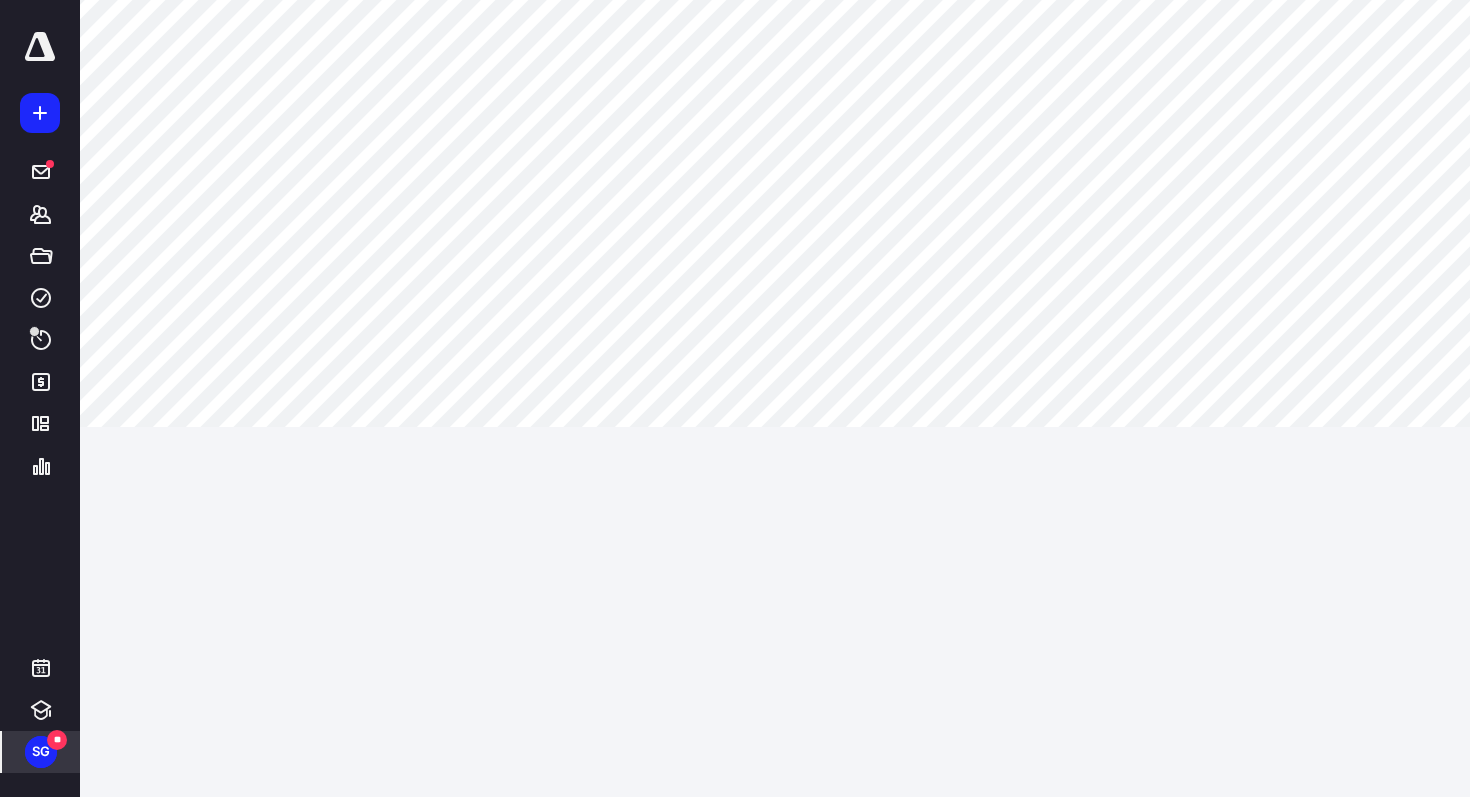 click on "SG" at bounding box center [41, 752] 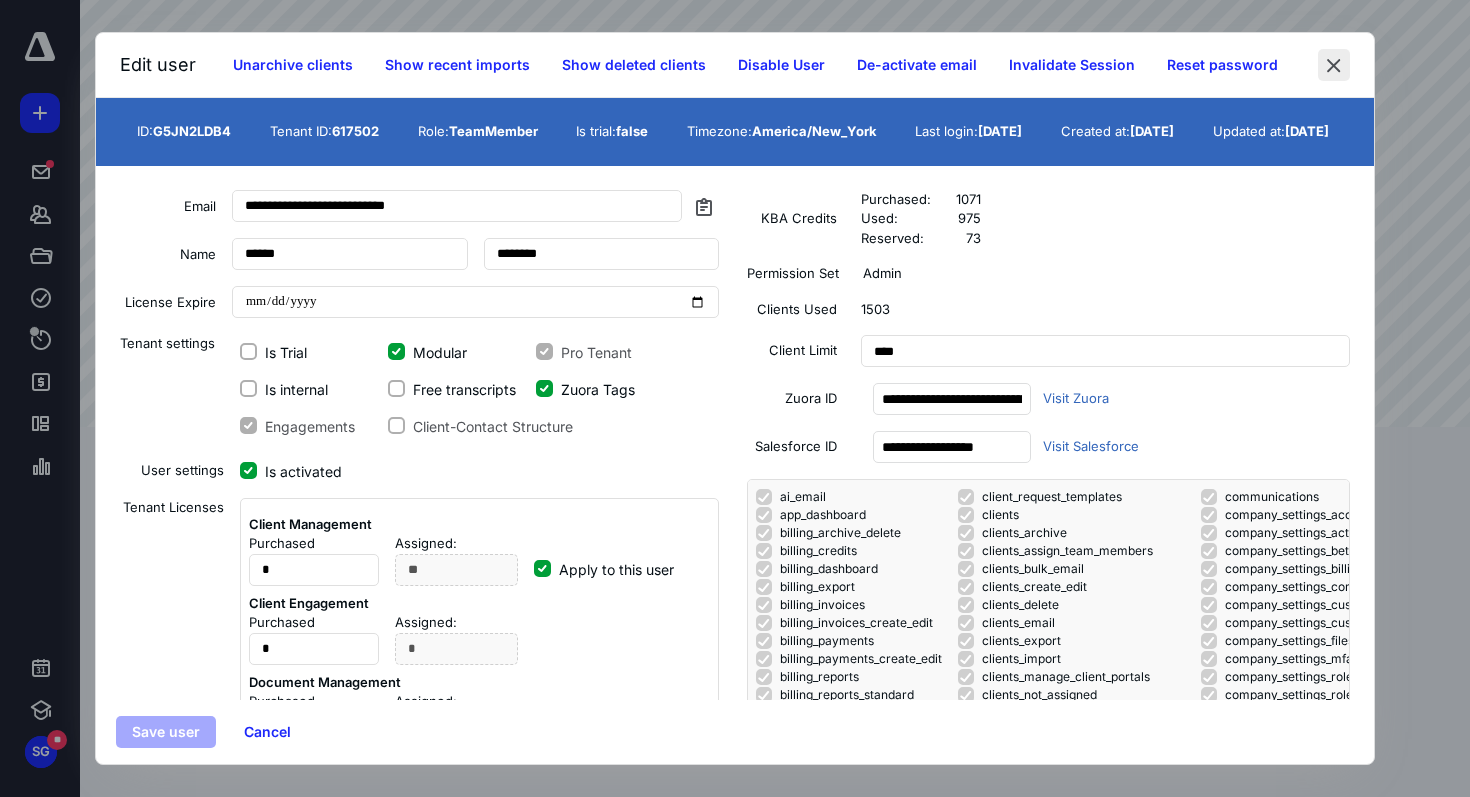 click at bounding box center [1334, 65] 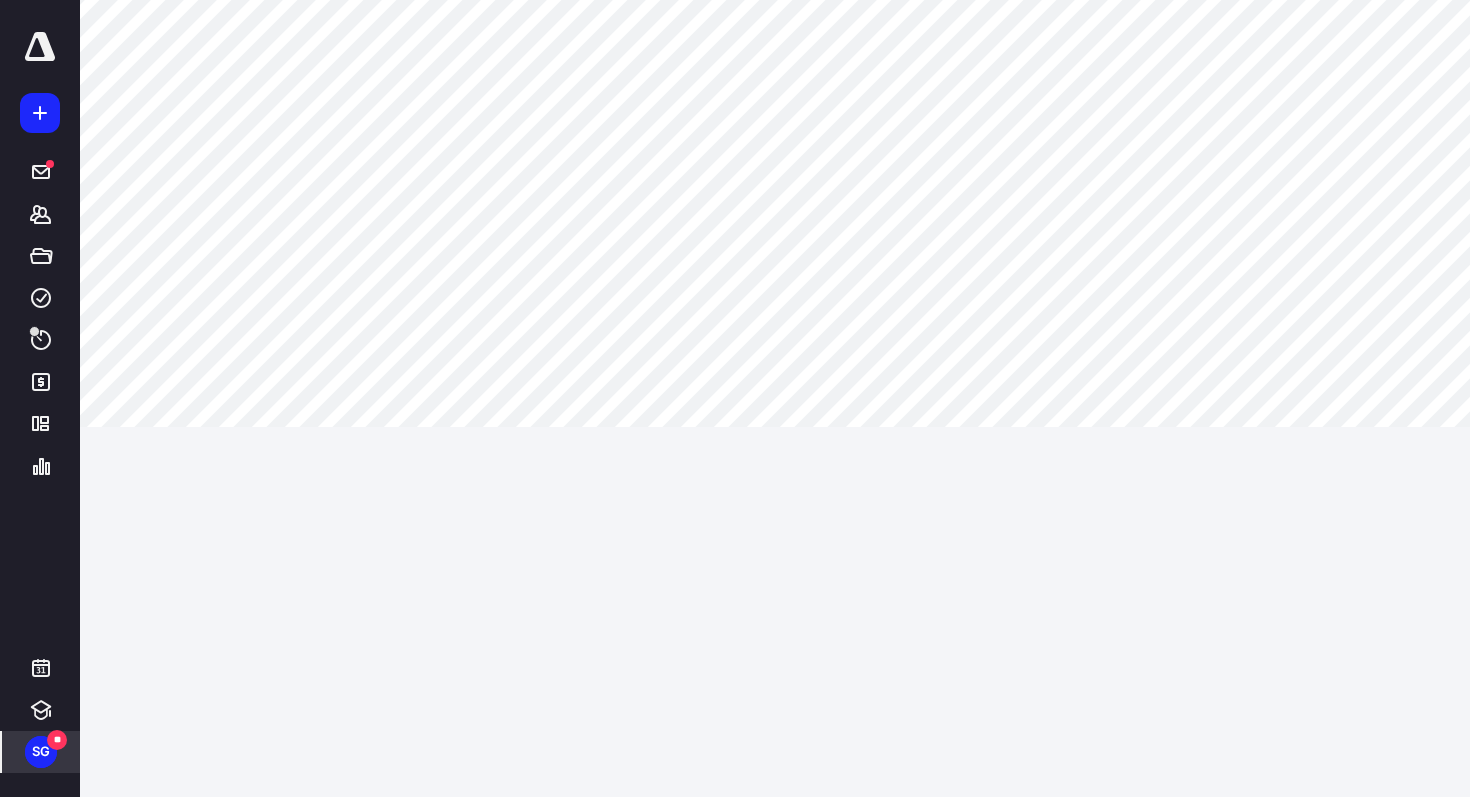 click on "SG **" at bounding box center [41, 752] 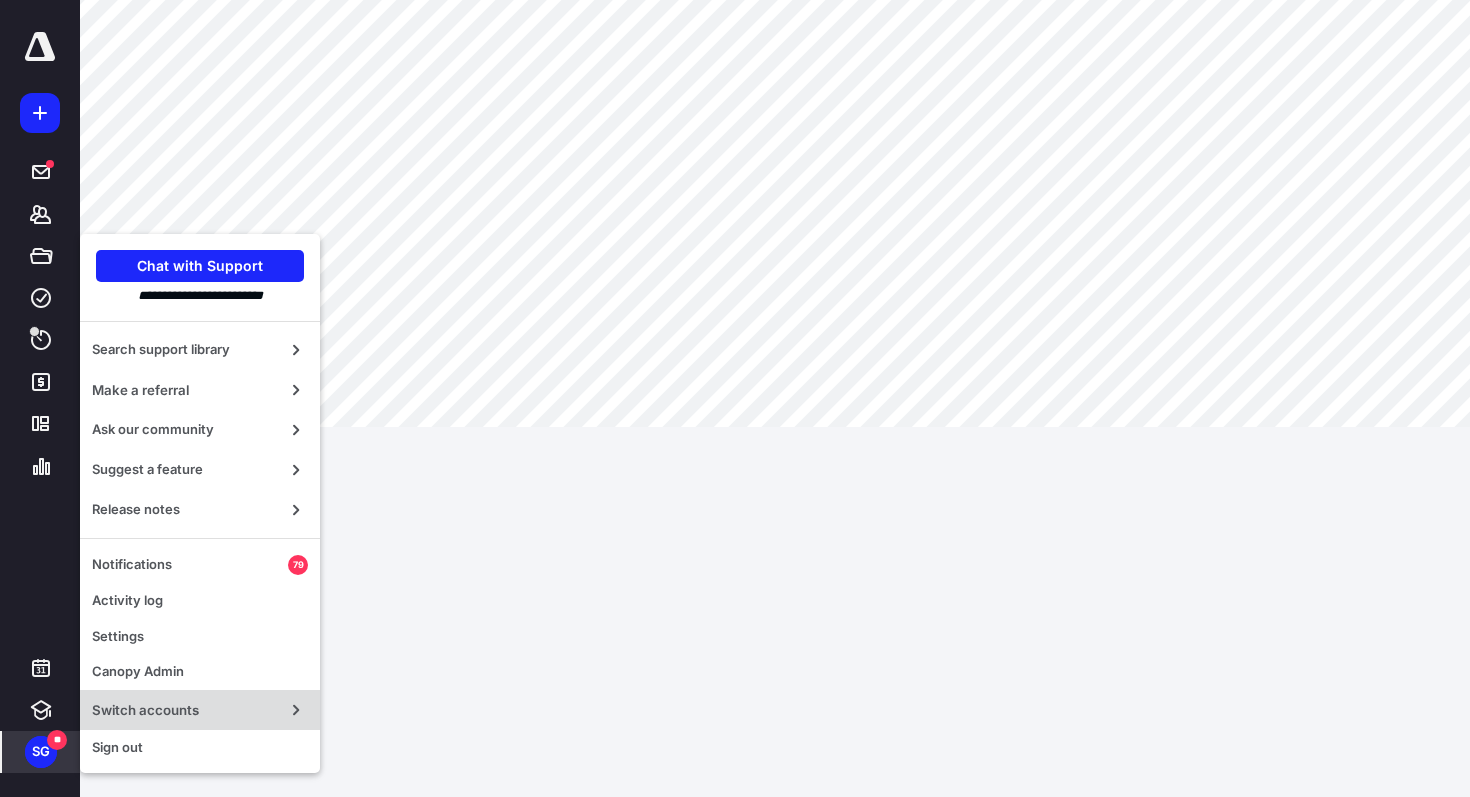 click on "Switch accounts" at bounding box center [184, 710] 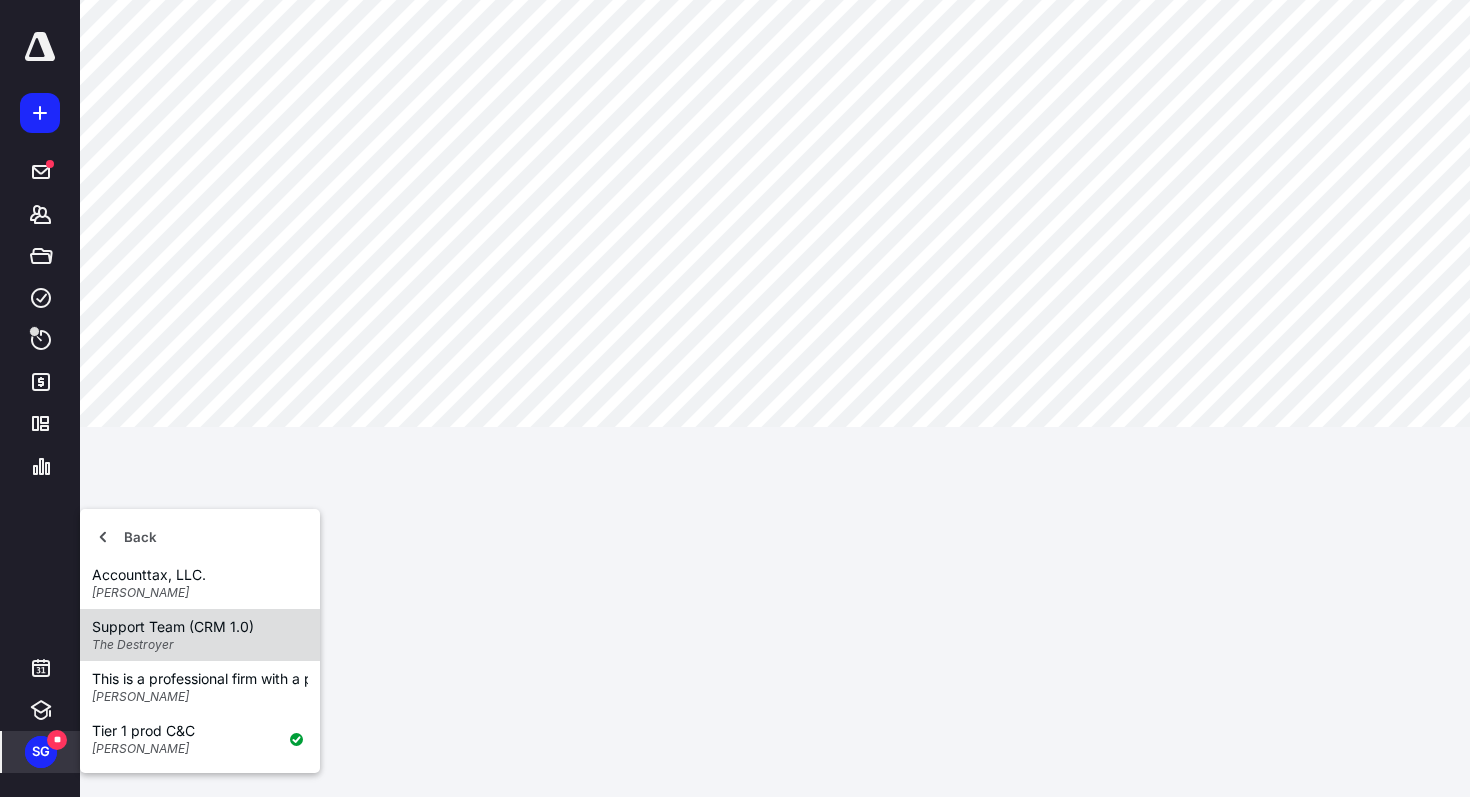 click on "The Destroyer" at bounding box center (200, 645) 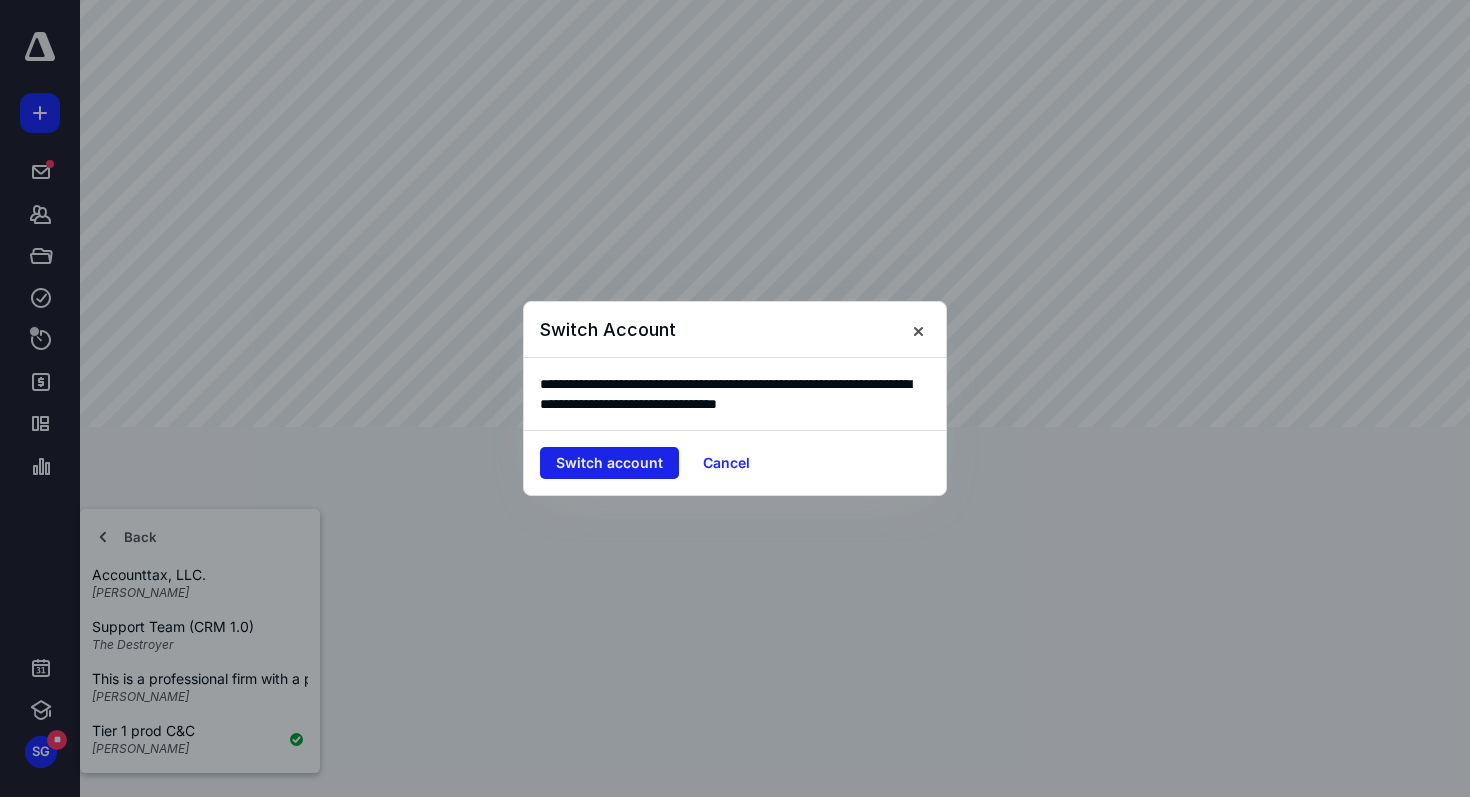 click on "Switch account" at bounding box center [609, 463] 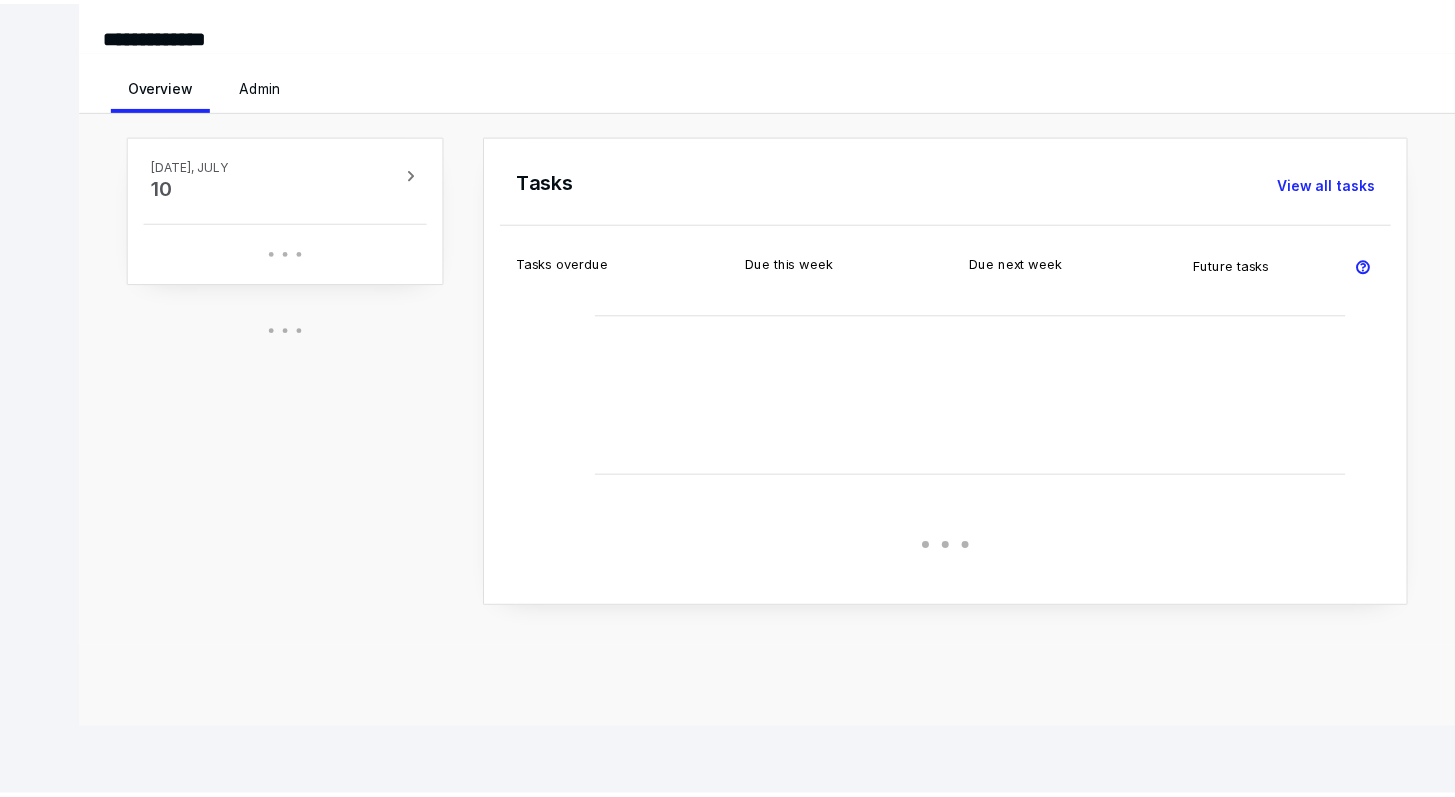scroll, scrollTop: 0, scrollLeft: 0, axis: both 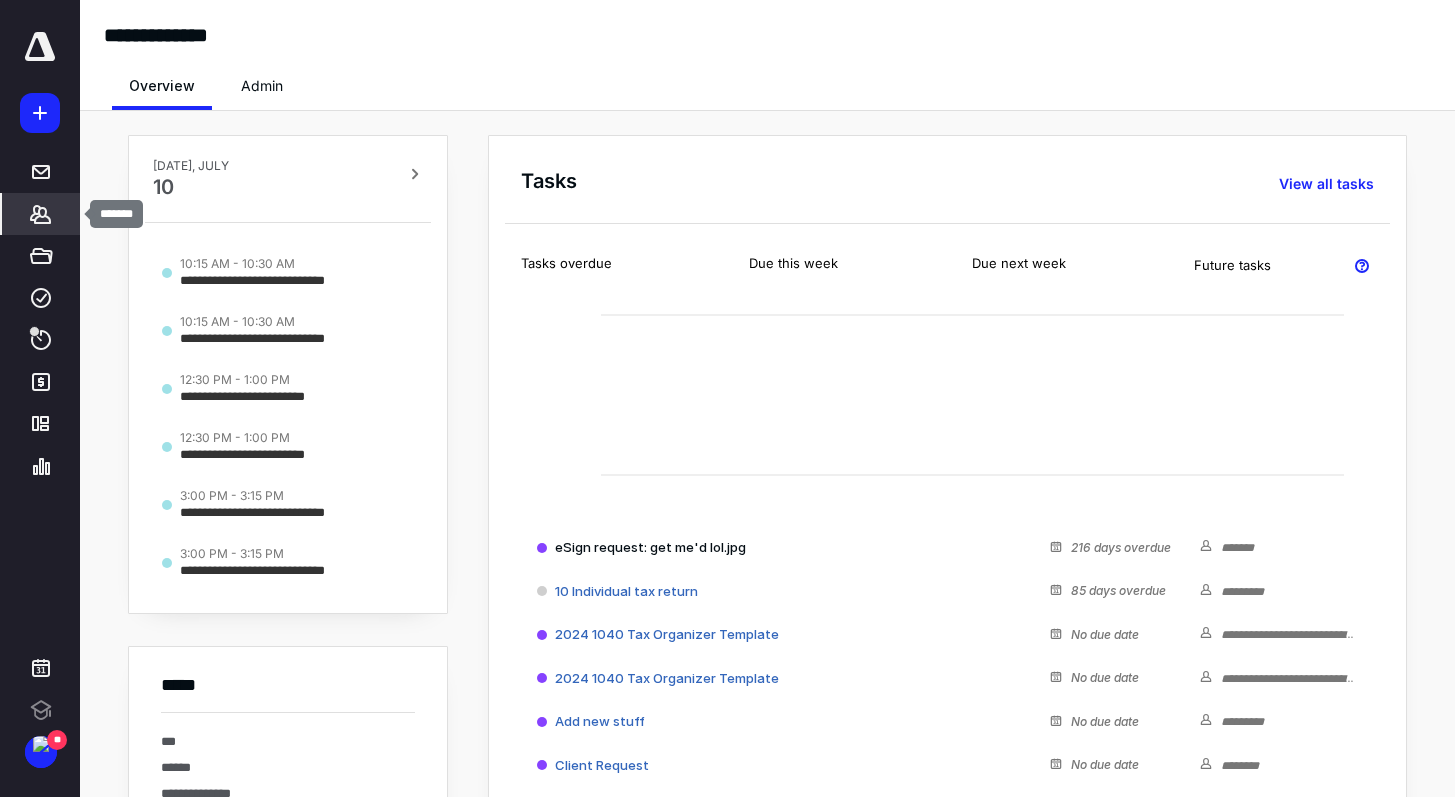 click on "*******" at bounding box center [41, 214] 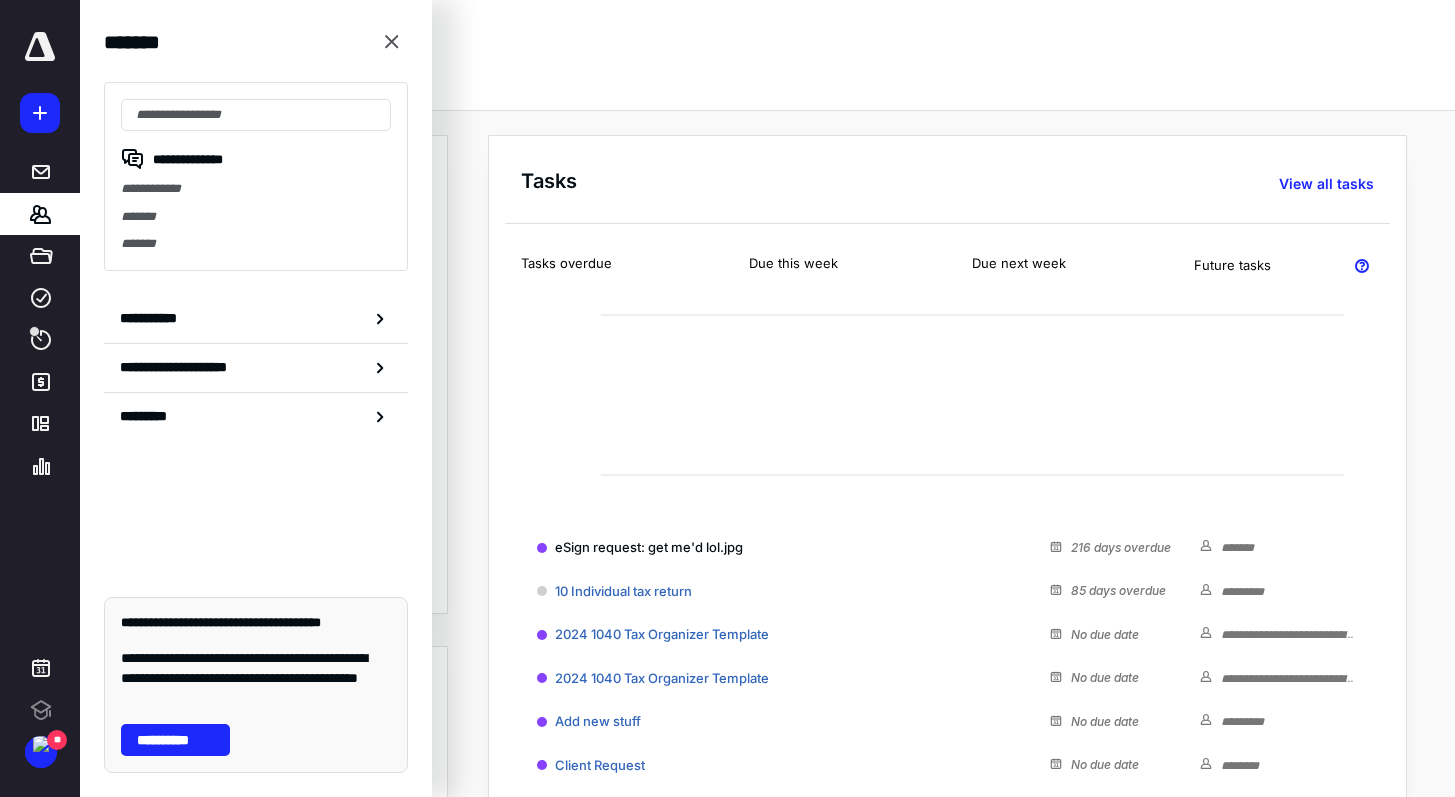 scroll, scrollTop: 0, scrollLeft: 0, axis: both 